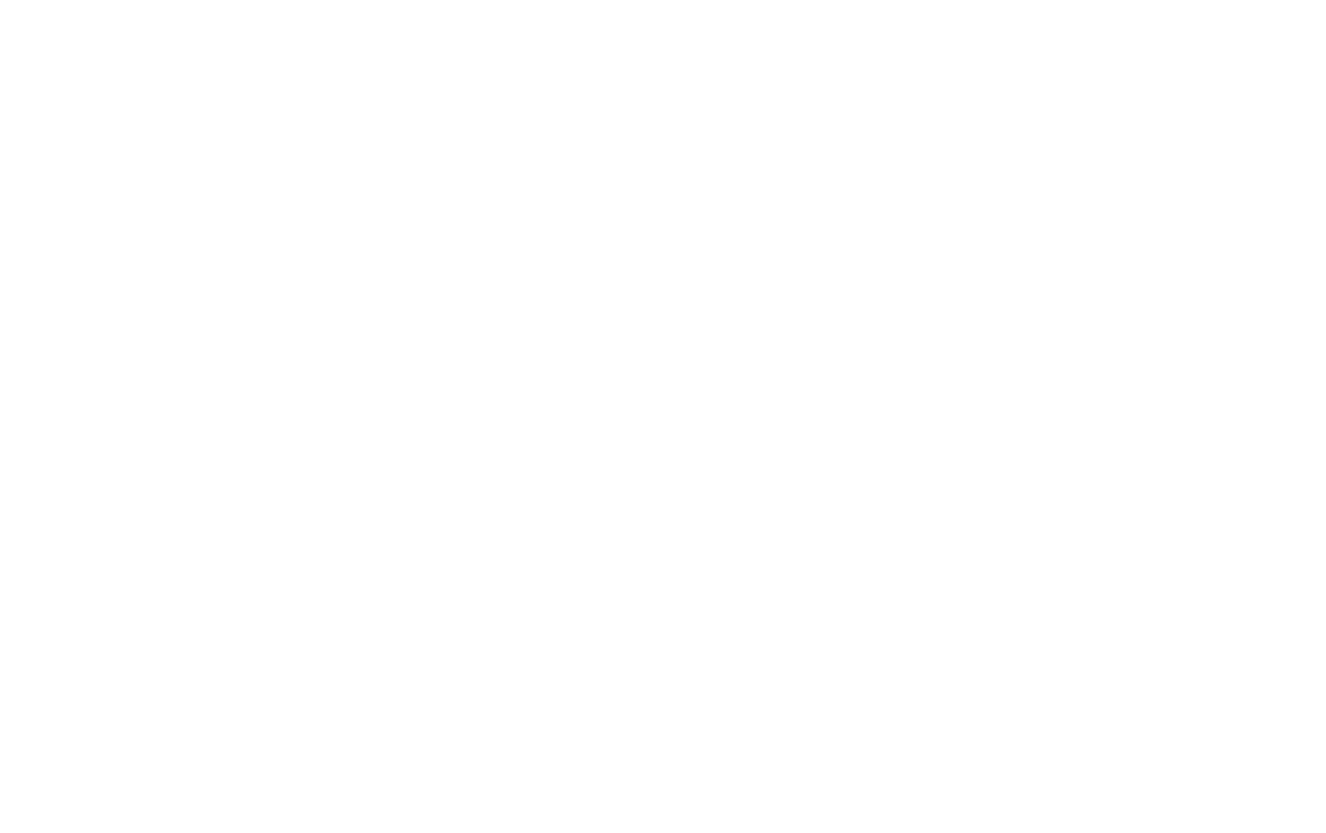 scroll, scrollTop: 0, scrollLeft: 0, axis: both 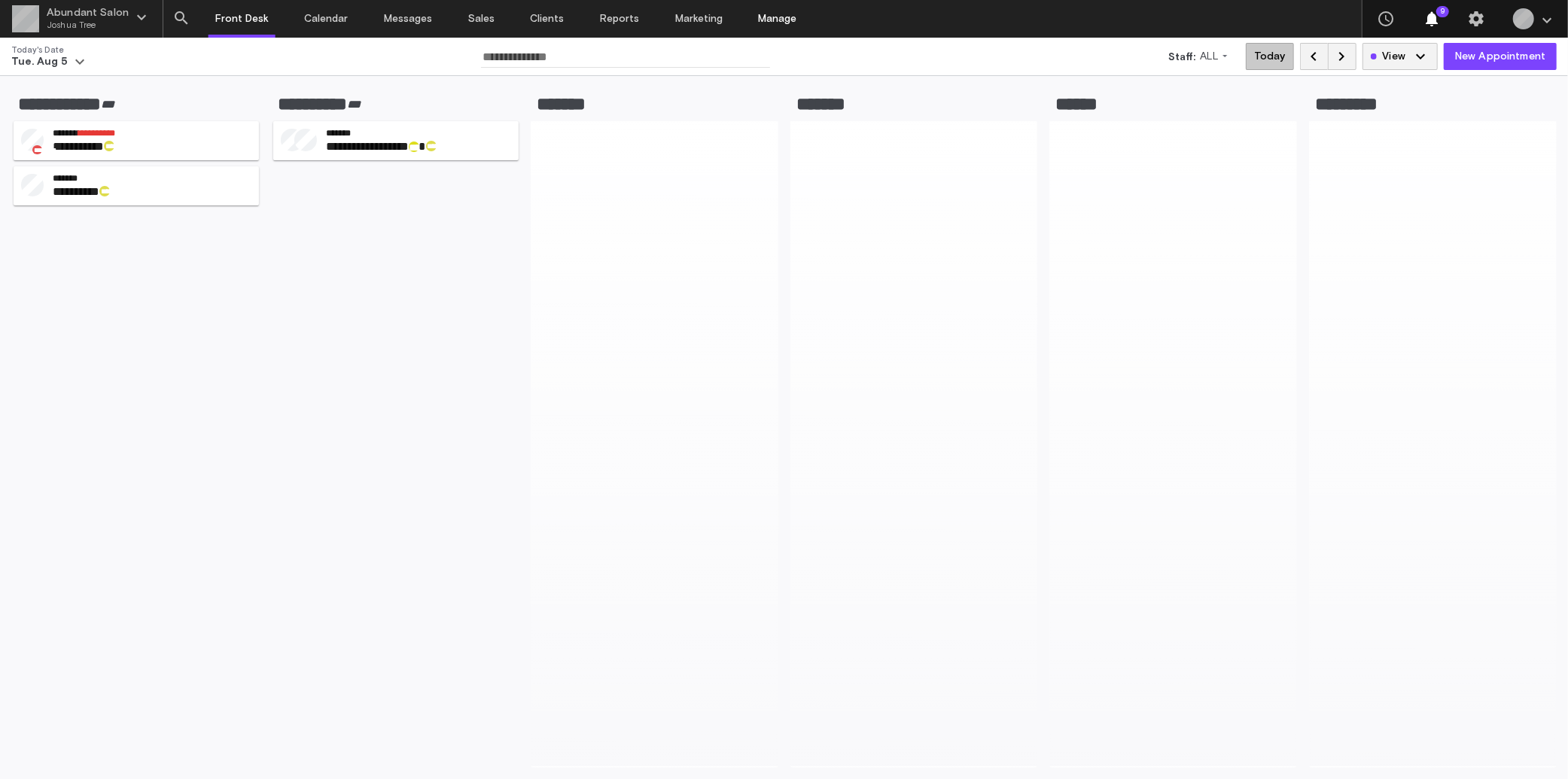 click on "Manage" at bounding box center (778, 19) 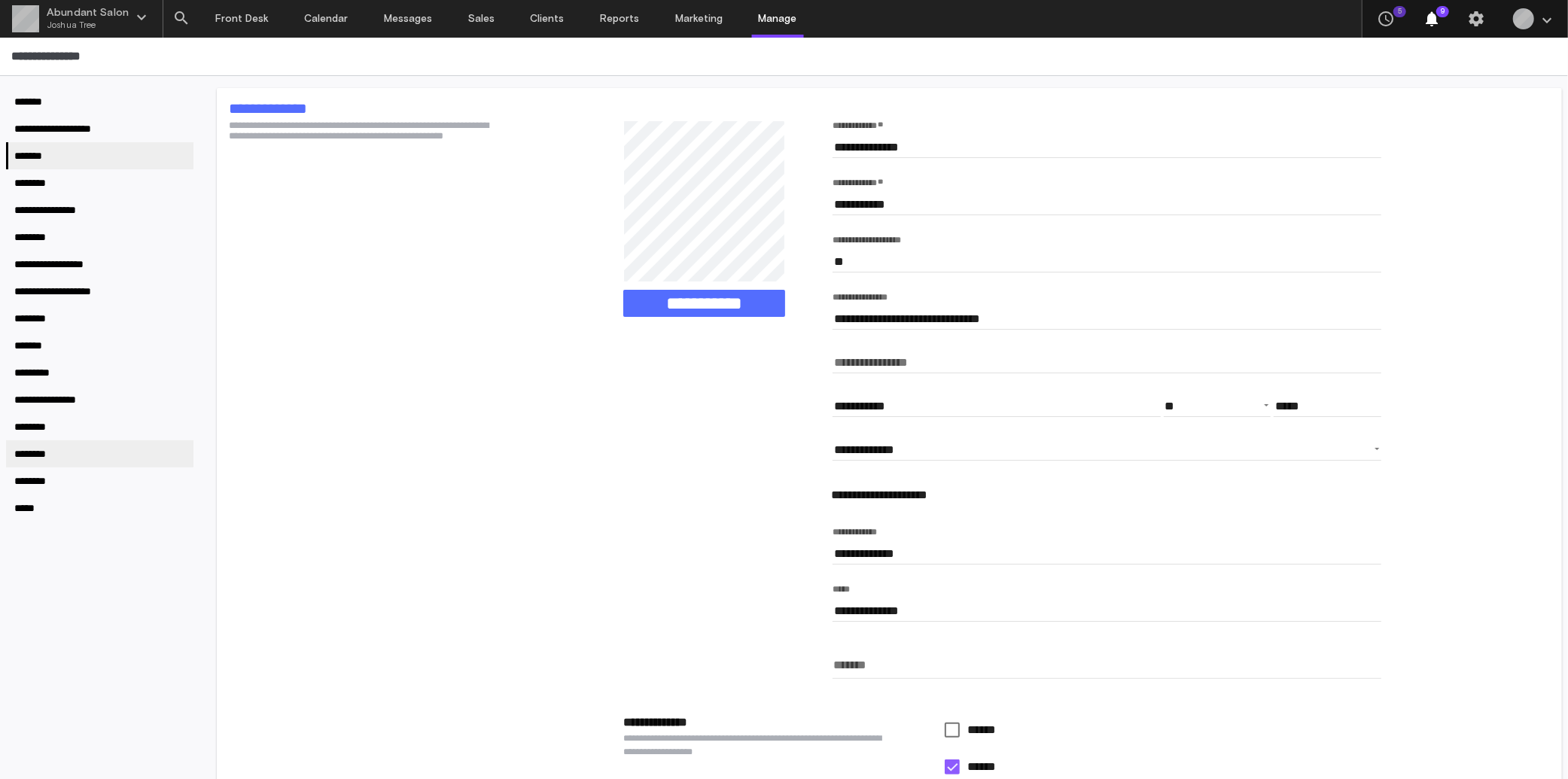 click on "********" at bounding box center (35, 454) 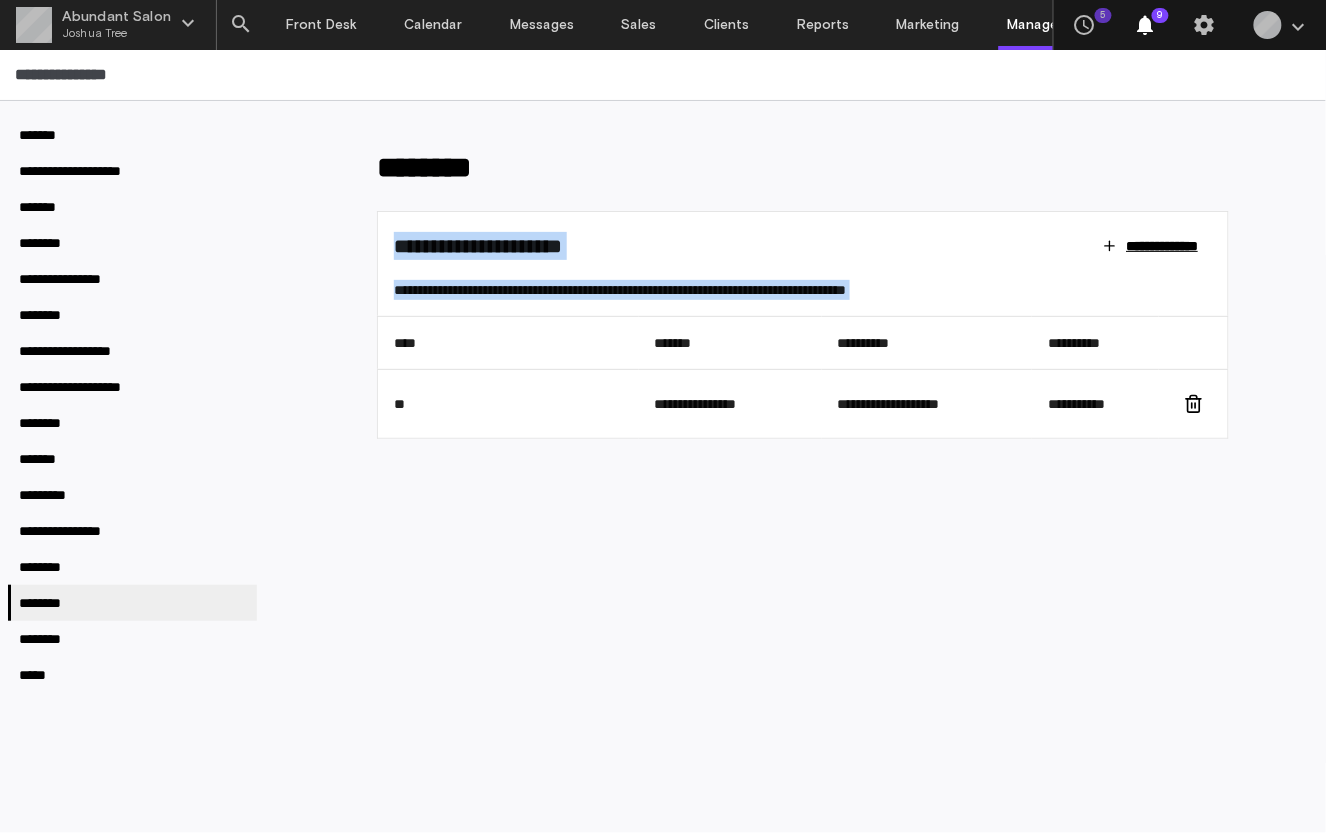 drag, startPoint x: 756, startPoint y: 487, endPoint x: 524, endPoint y: 320, distance: 285.85486 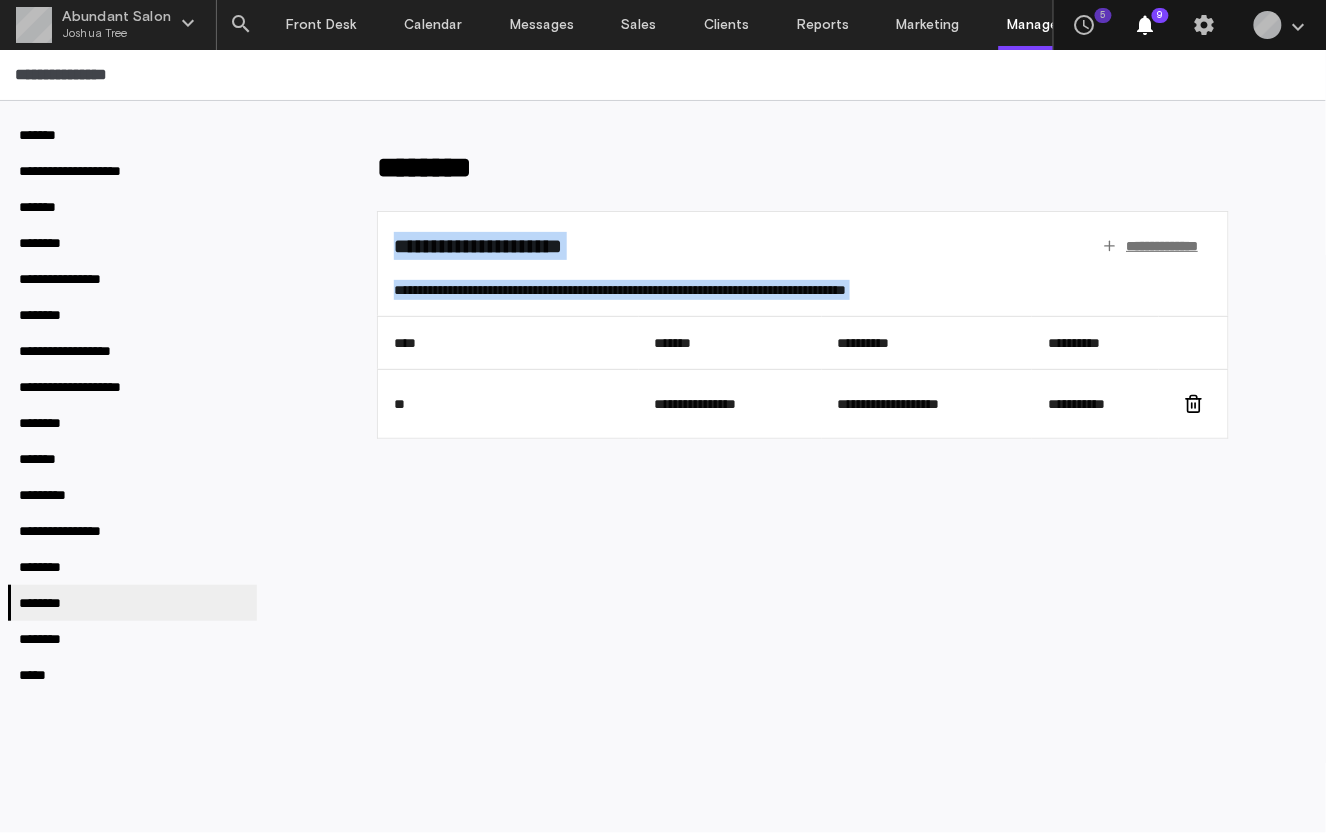 click on "**********" at bounding box center [1152, 246] 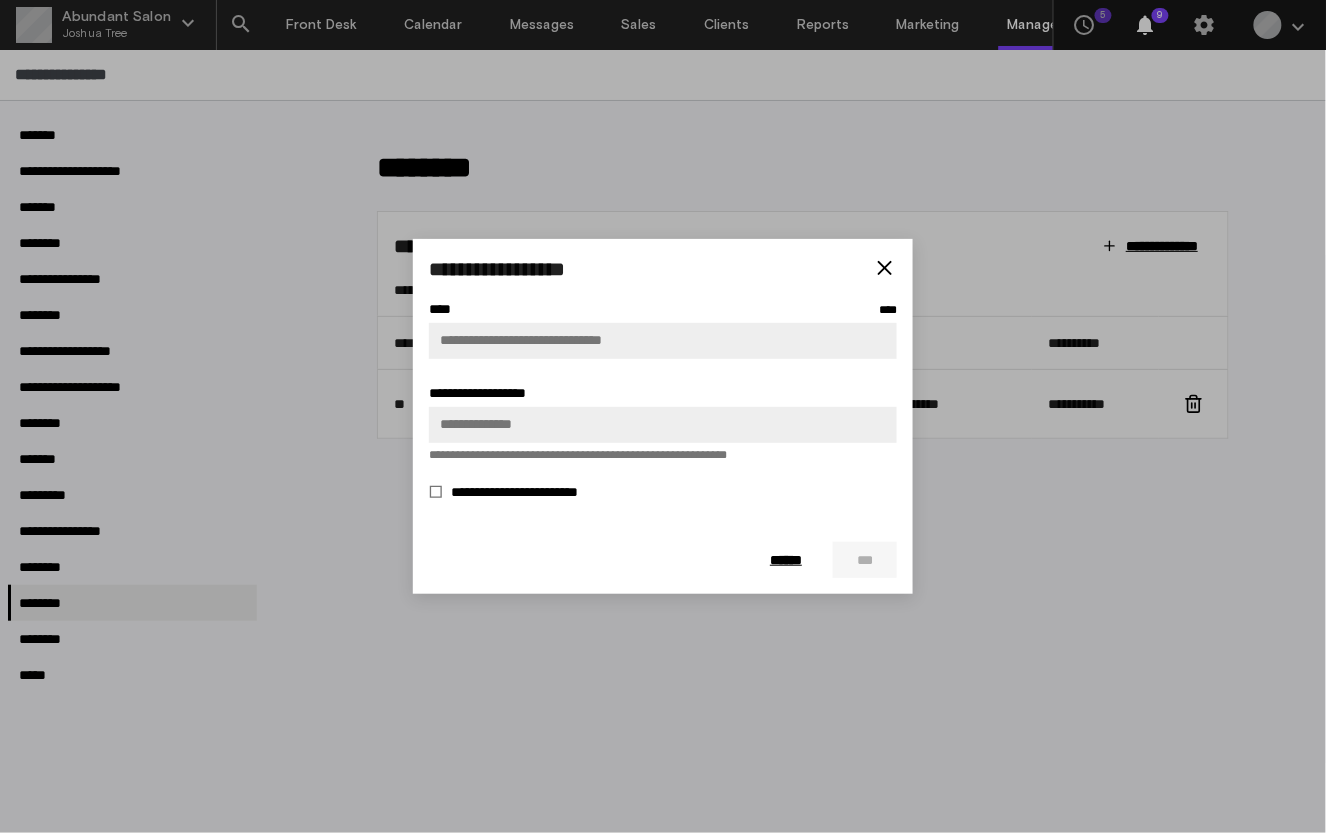click on "**********" at bounding box center [535, 492] 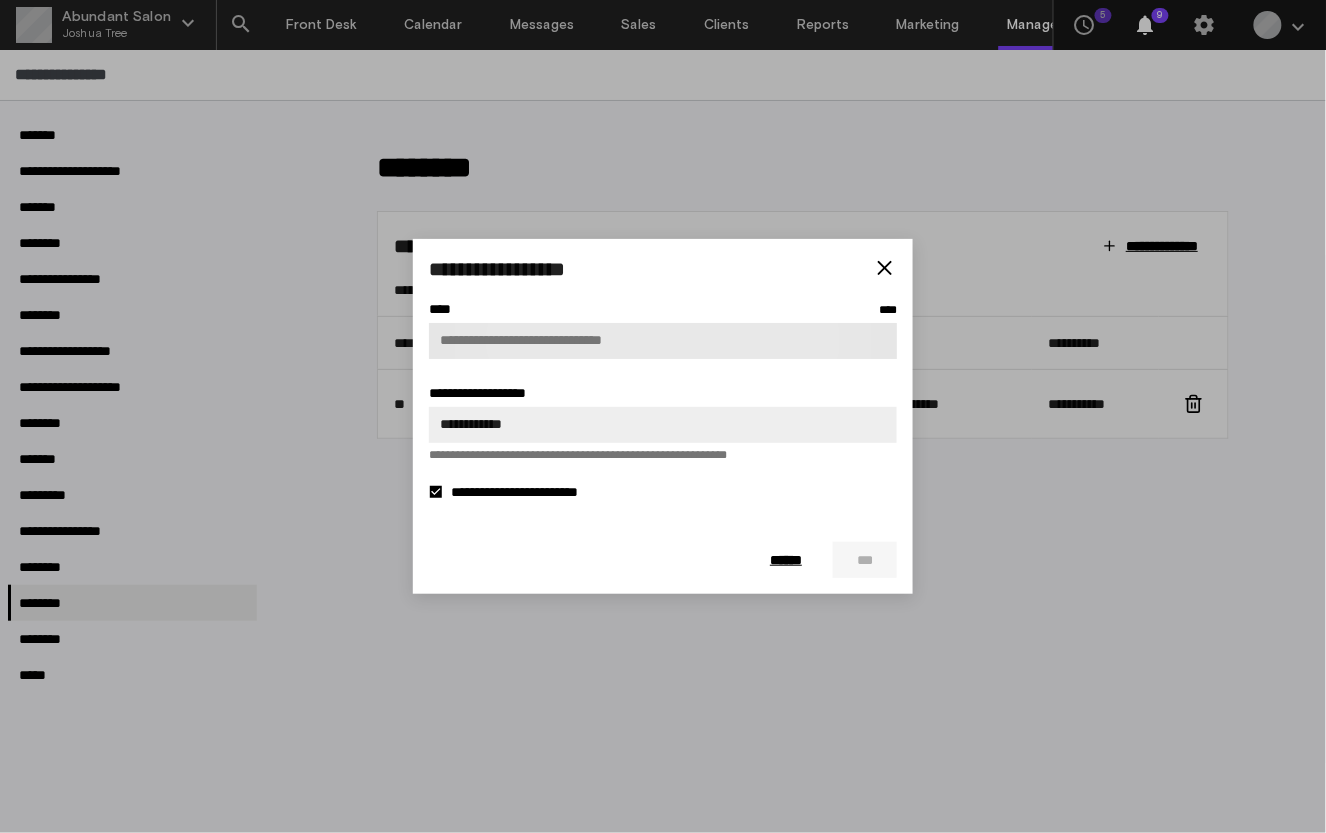 click on "****   * * **" at bounding box center [663, 341] 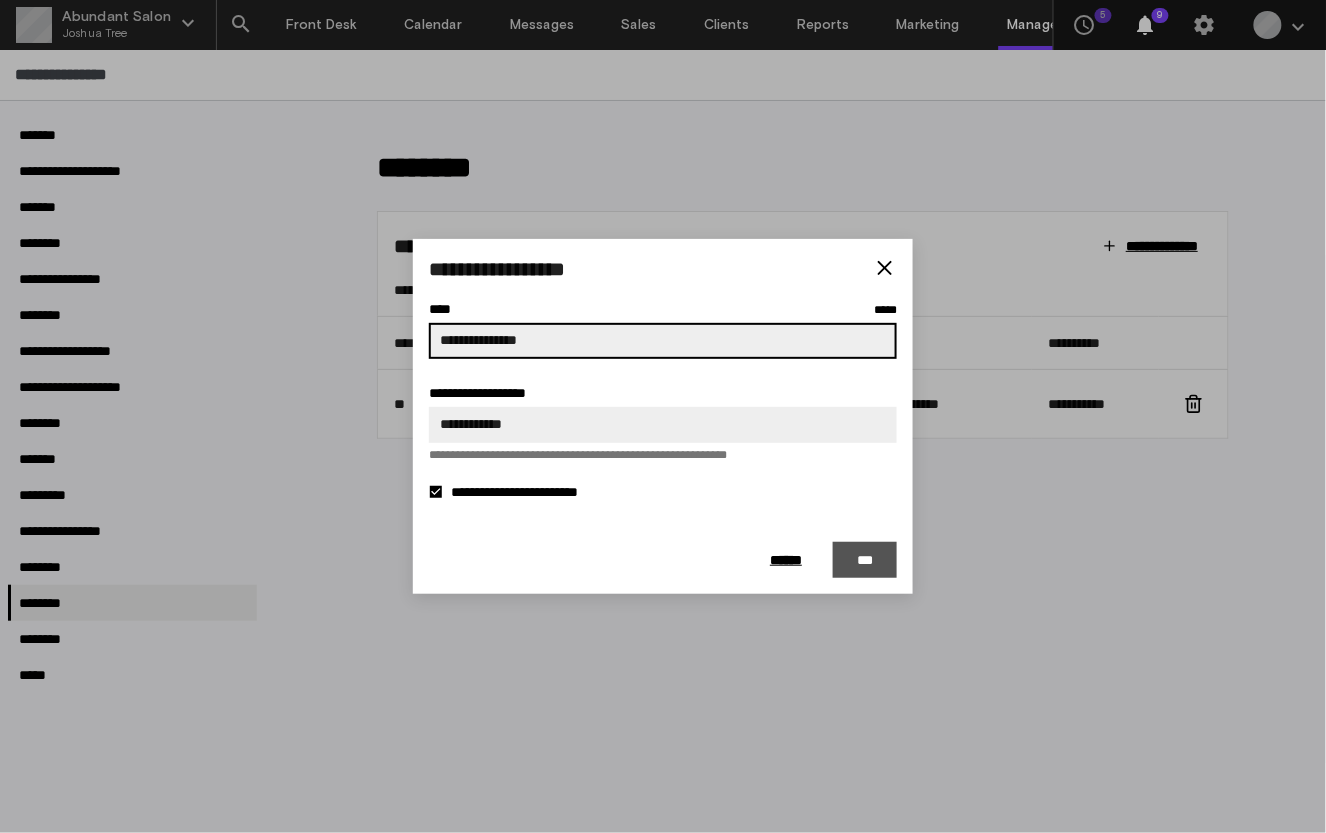 type on "**********" 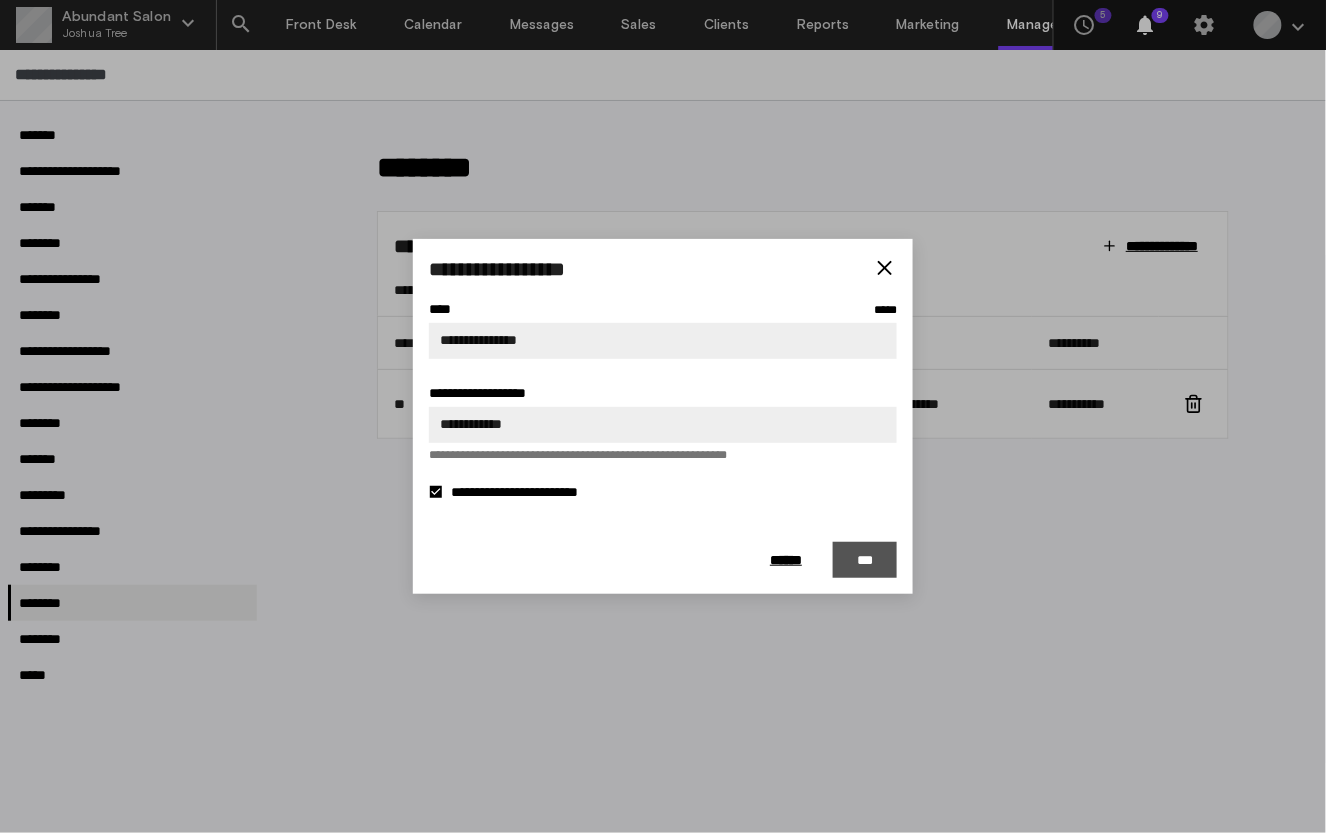 click on "***" at bounding box center (865, 560) 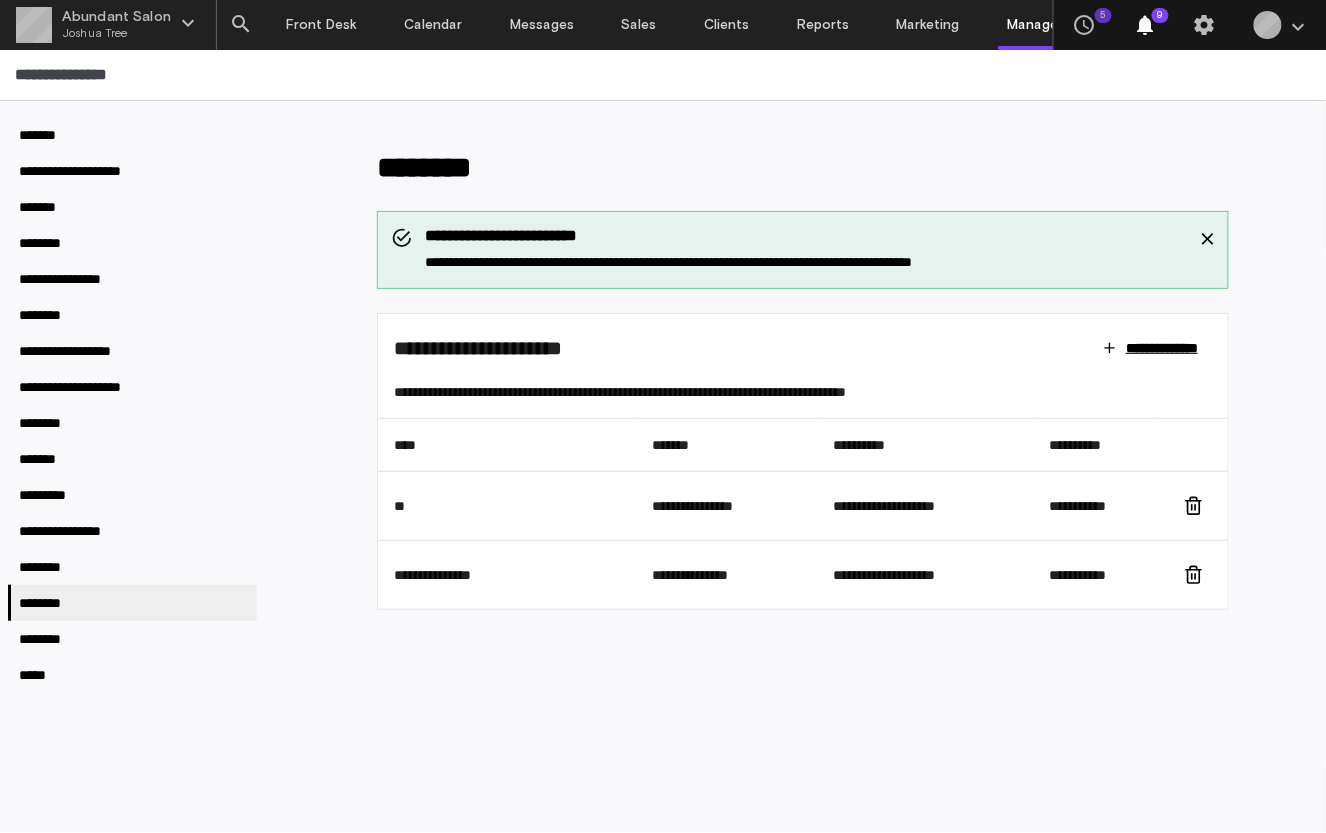 type 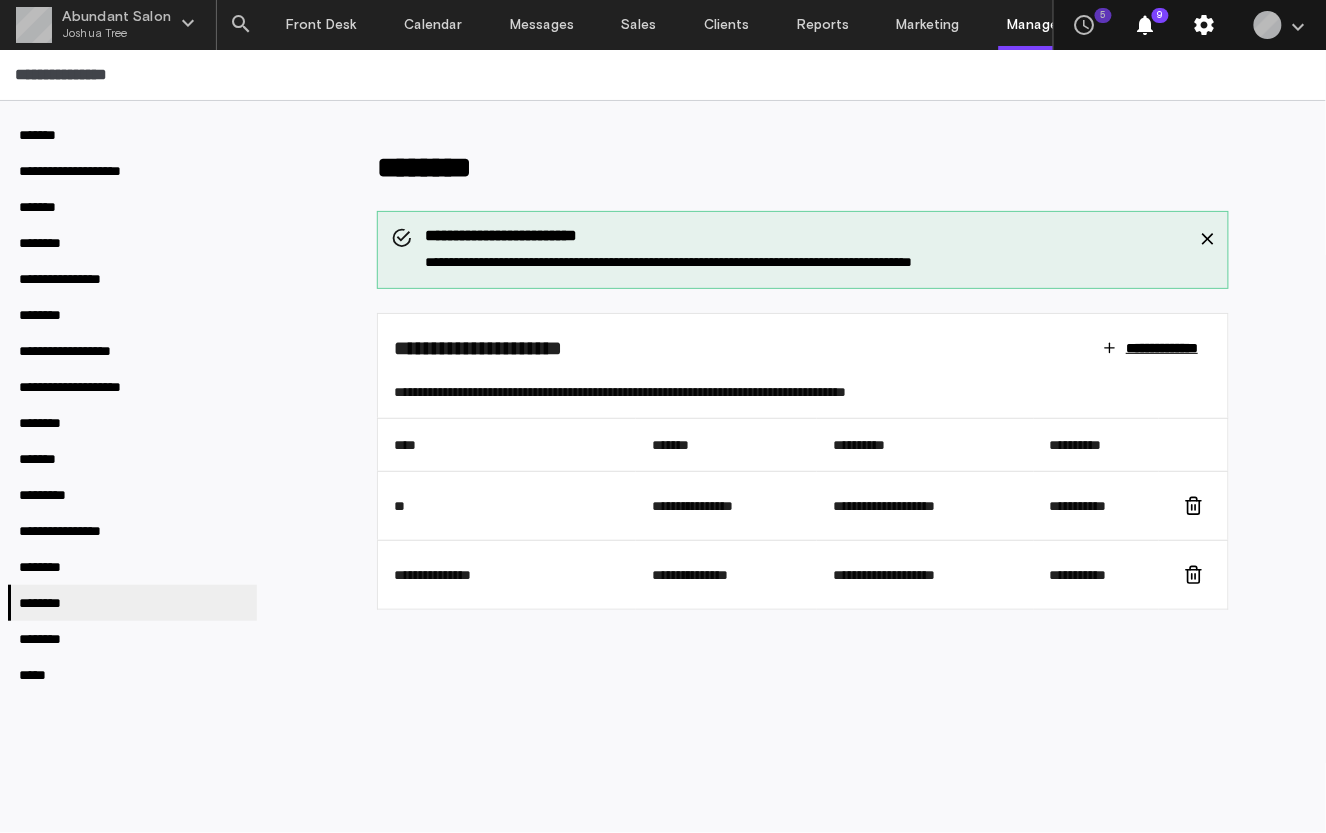 click on "settings" at bounding box center [1205, 25] 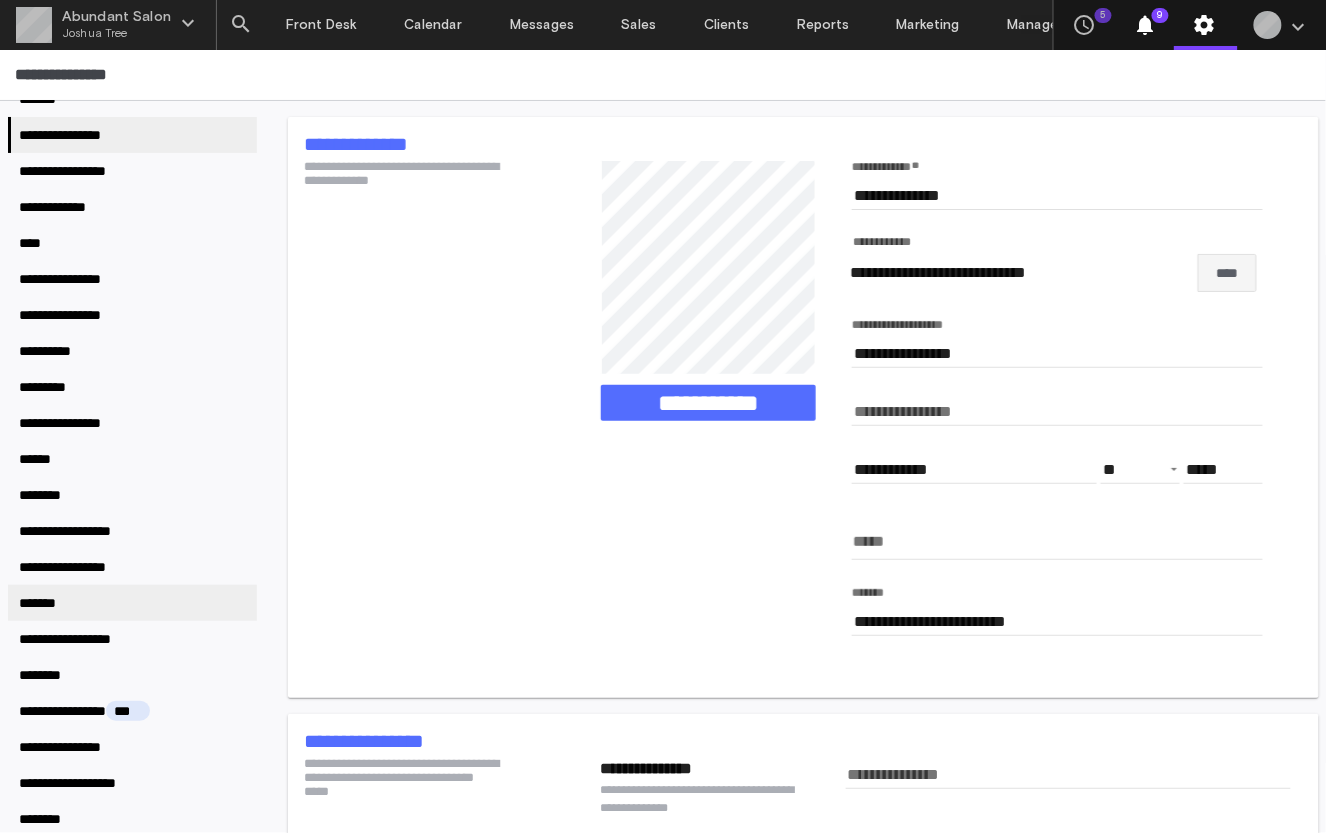 scroll, scrollTop: 98, scrollLeft: 0, axis: vertical 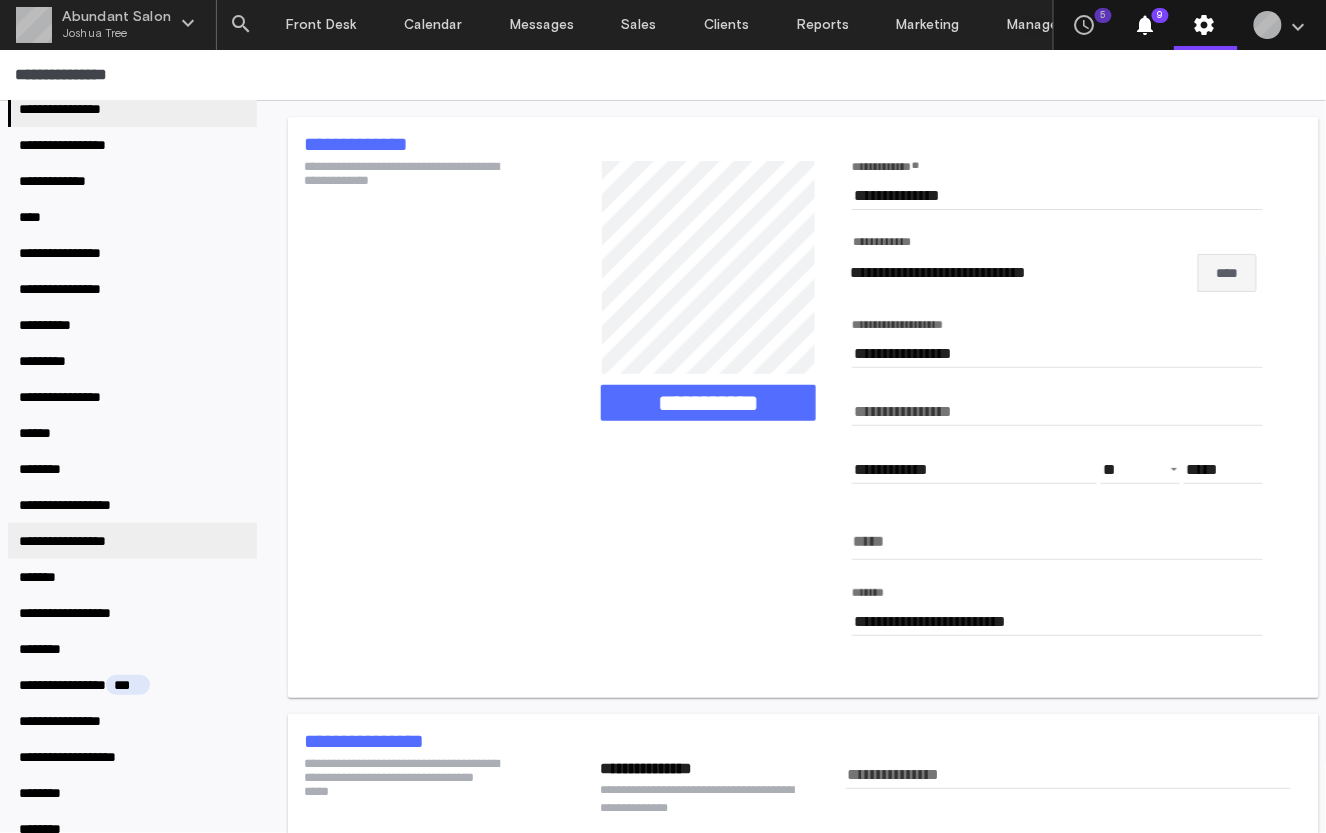 click on "**********" at bounding box center [79, 541] 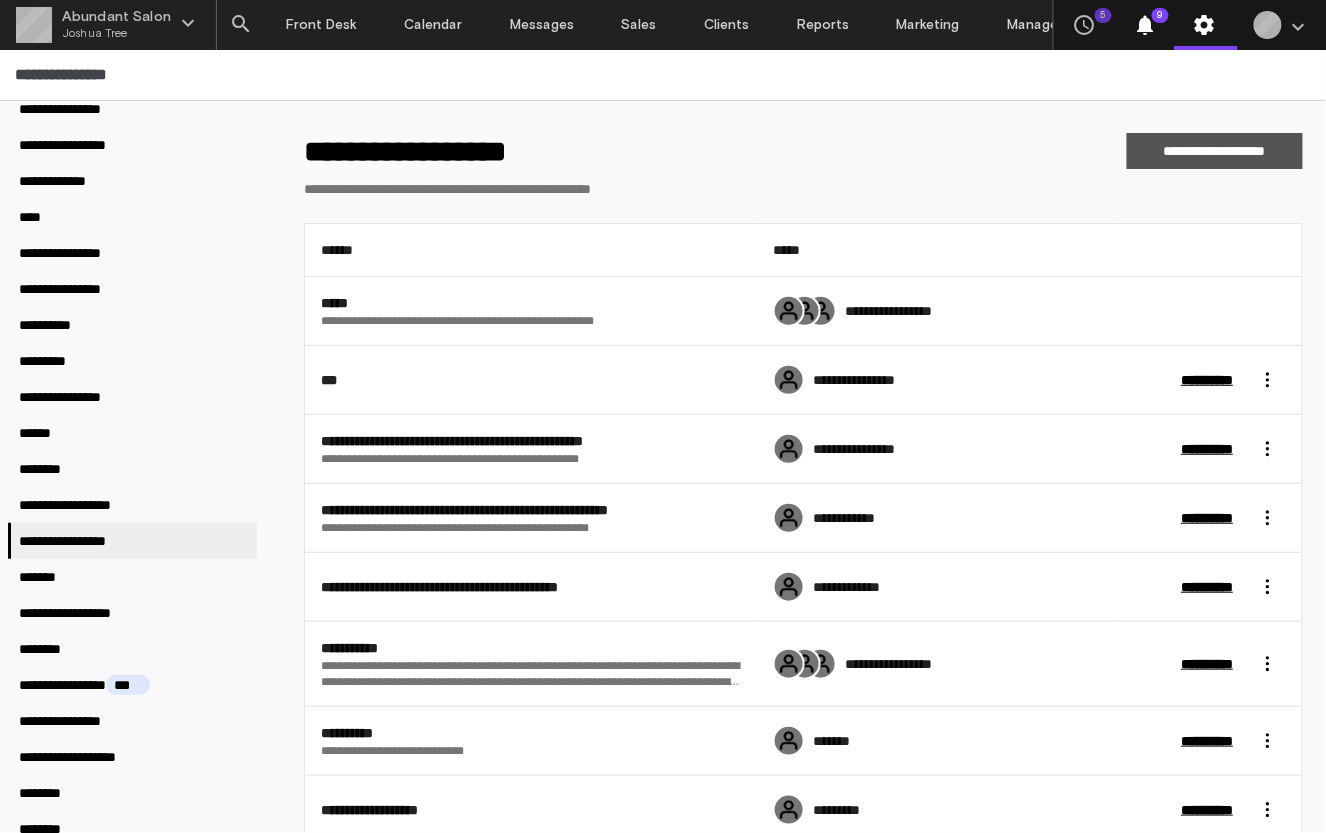 click on "**********" at bounding box center [1214, 151] 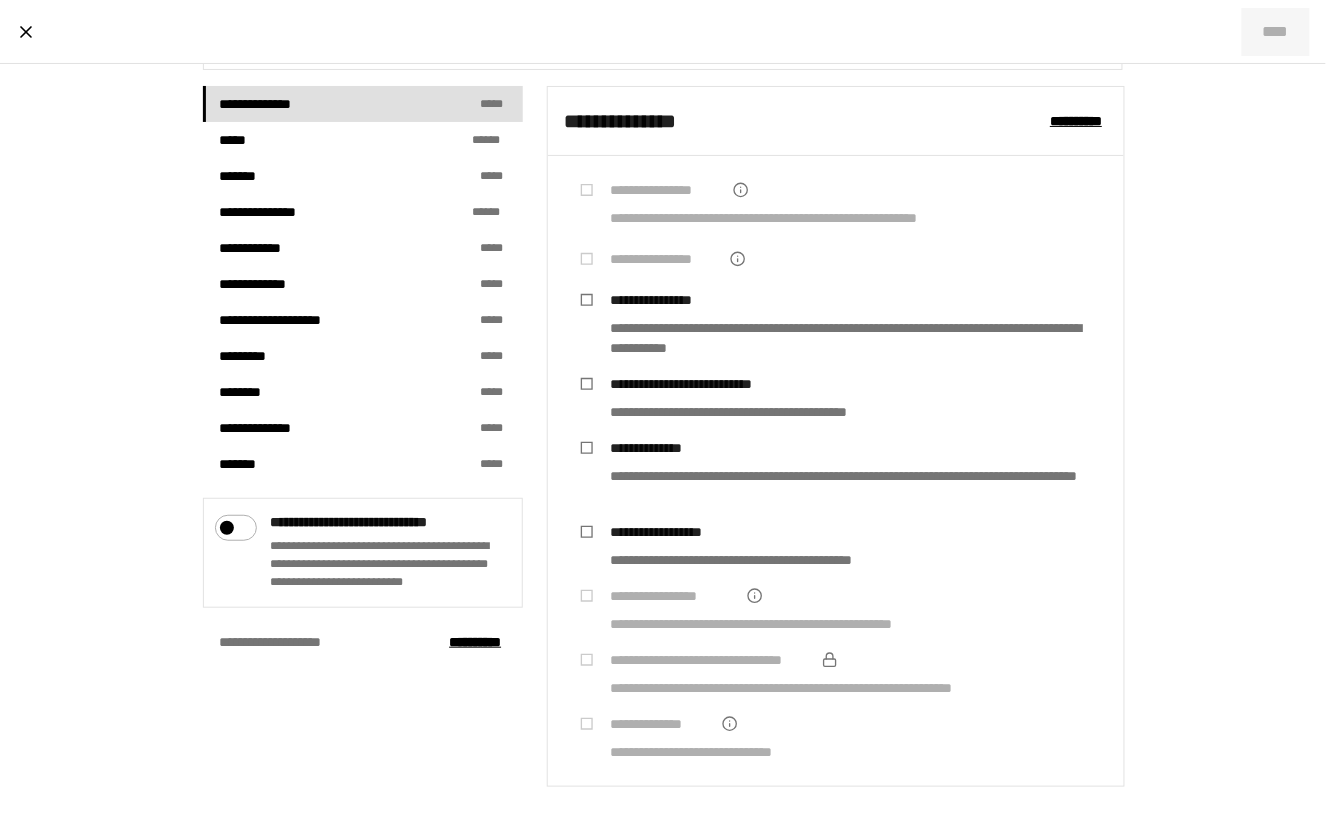 scroll, scrollTop: 448, scrollLeft: 0, axis: vertical 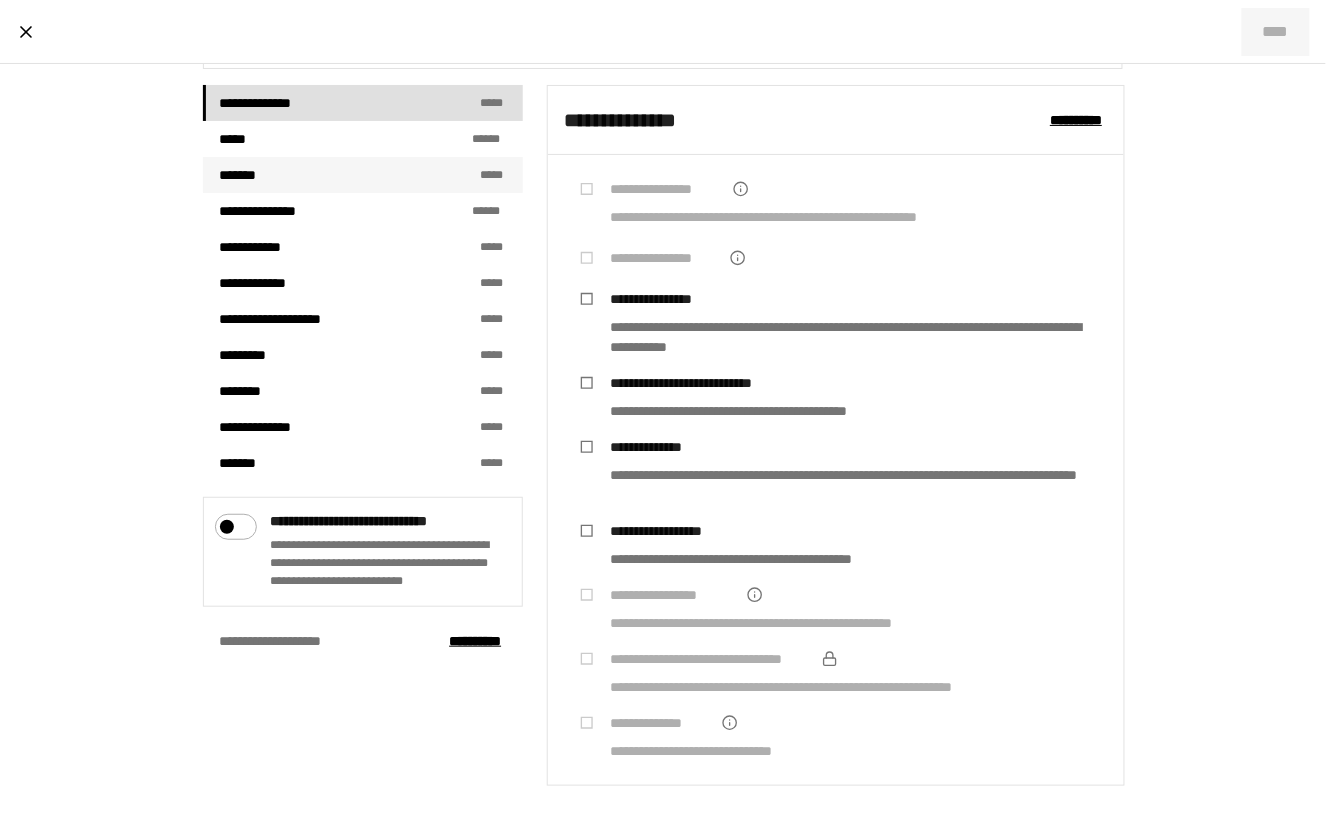 click on "******* * * *" at bounding box center (363, 175) 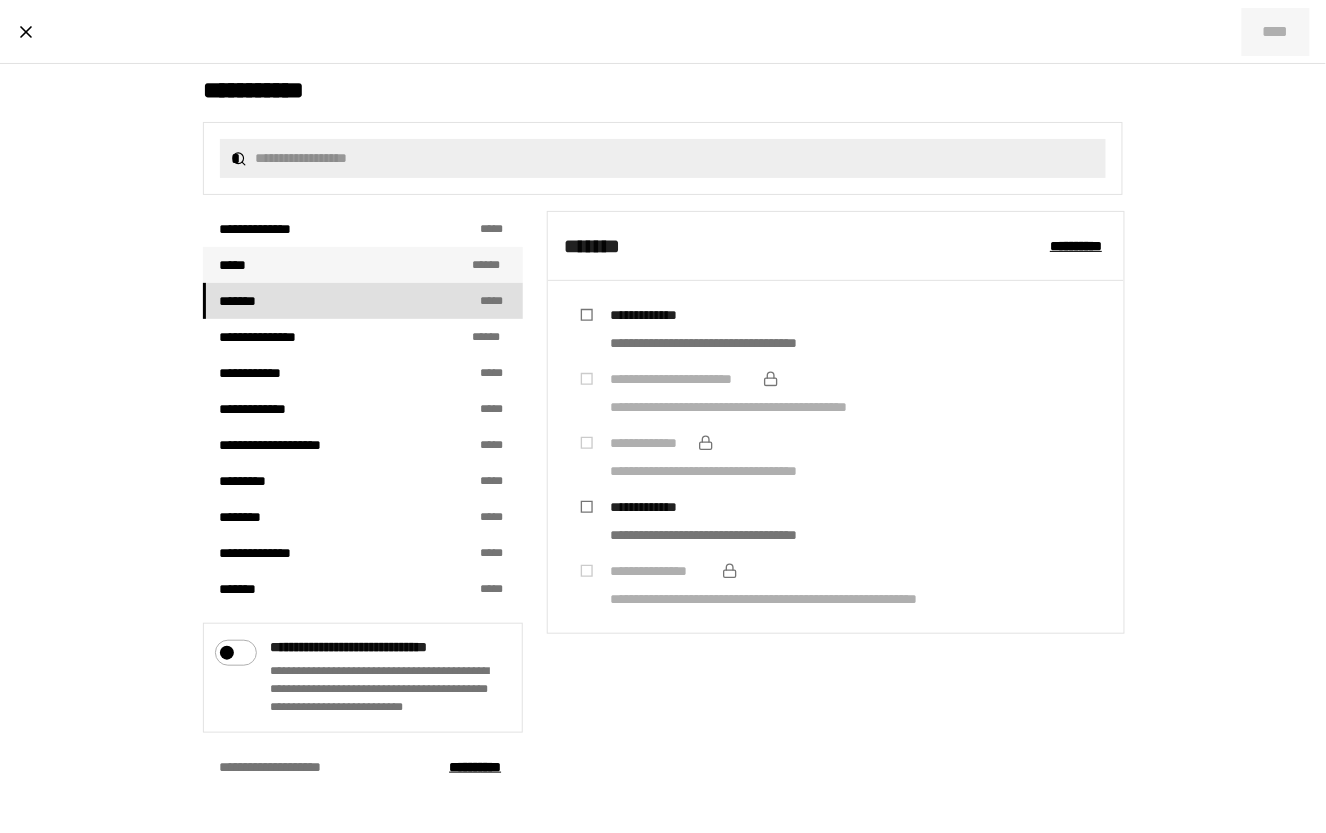 click on "***** * * **" at bounding box center [363, 265] 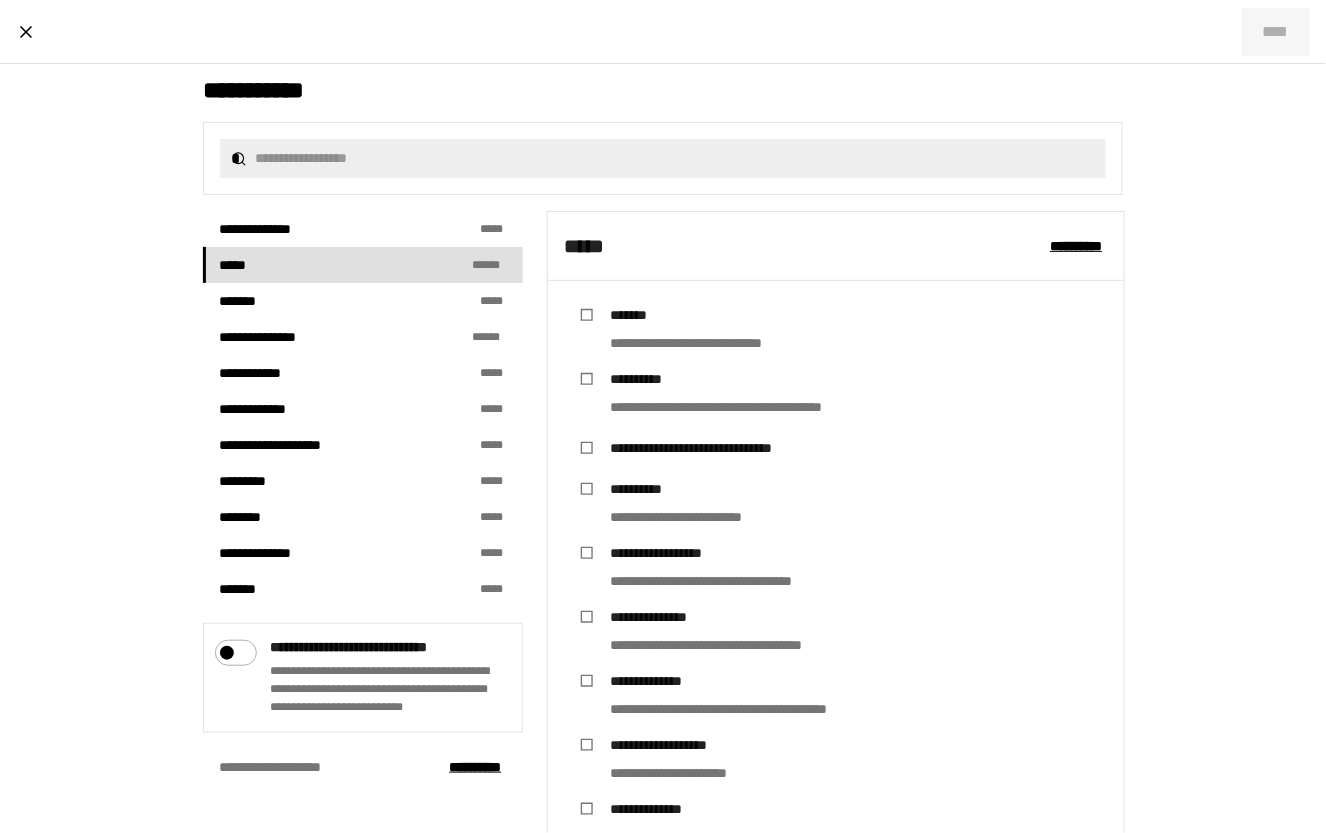 click on "**********" at bounding box center [714, 448] 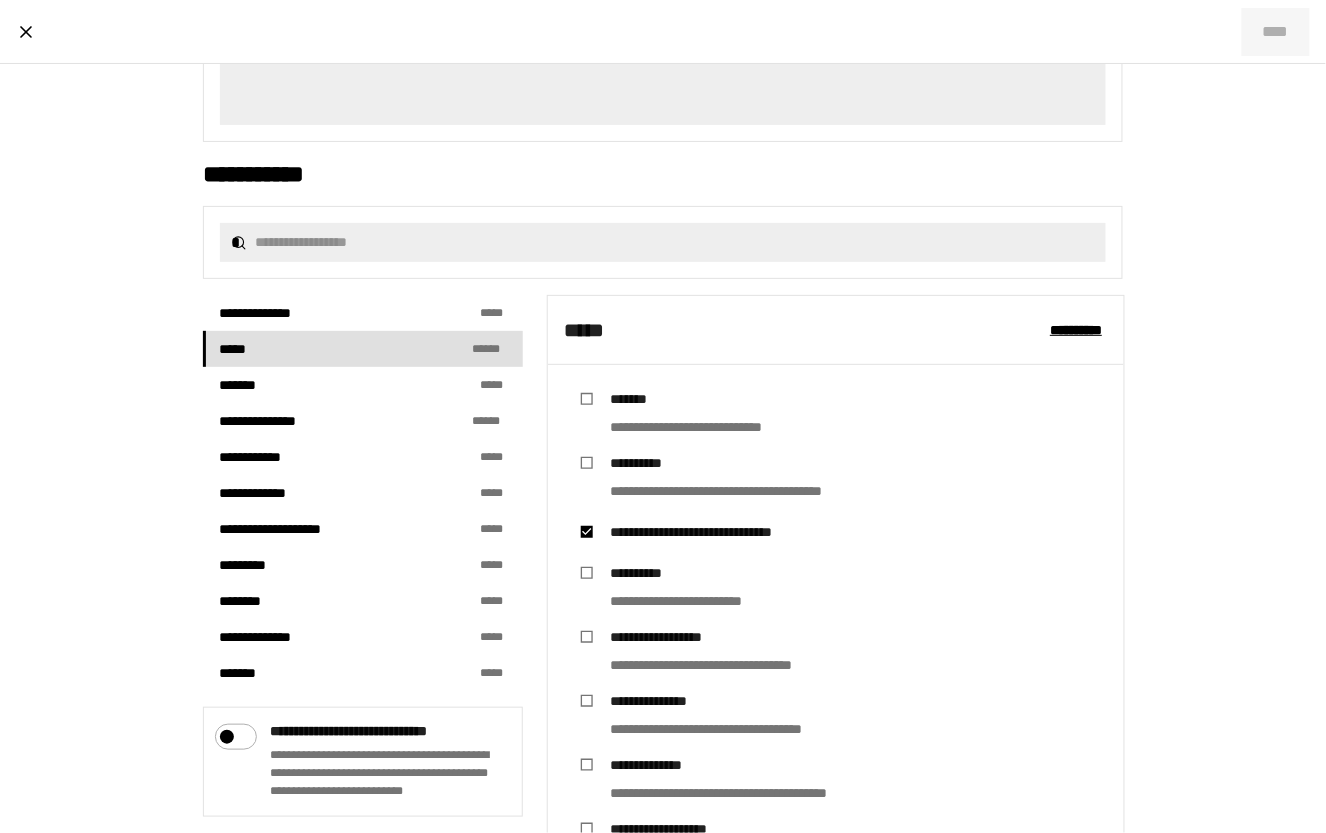 scroll, scrollTop: 237, scrollLeft: 0, axis: vertical 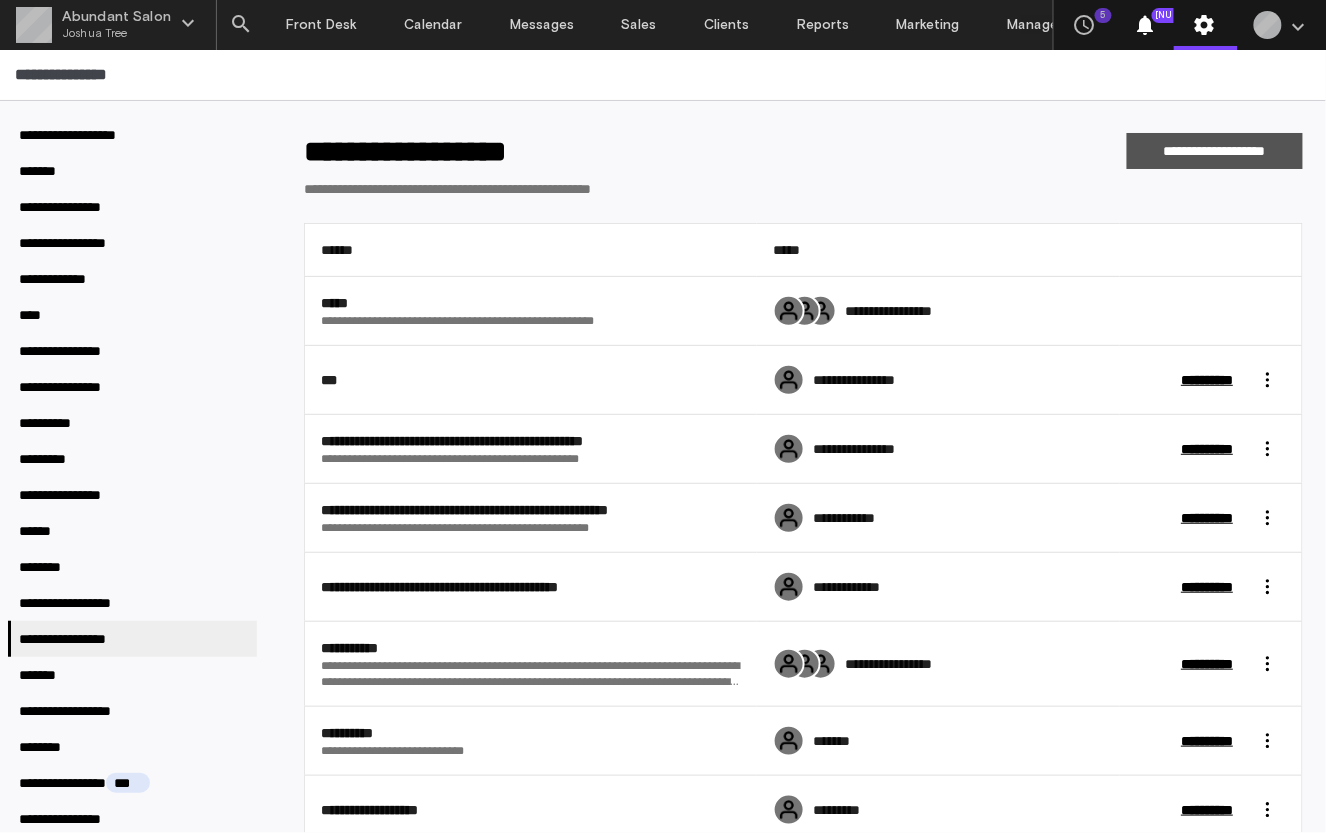 click on "**********" at bounding box center [1214, 151] 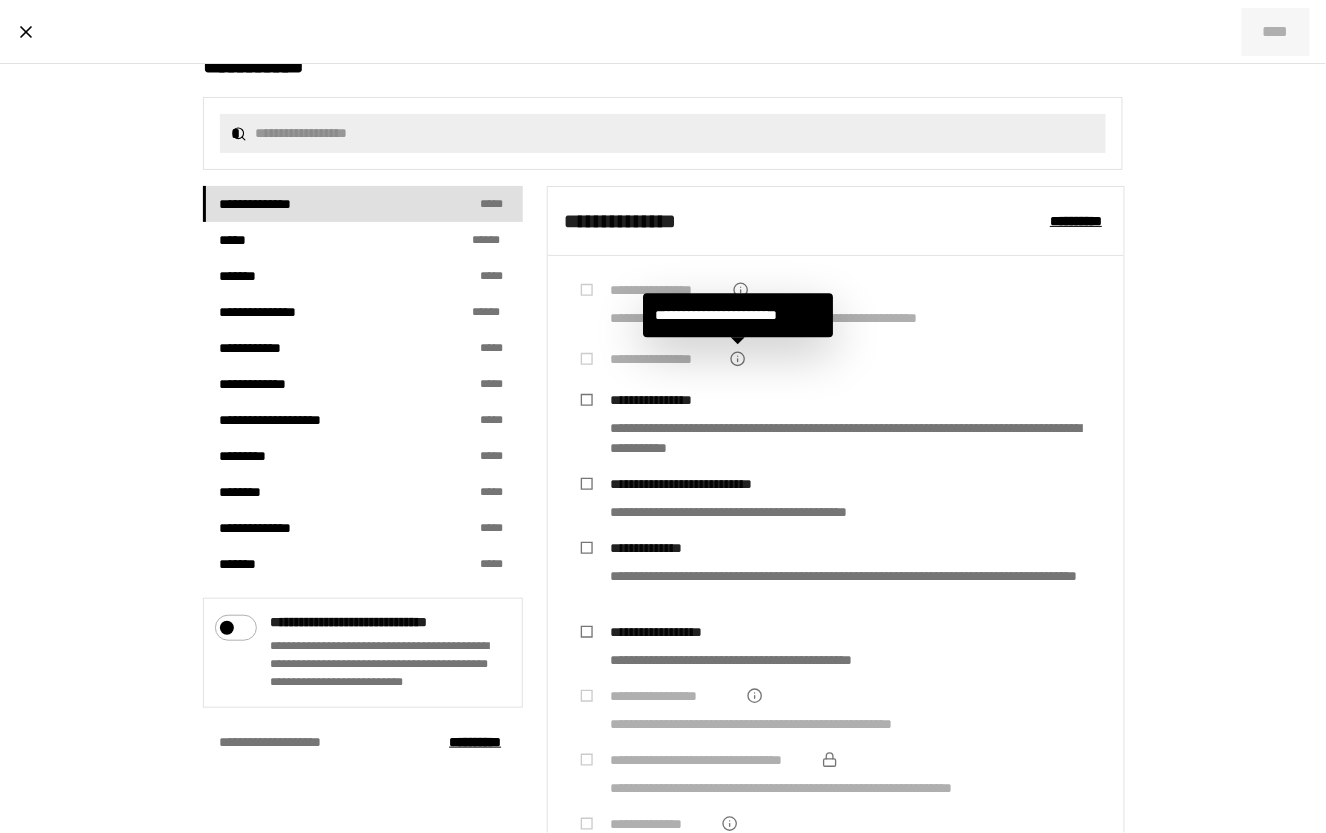 scroll, scrollTop: 350, scrollLeft: 0, axis: vertical 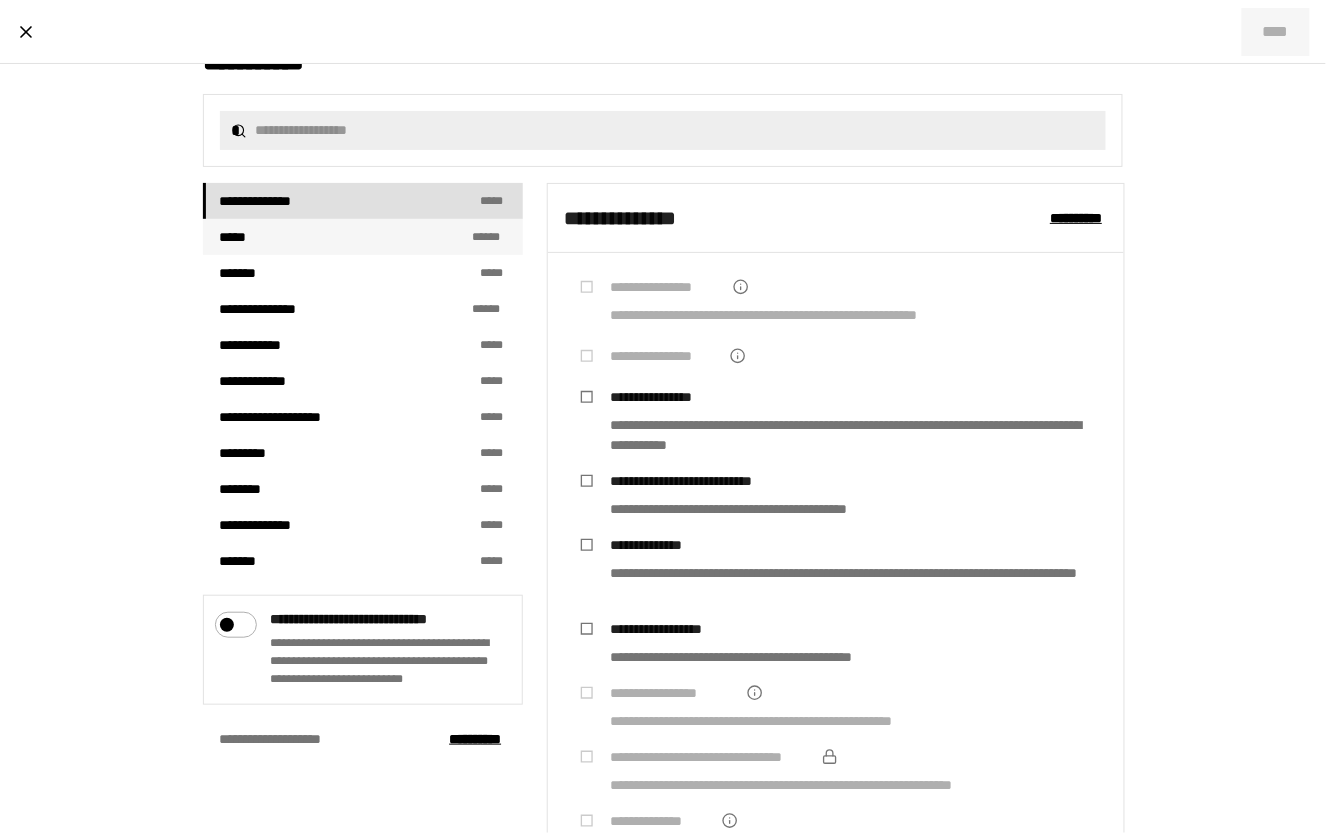 click on "***** * * **" at bounding box center [363, 237] 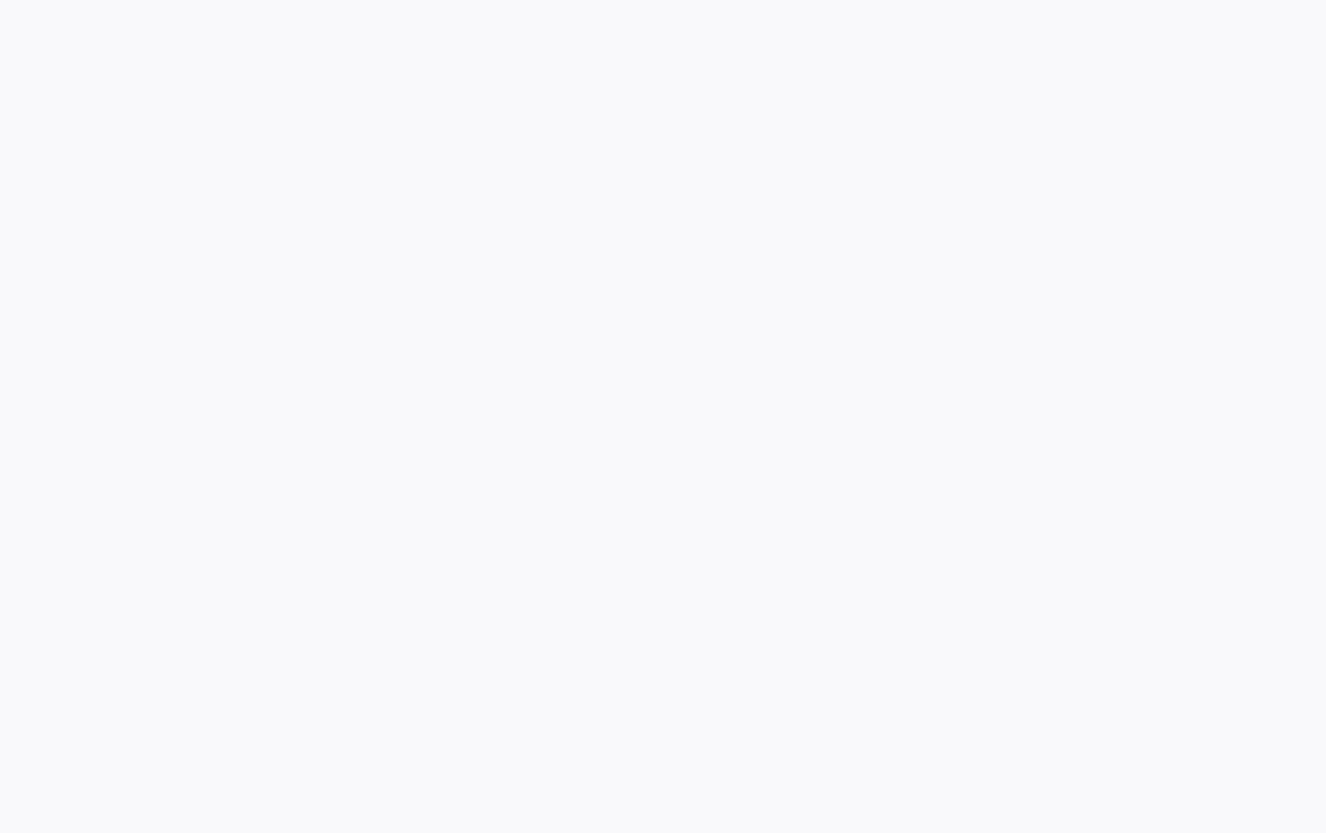 scroll, scrollTop: 0, scrollLeft: 0, axis: both 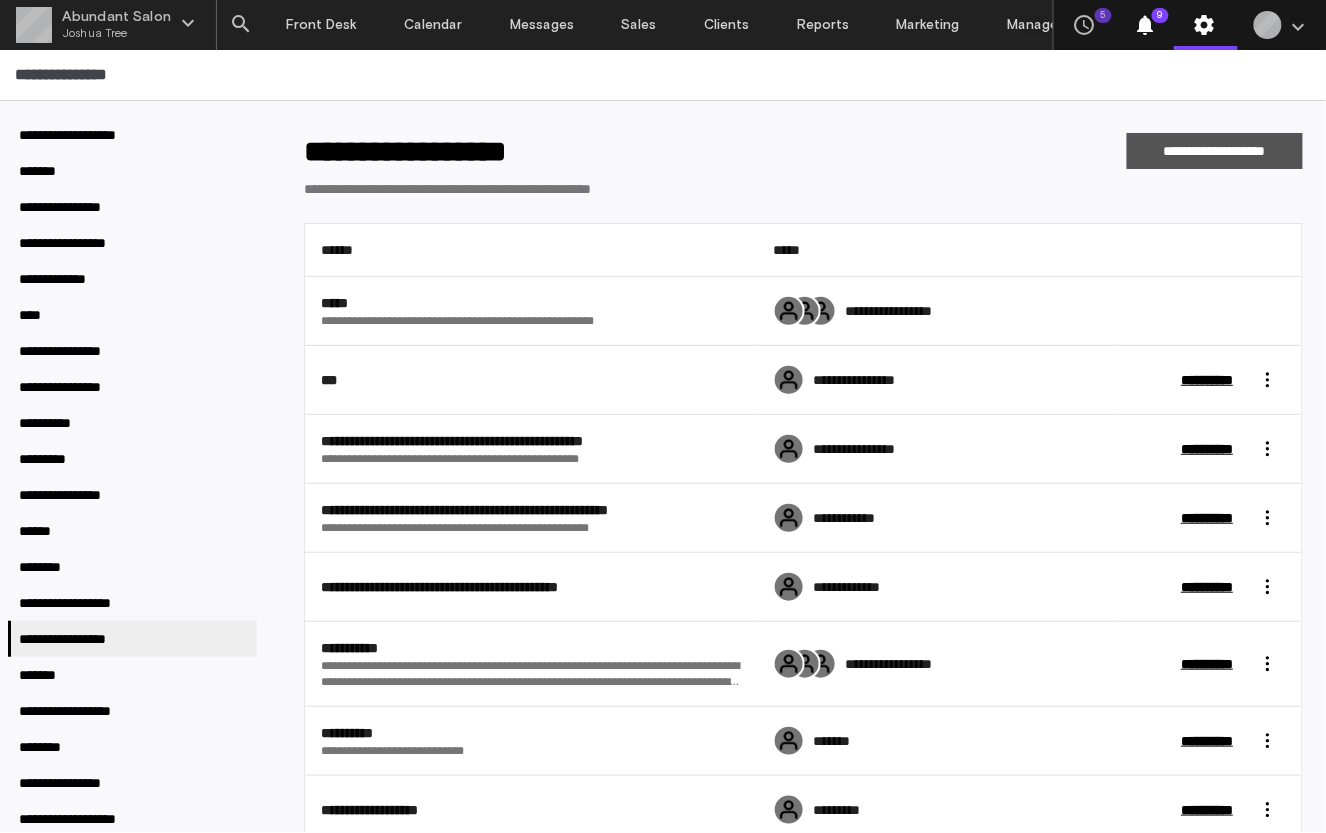click on "**********" at bounding box center (1214, 151) 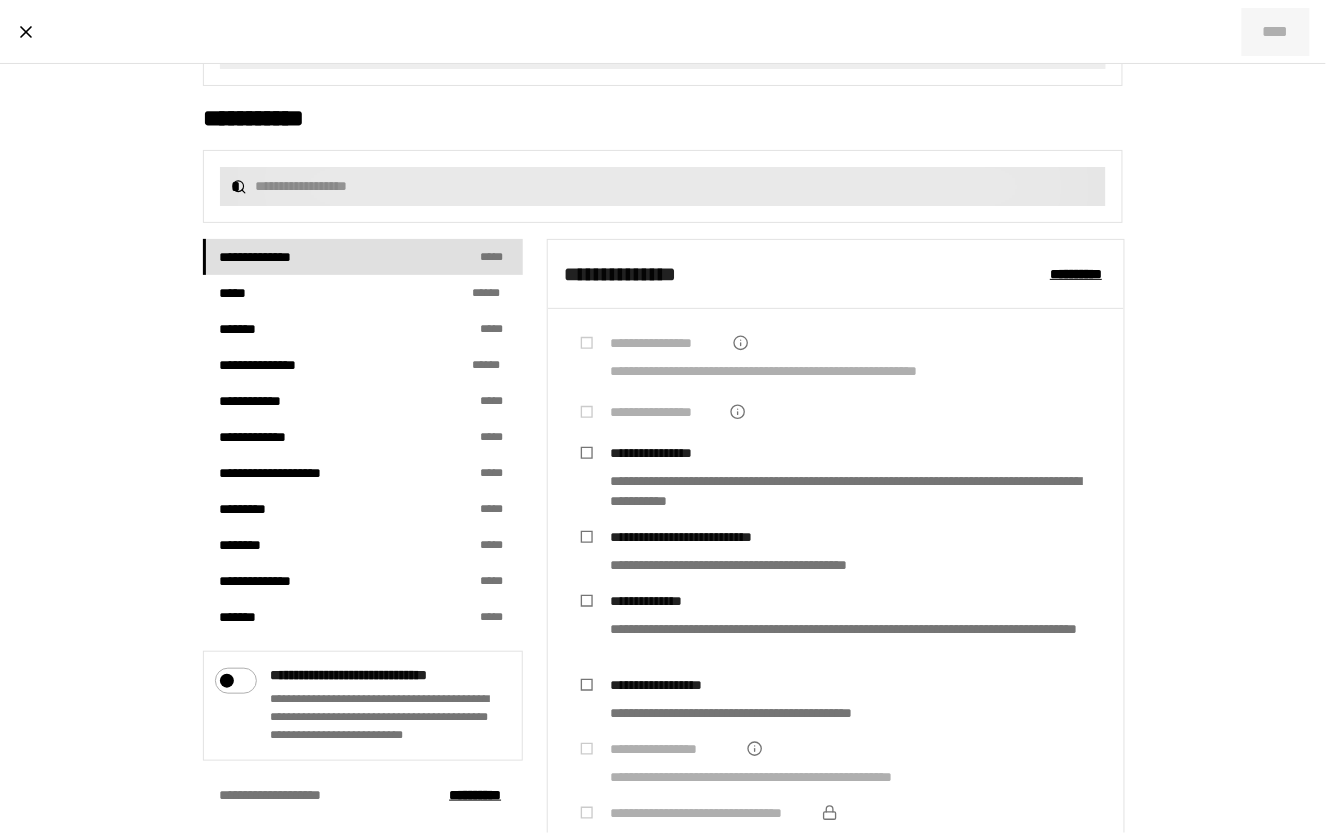 scroll, scrollTop: 304, scrollLeft: 0, axis: vertical 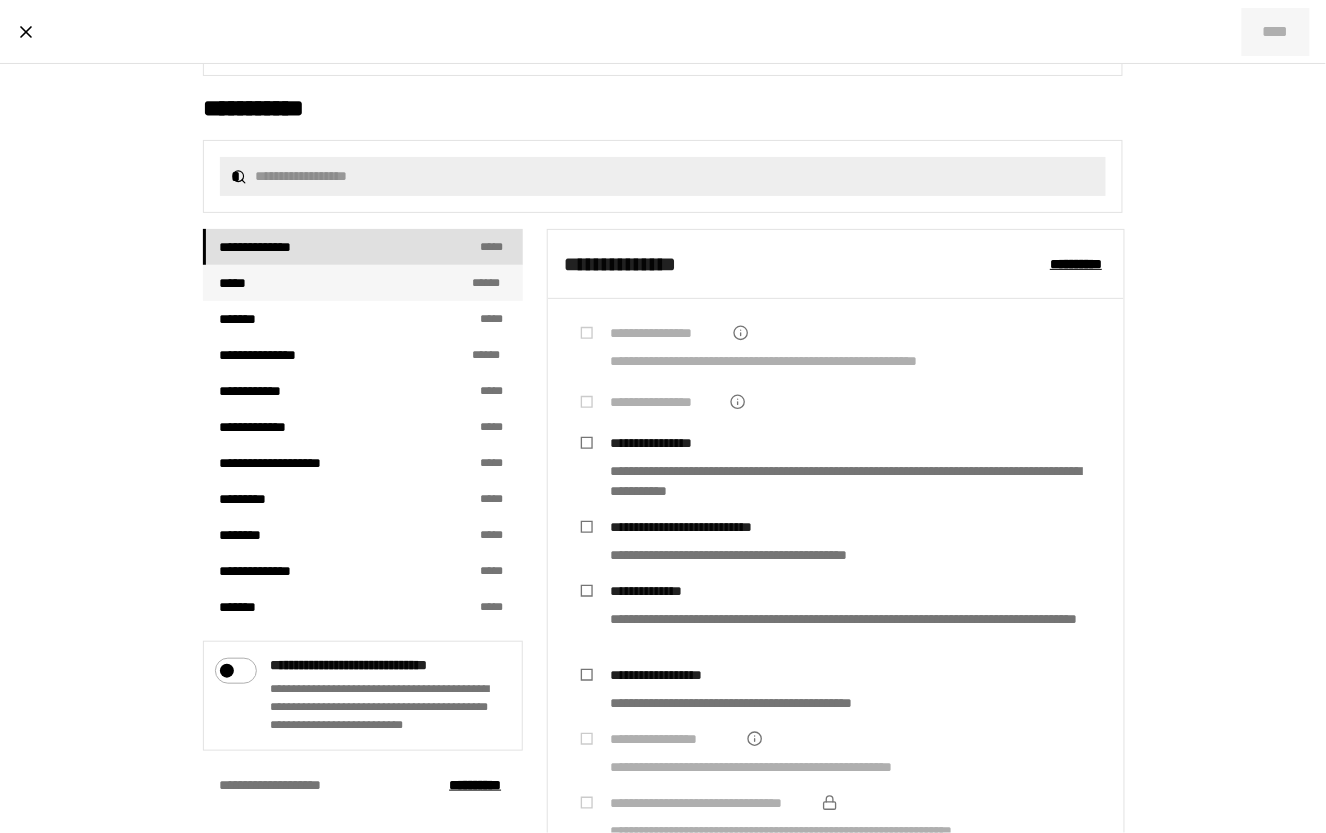 click on "***** * * **" at bounding box center [363, 283] 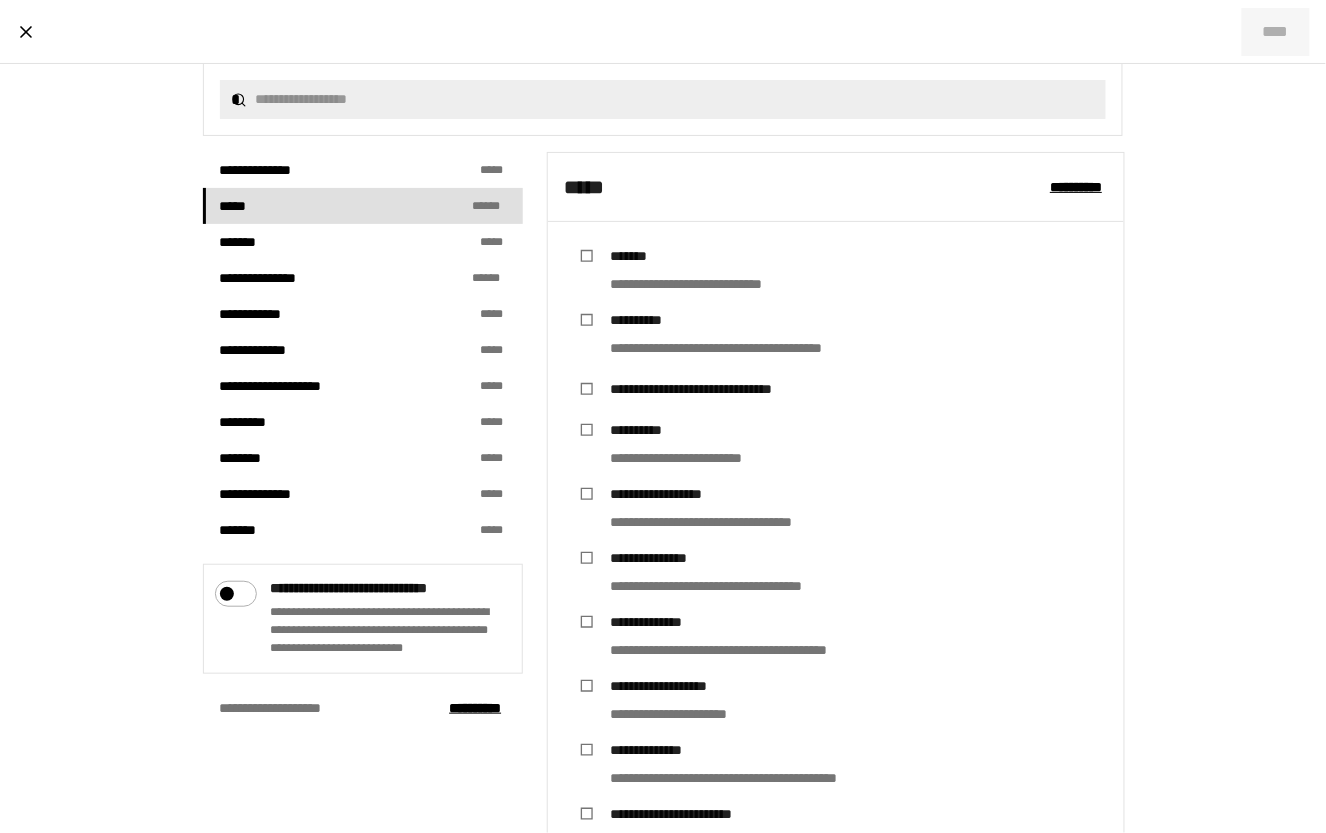 scroll, scrollTop: 407, scrollLeft: 0, axis: vertical 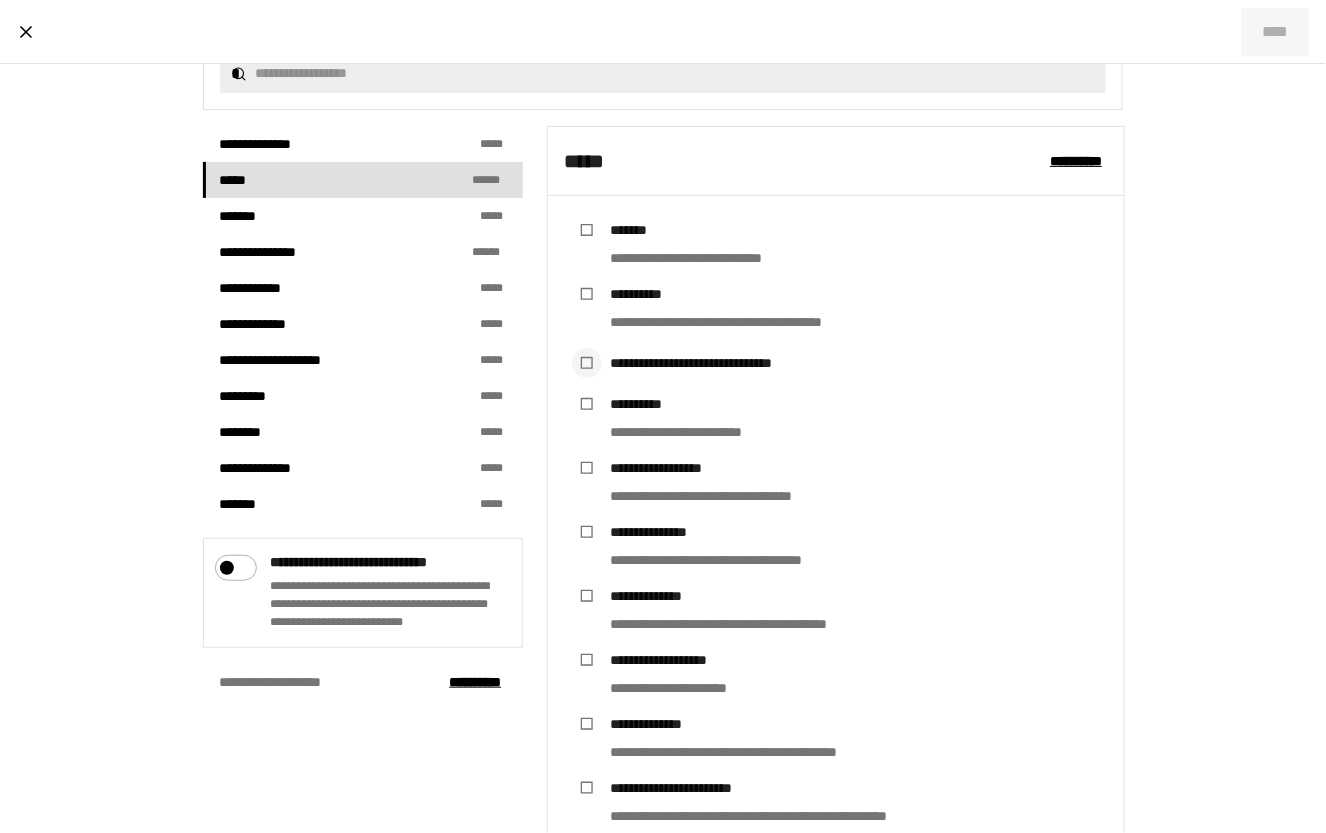 click at bounding box center (587, 363) 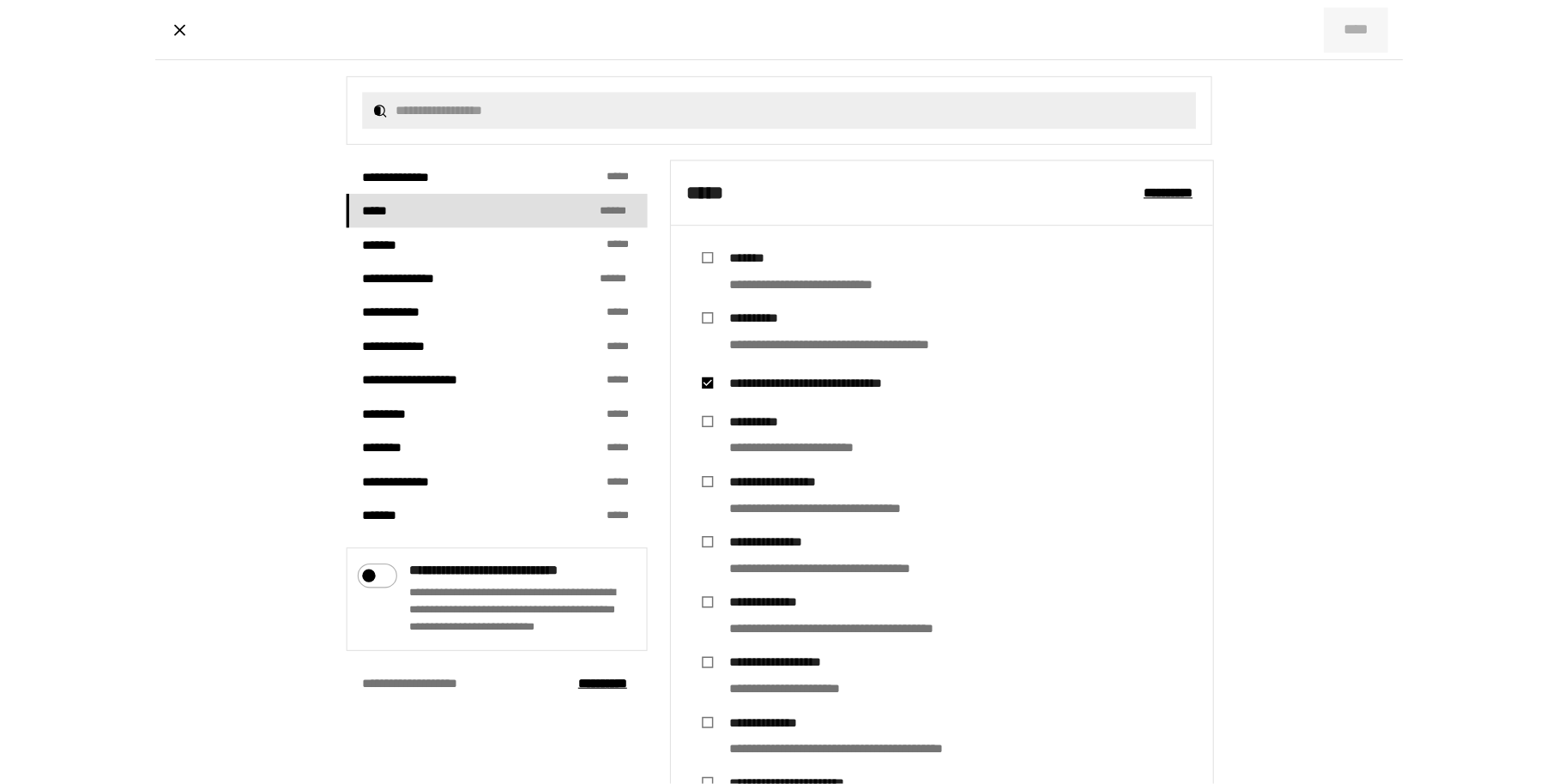 scroll, scrollTop: 323, scrollLeft: 0, axis: vertical 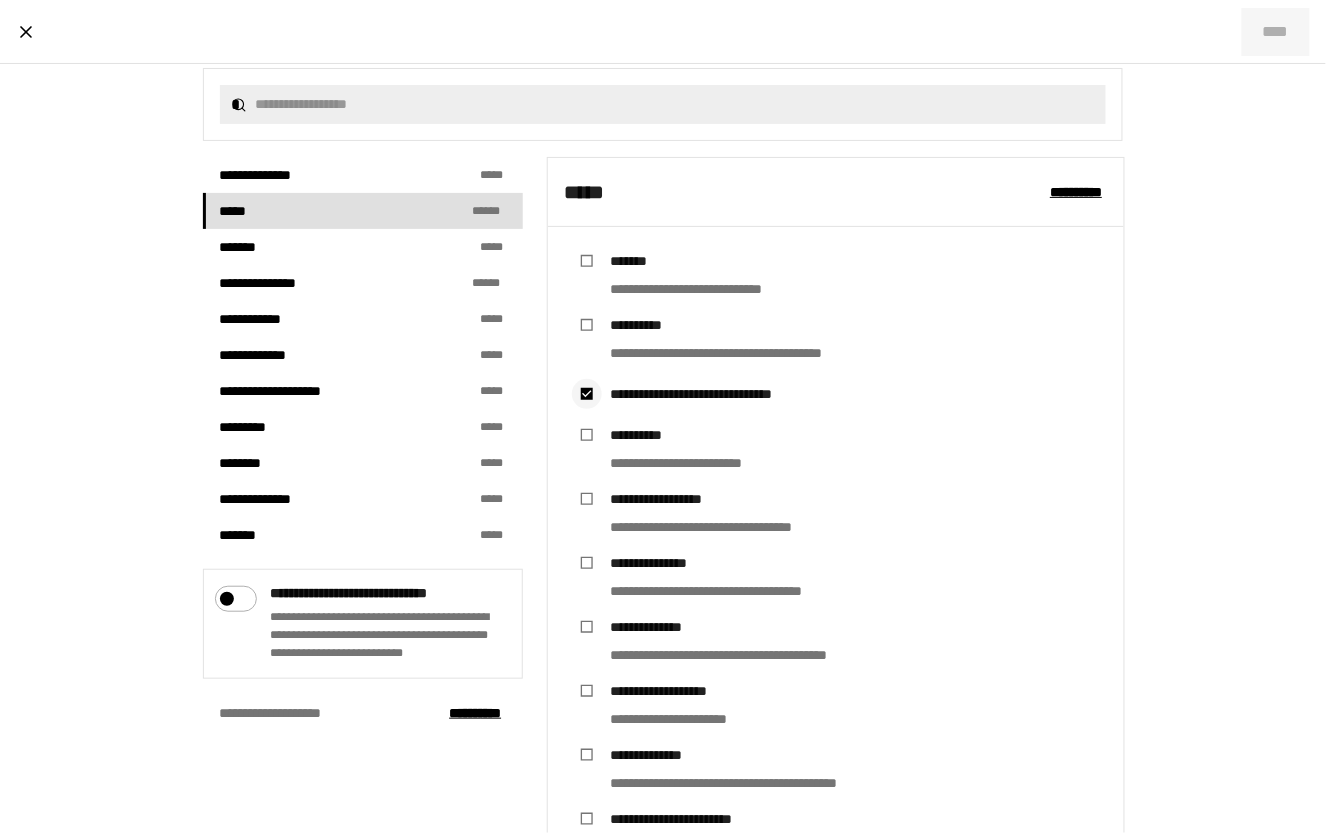 click at bounding box center (587, 394) 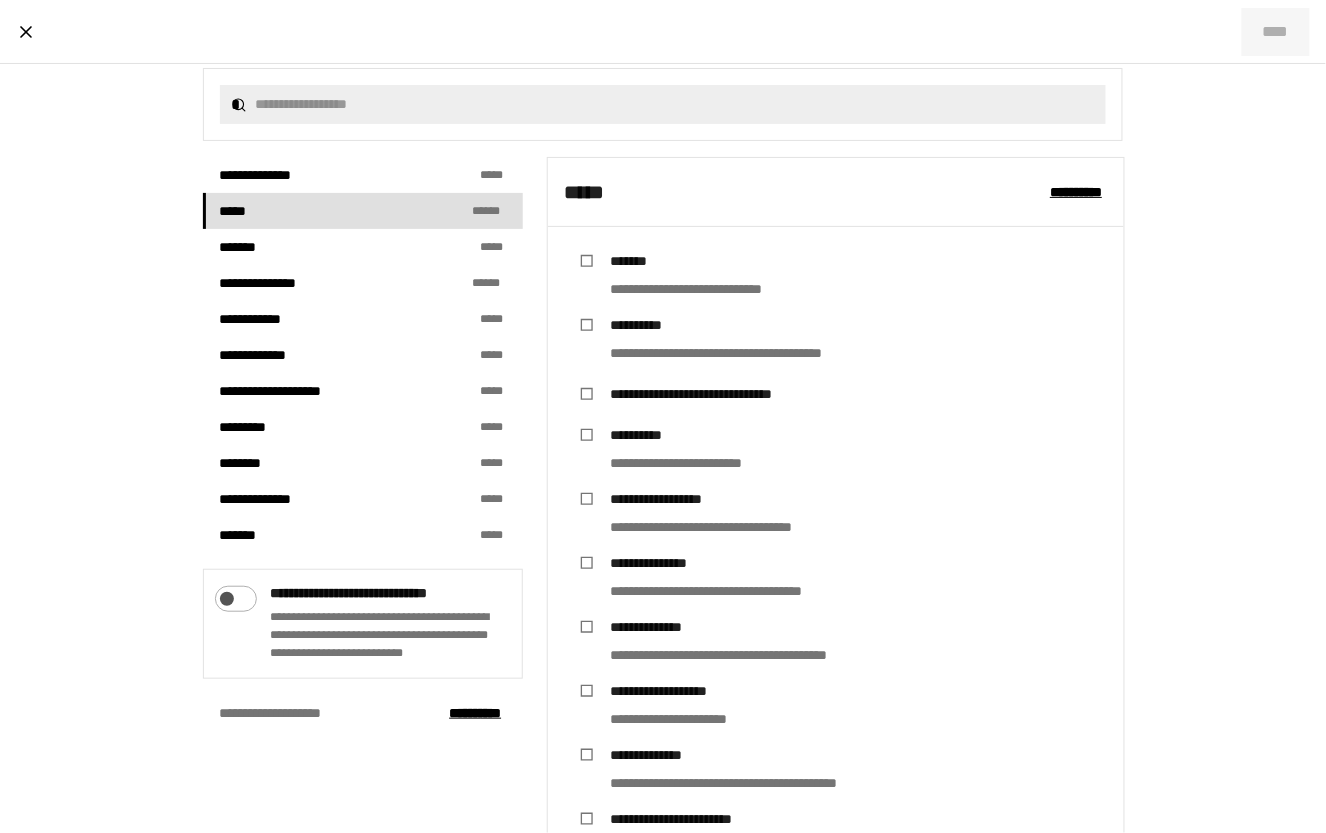 click at bounding box center (224, 594) 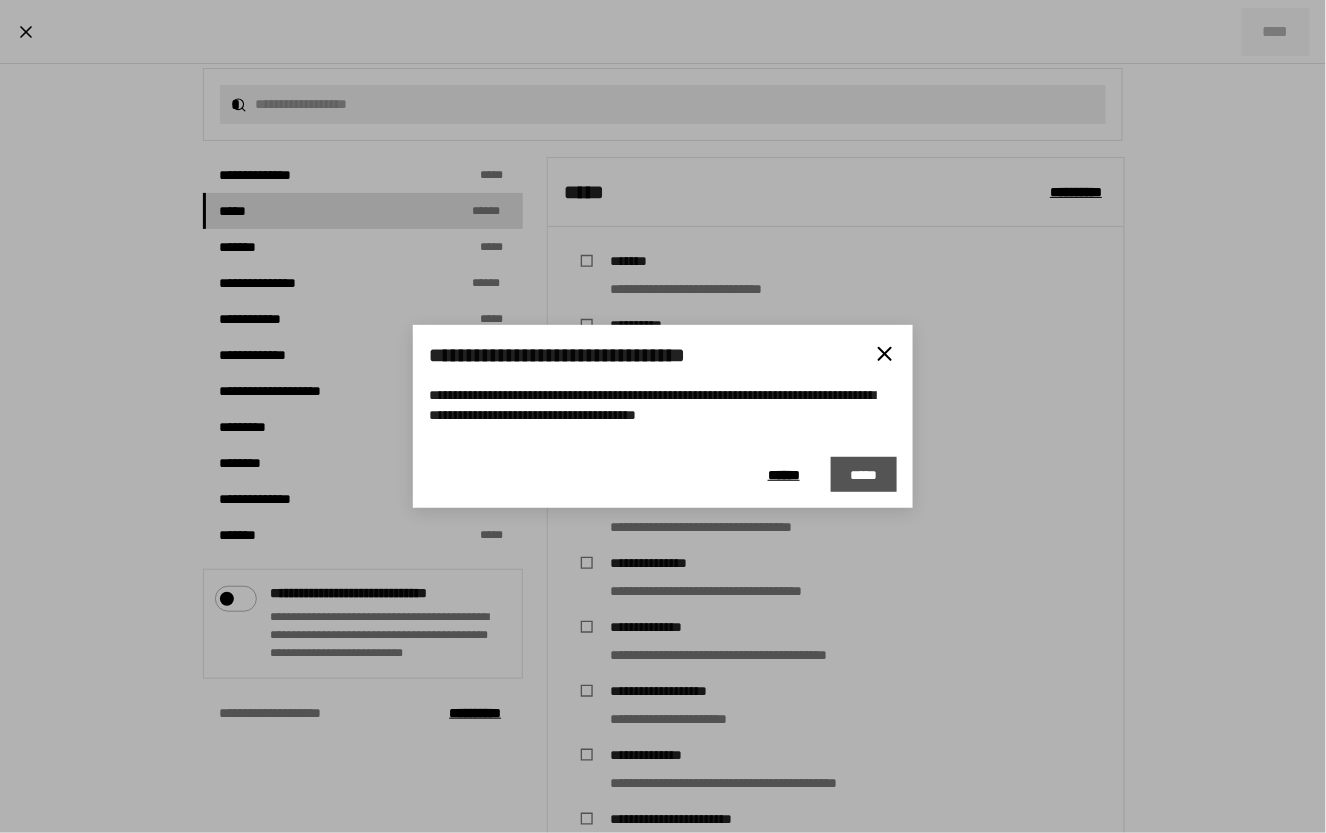 click on "*****" at bounding box center (864, 475) 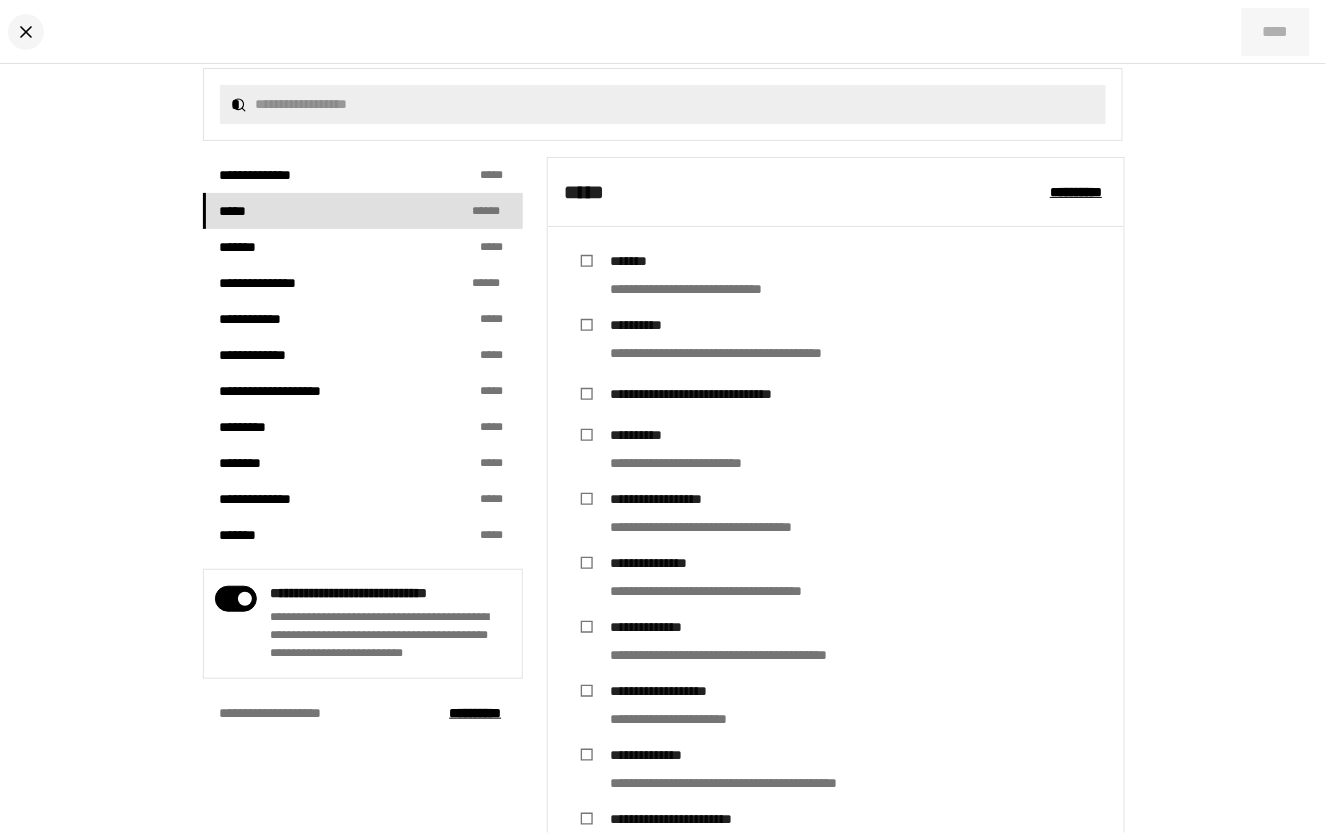 click 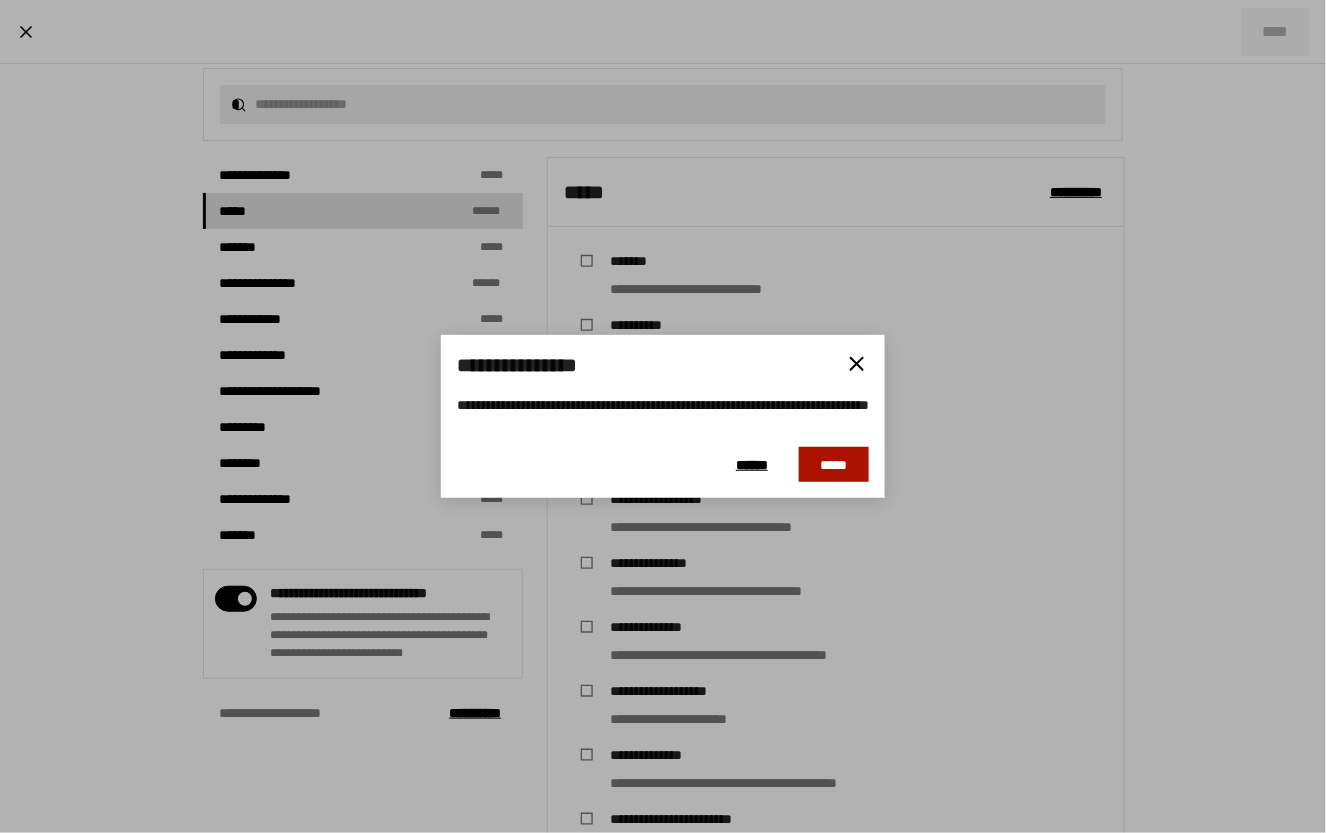 click on "*****" at bounding box center (834, 465) 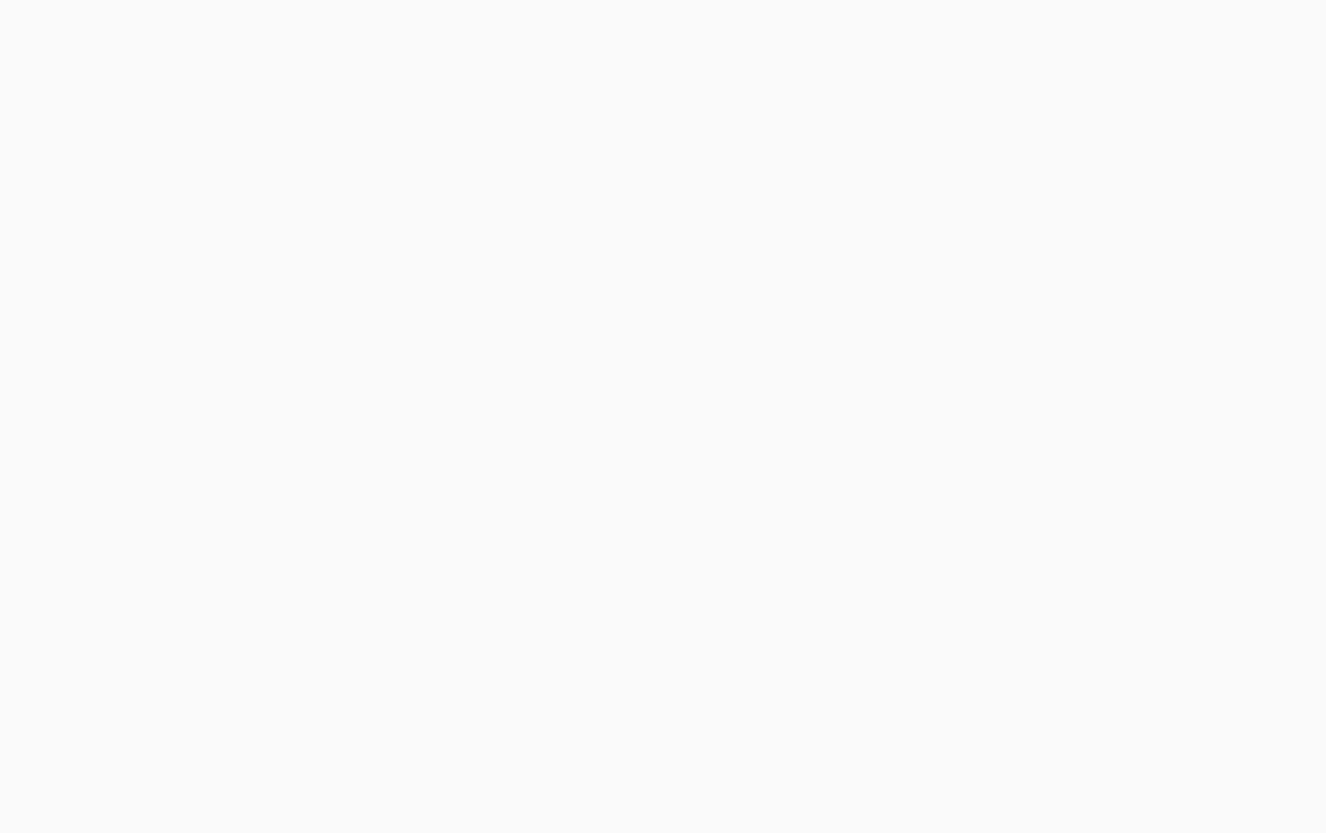 scroll, scrollTop: 0, scrollLeft: 0, axis: both 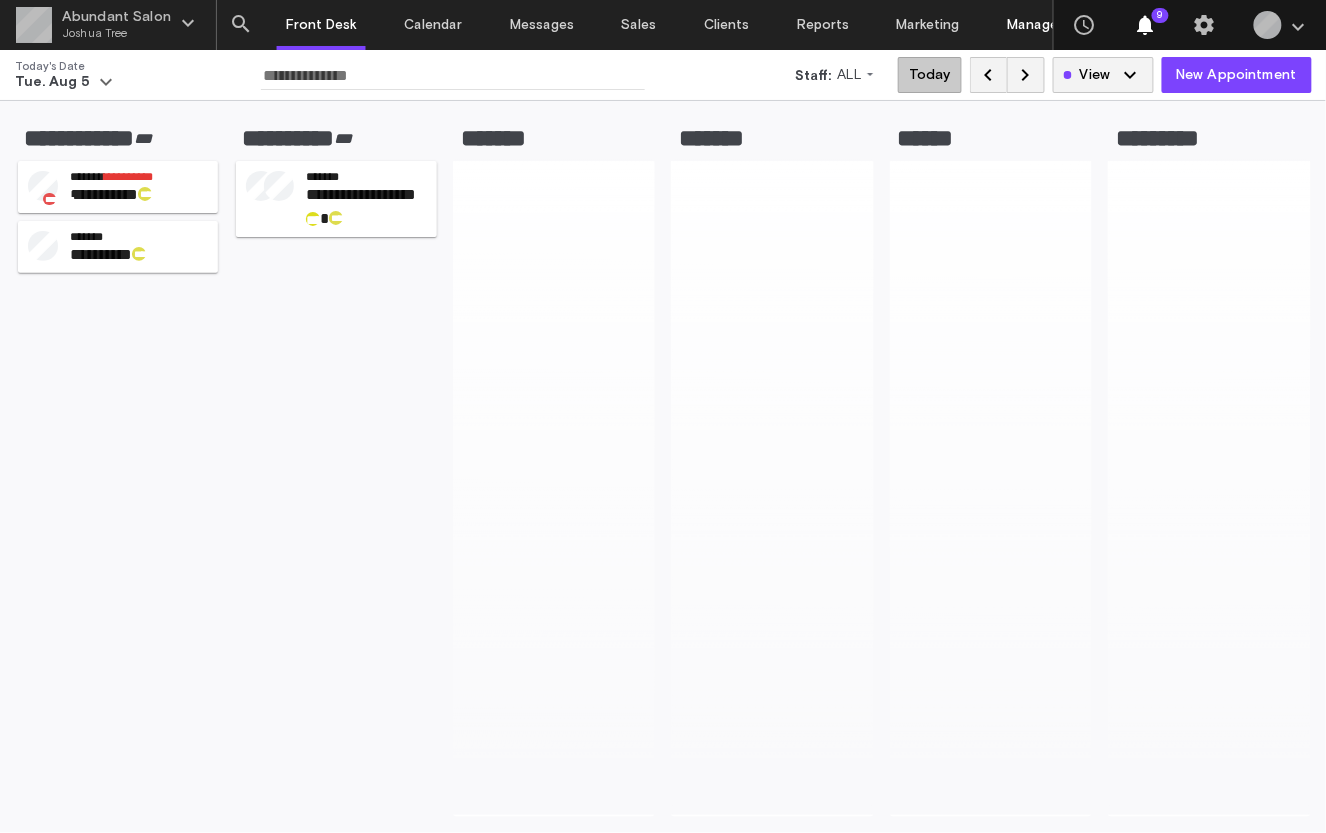 click on "Manage" at bounding box center (1033, 25) 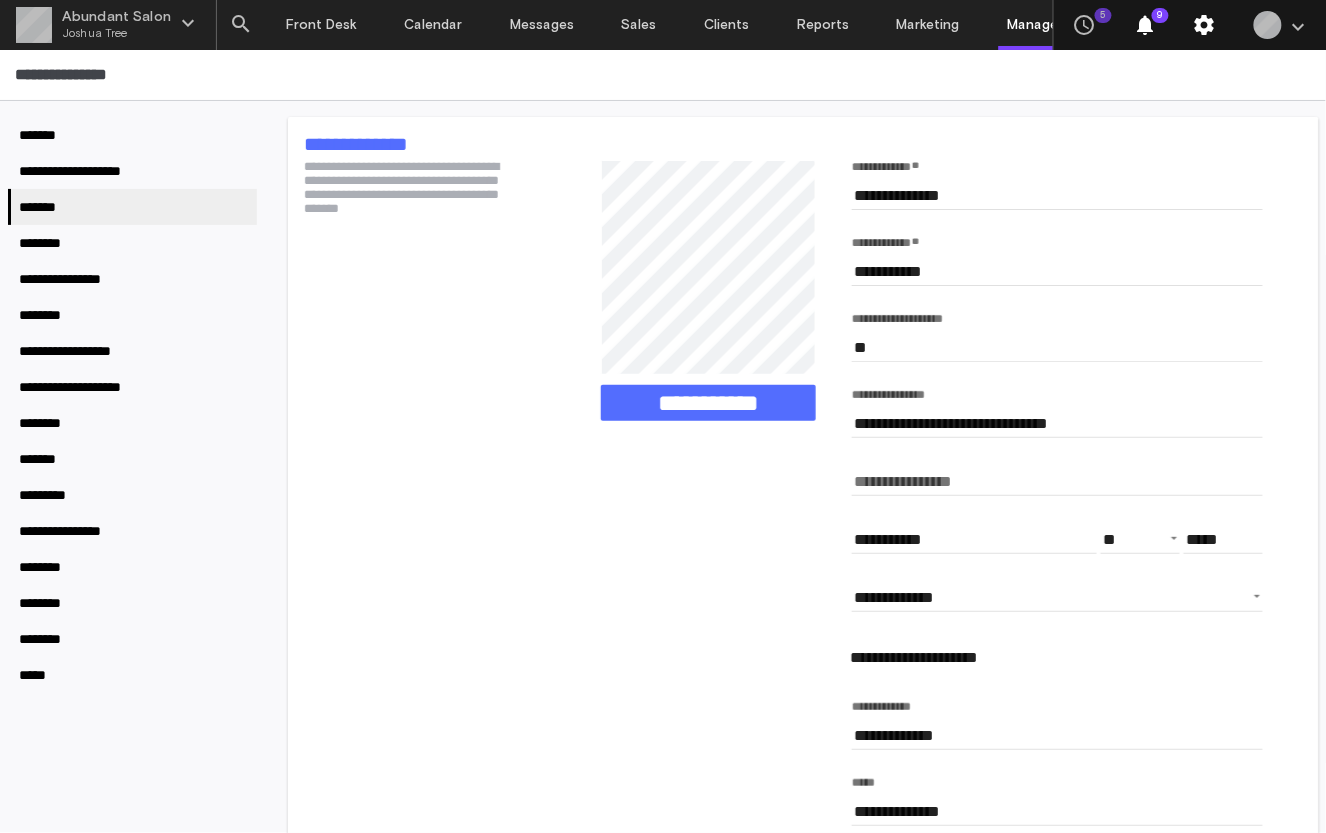 click on "settings" at bounding box center (1206, 25) 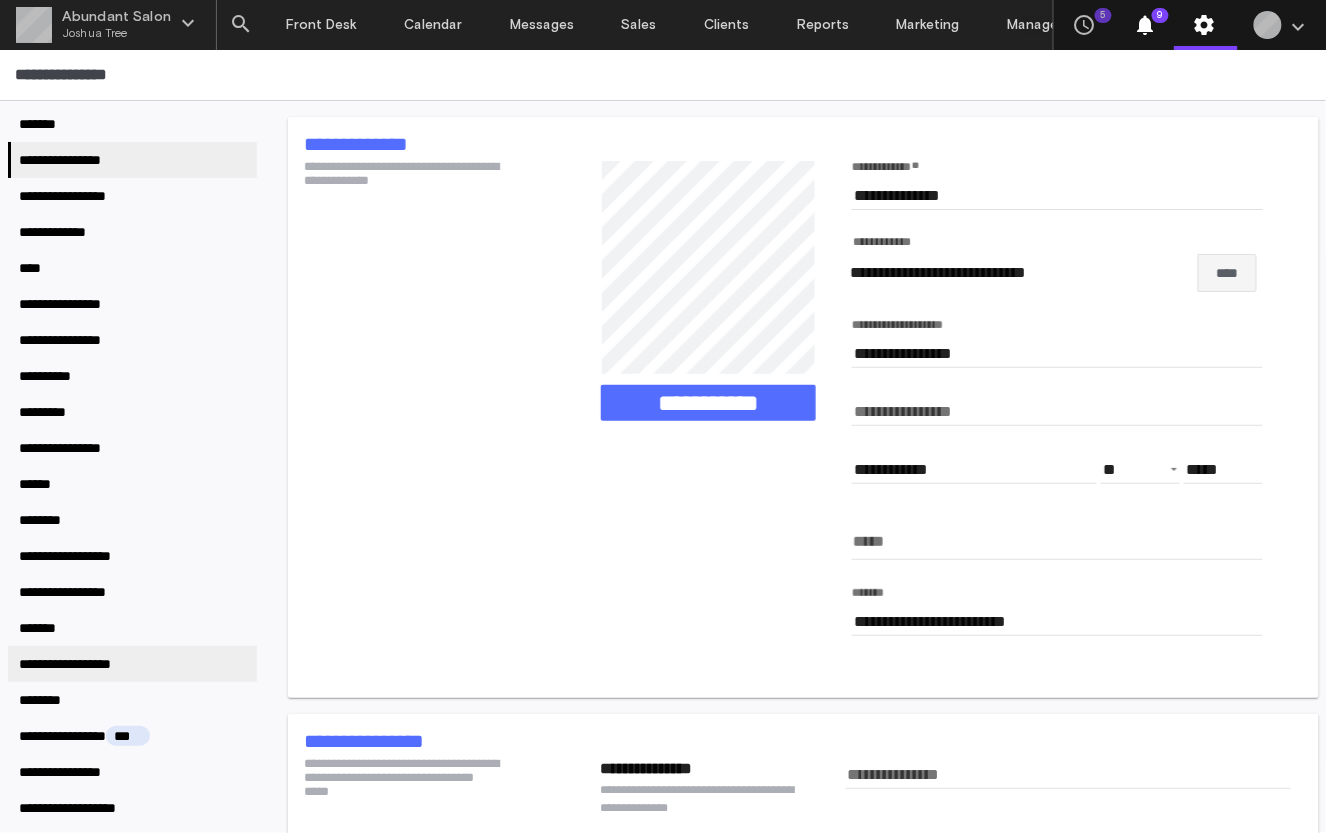scroll, scrollTop: 53, scrollLeft: 0, axis: vertical 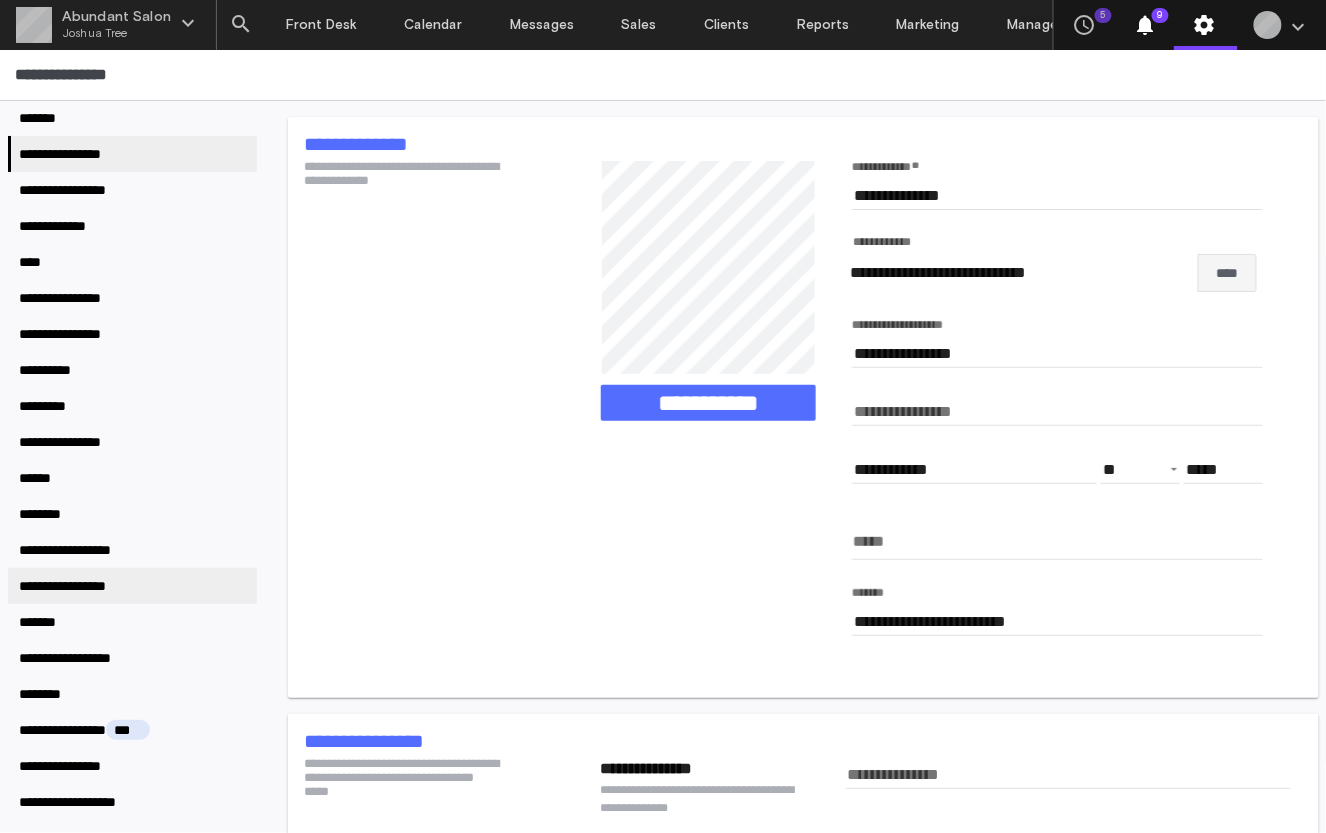 click on "**********" at bounding box center [132, 586] 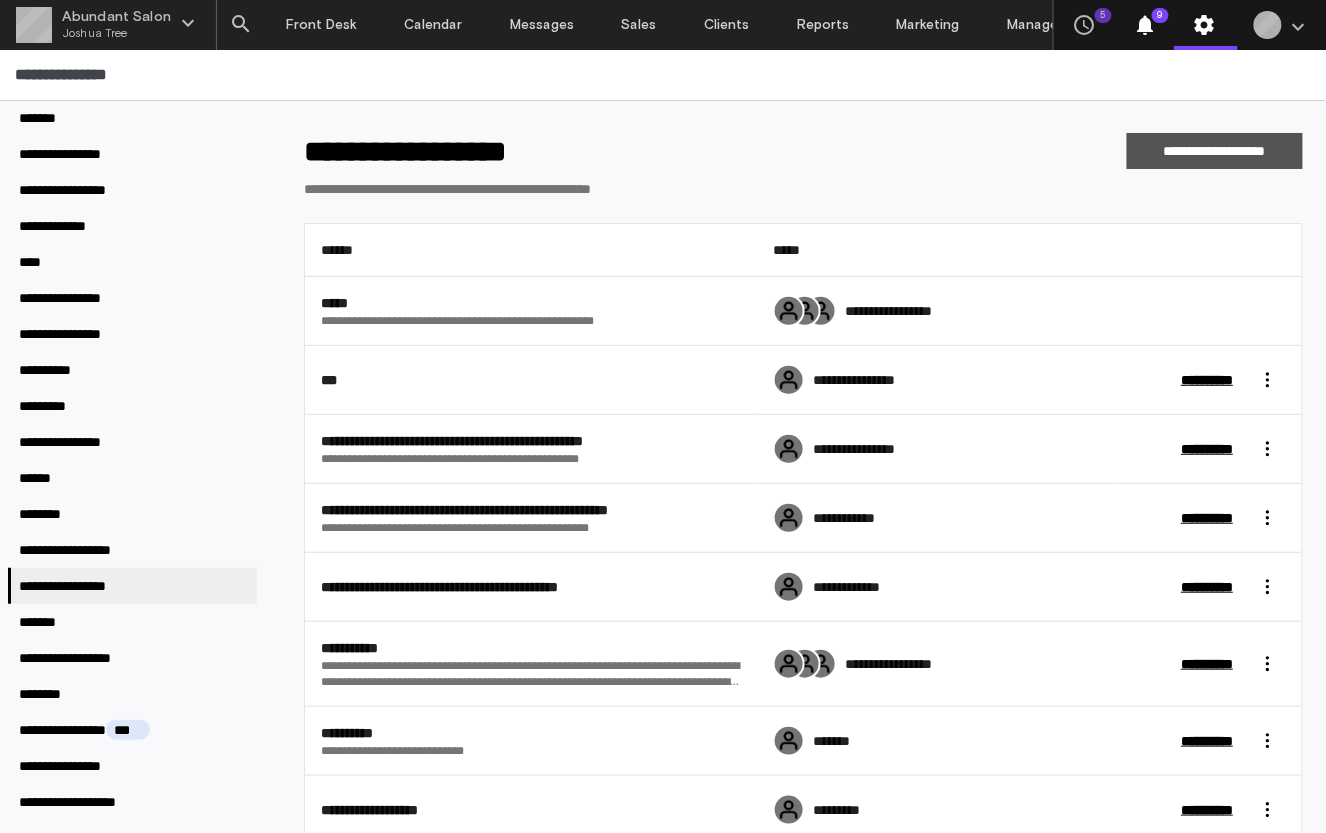 click on "**********" at bounding box center [1214, 151] 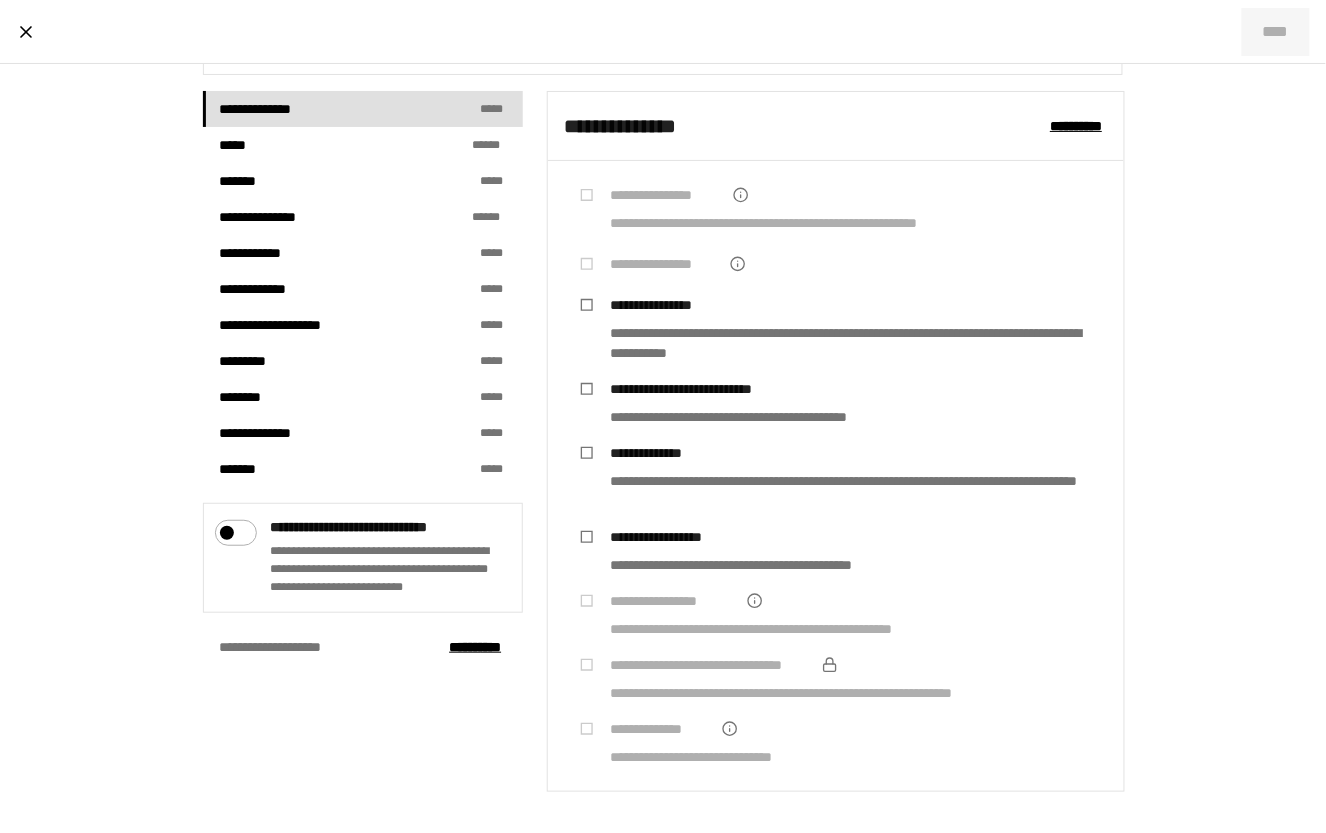 scroll, scrollTop: 443, scrollLeft: 0, axis: vertical 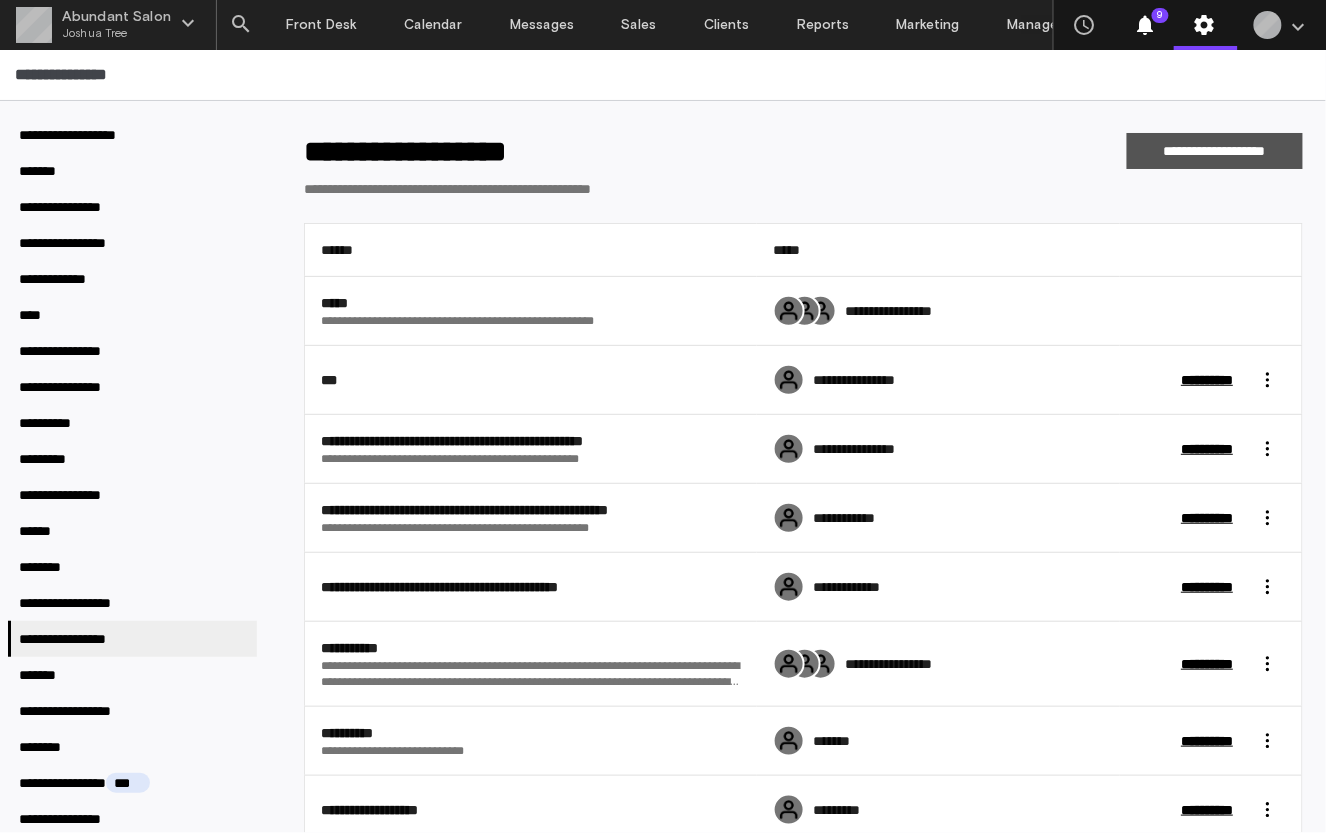 click on "**********" at bounding box center [1214, 151] 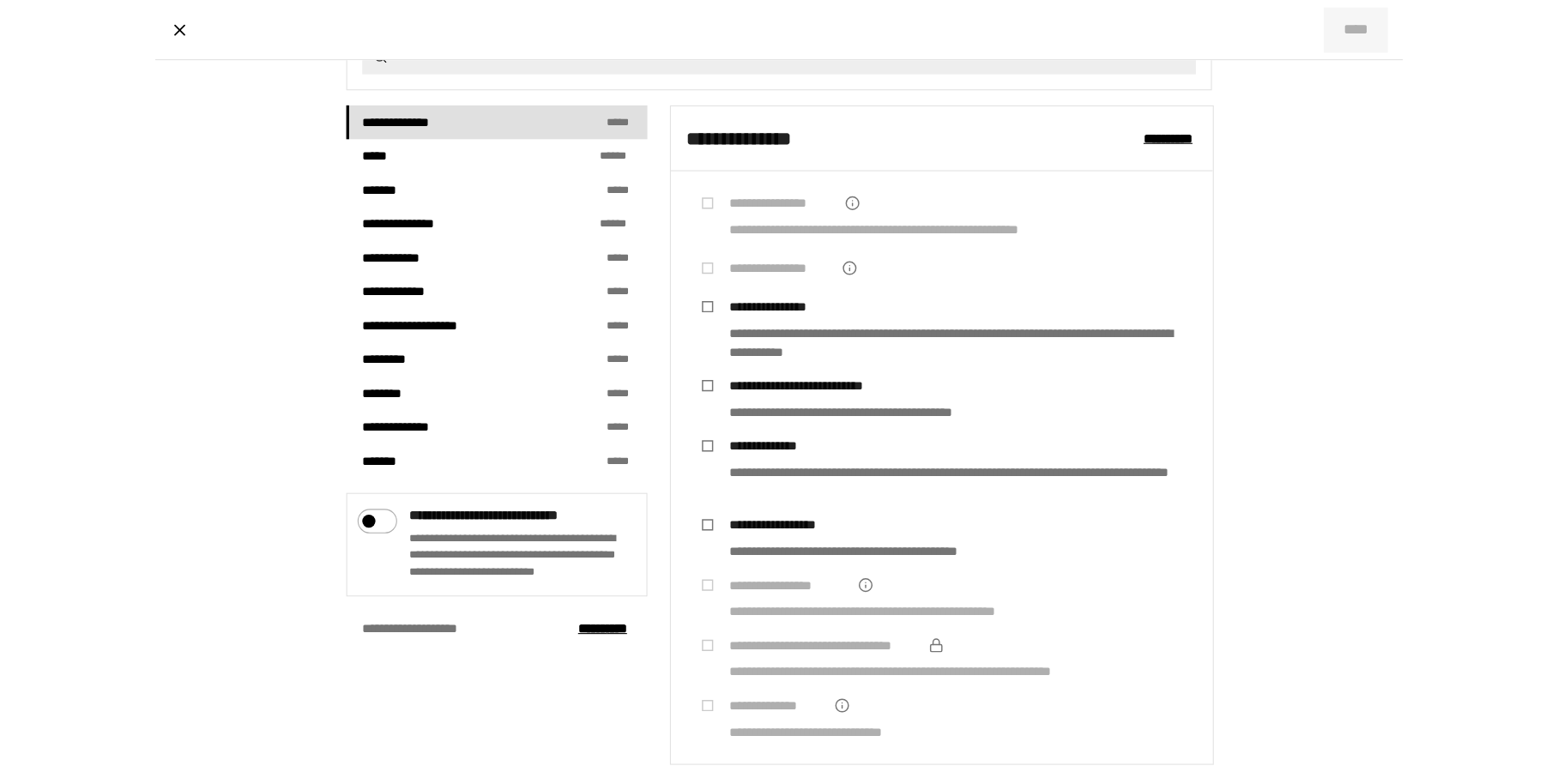 scroll, scrollTop: 367, scrollLeft: 0, axis: vertical 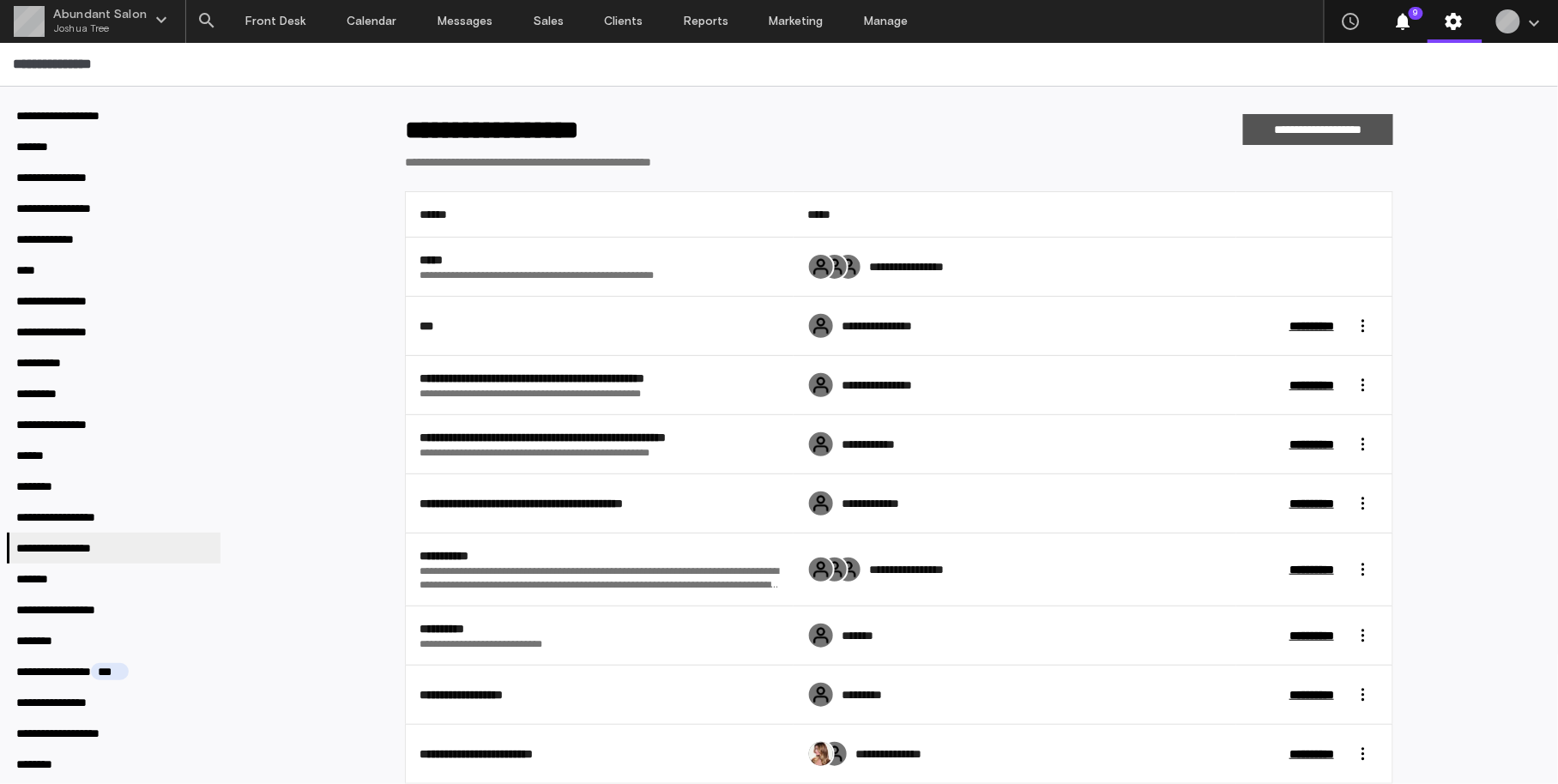 click on "**********" at bounding box center [1318, 130] 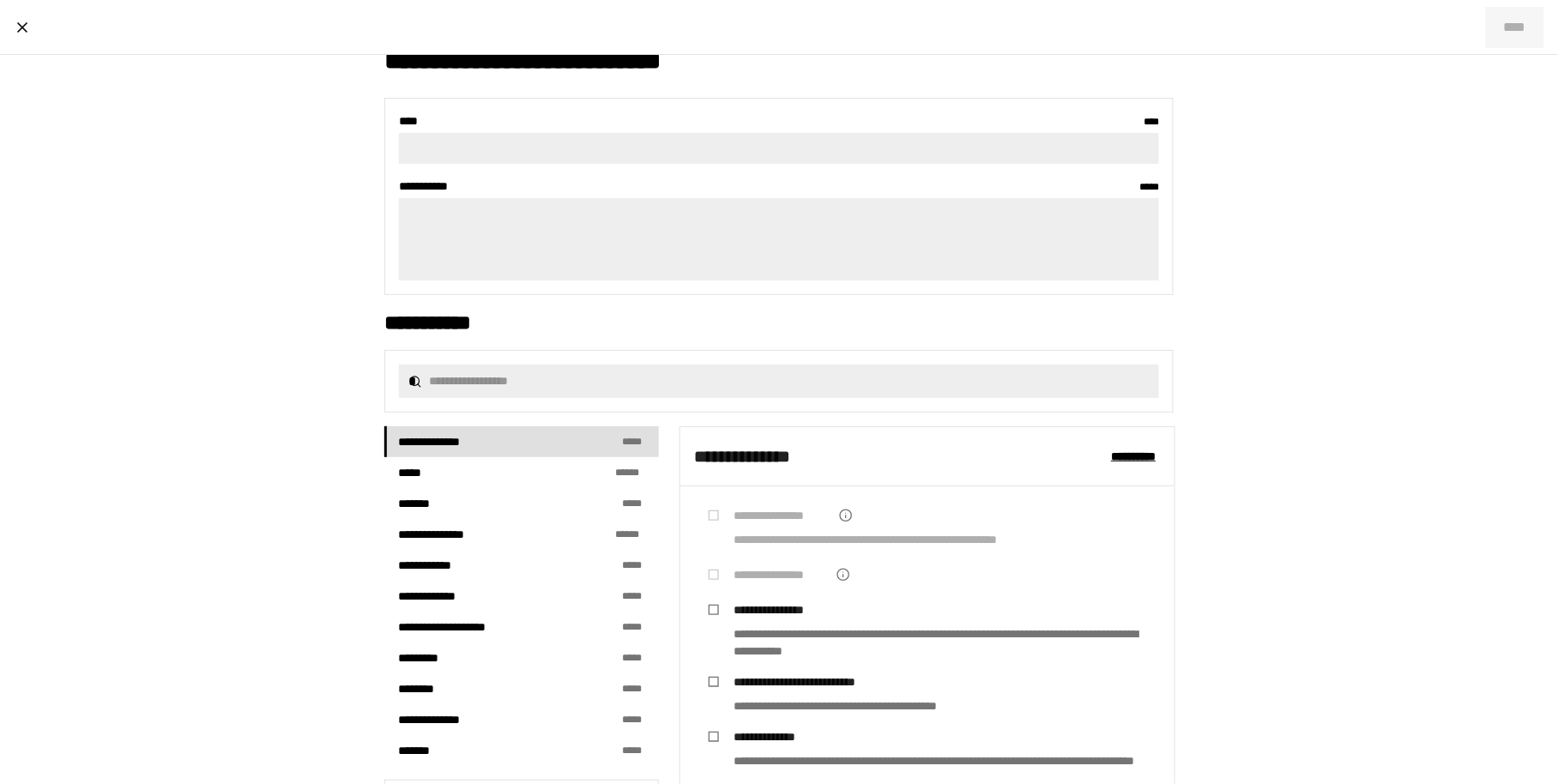 scroll, scrollTop: 0, scrollLeft: 0, axis: both 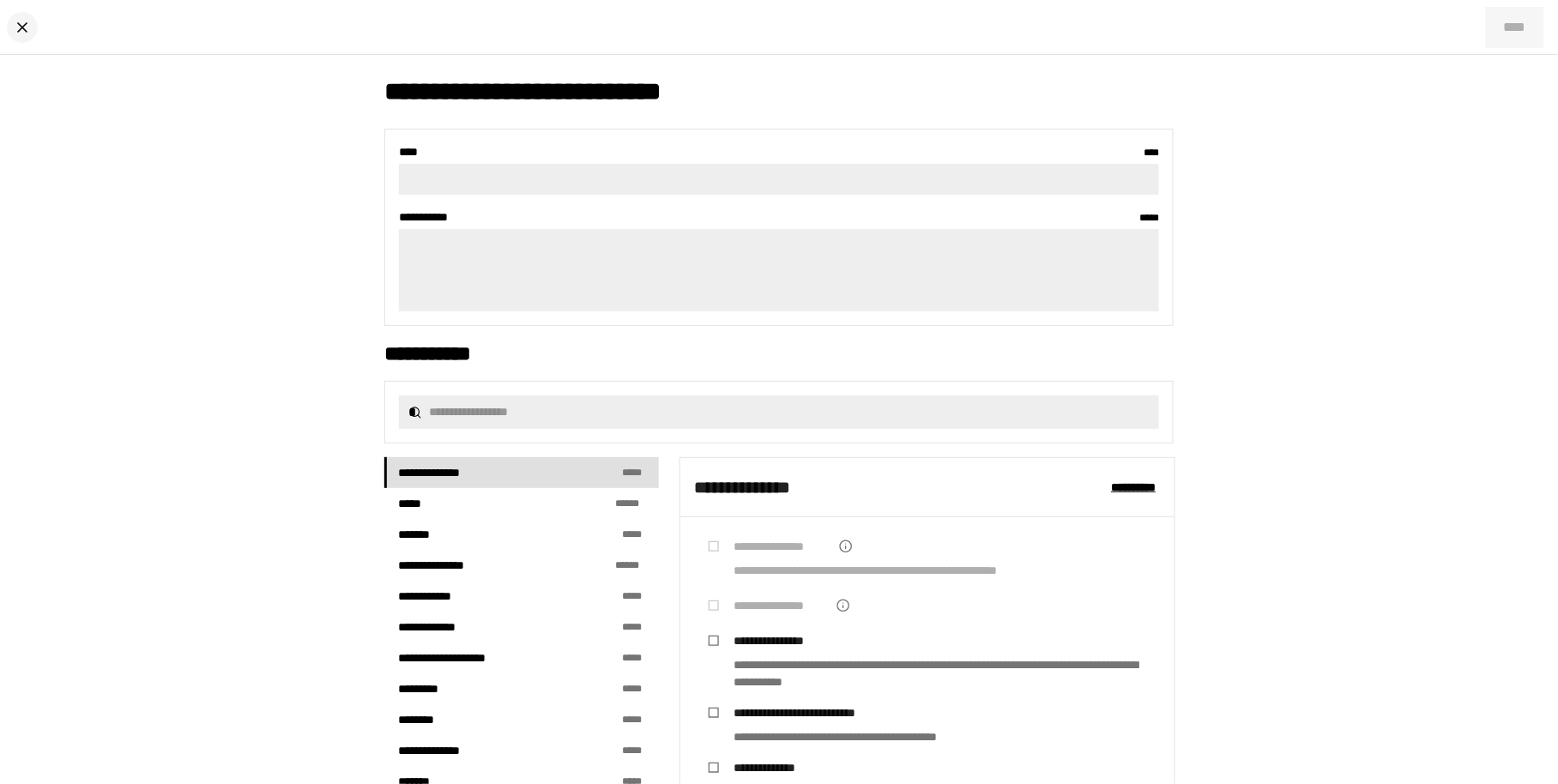 click 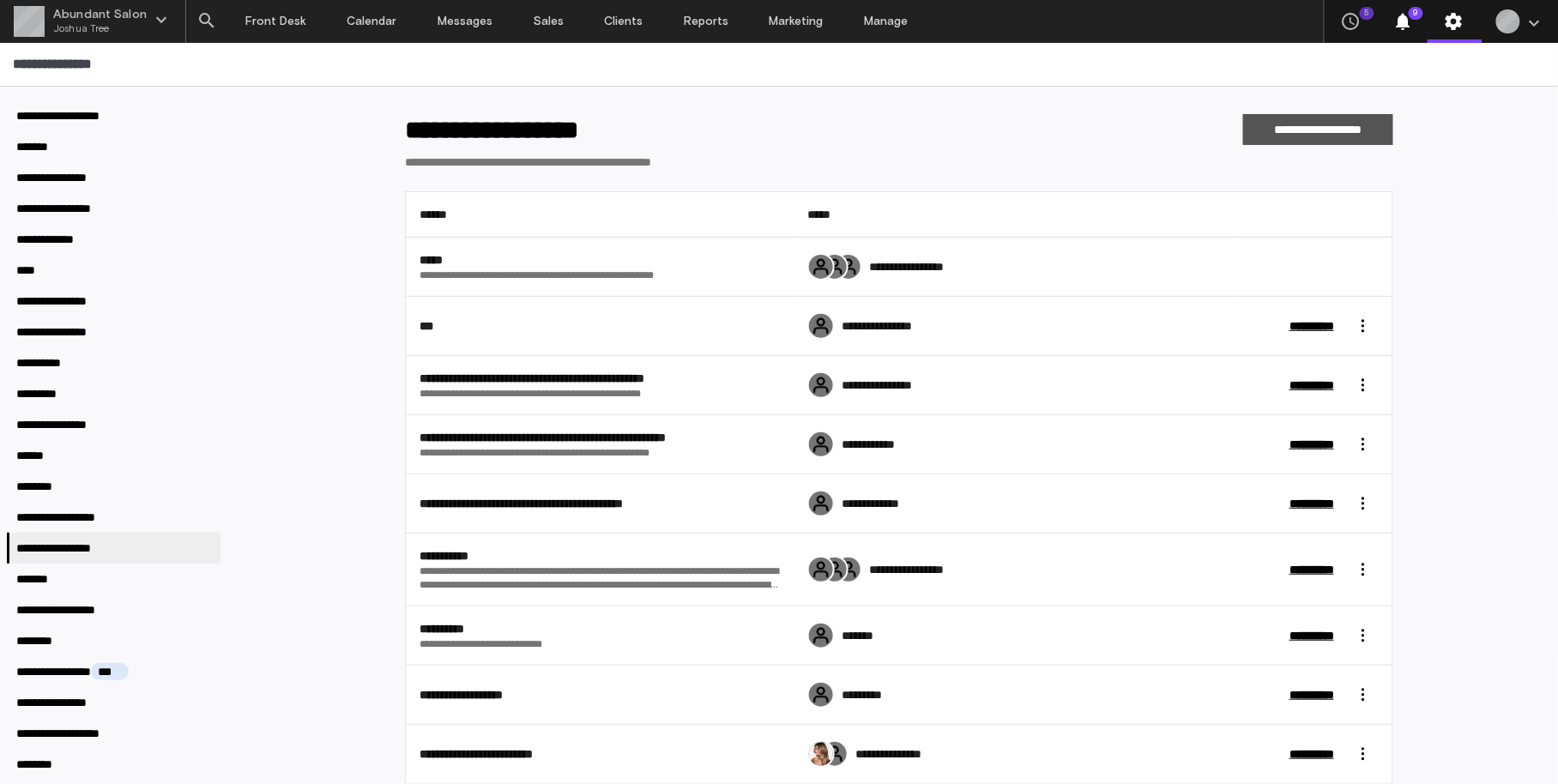 click on "**********" at bounding box center [1318, 130] 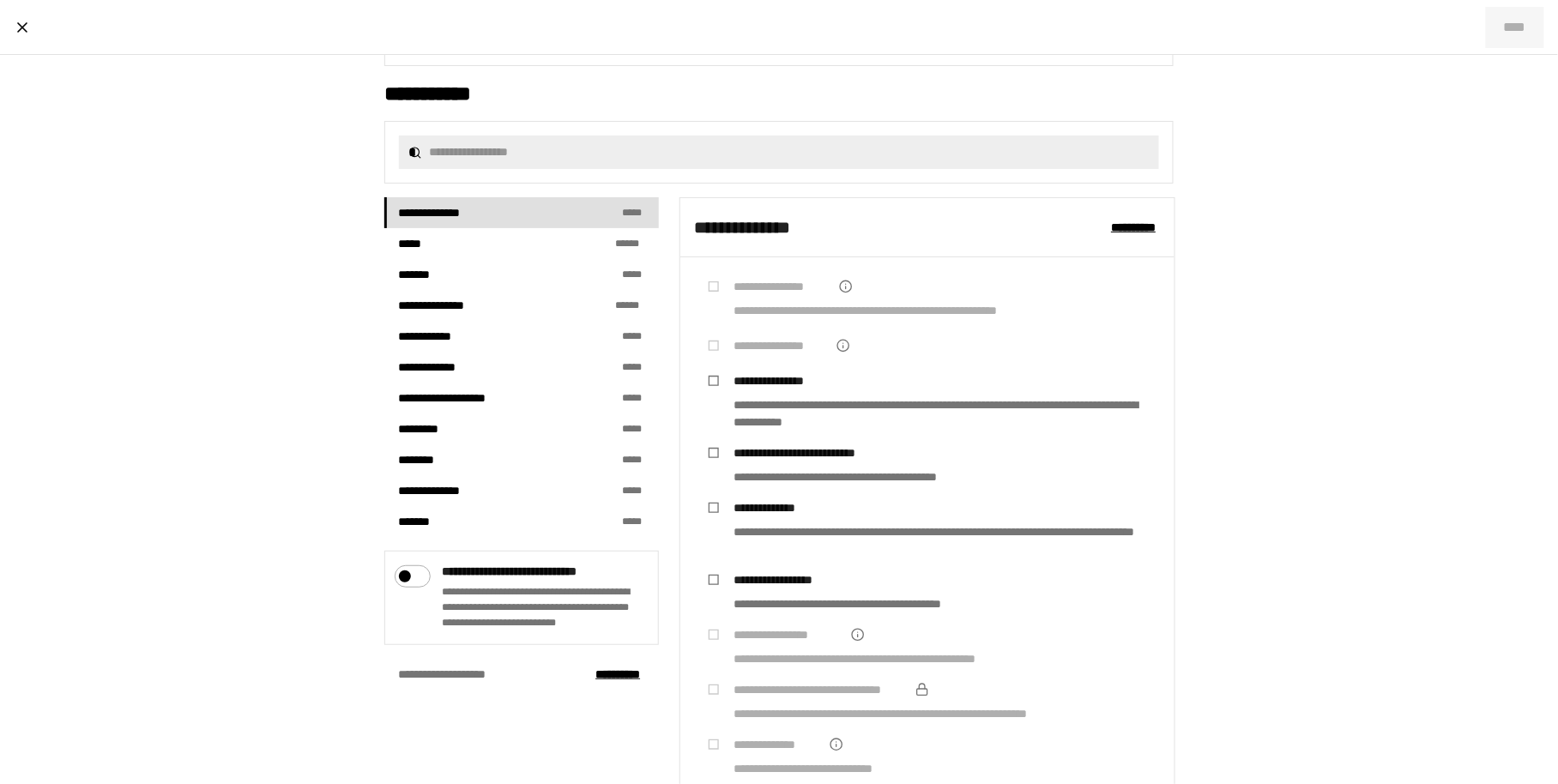 scroll, scrollTop: 278, scrollLeft: 0, axis: vertical 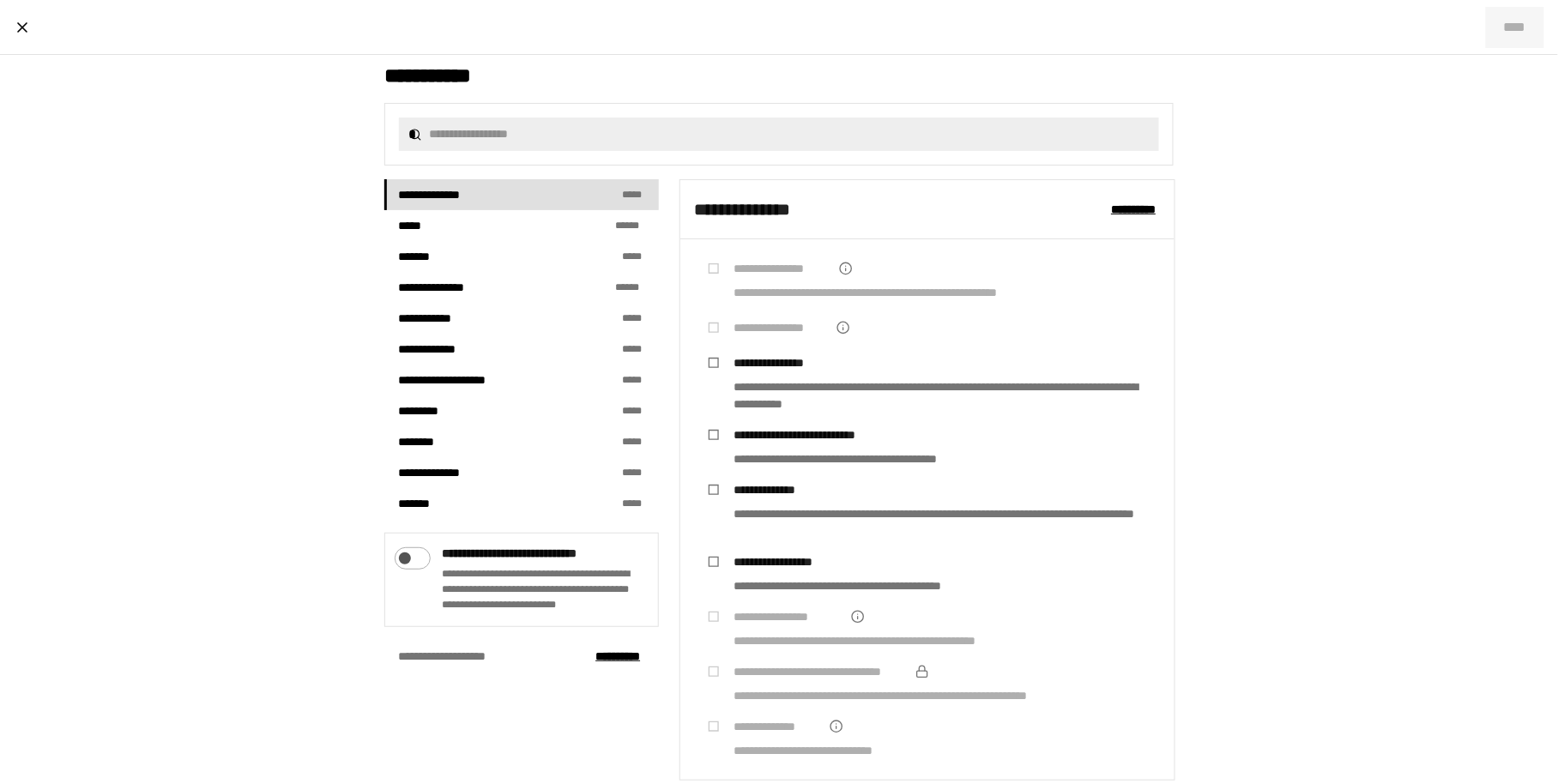 click at bounding box center [402, 554] 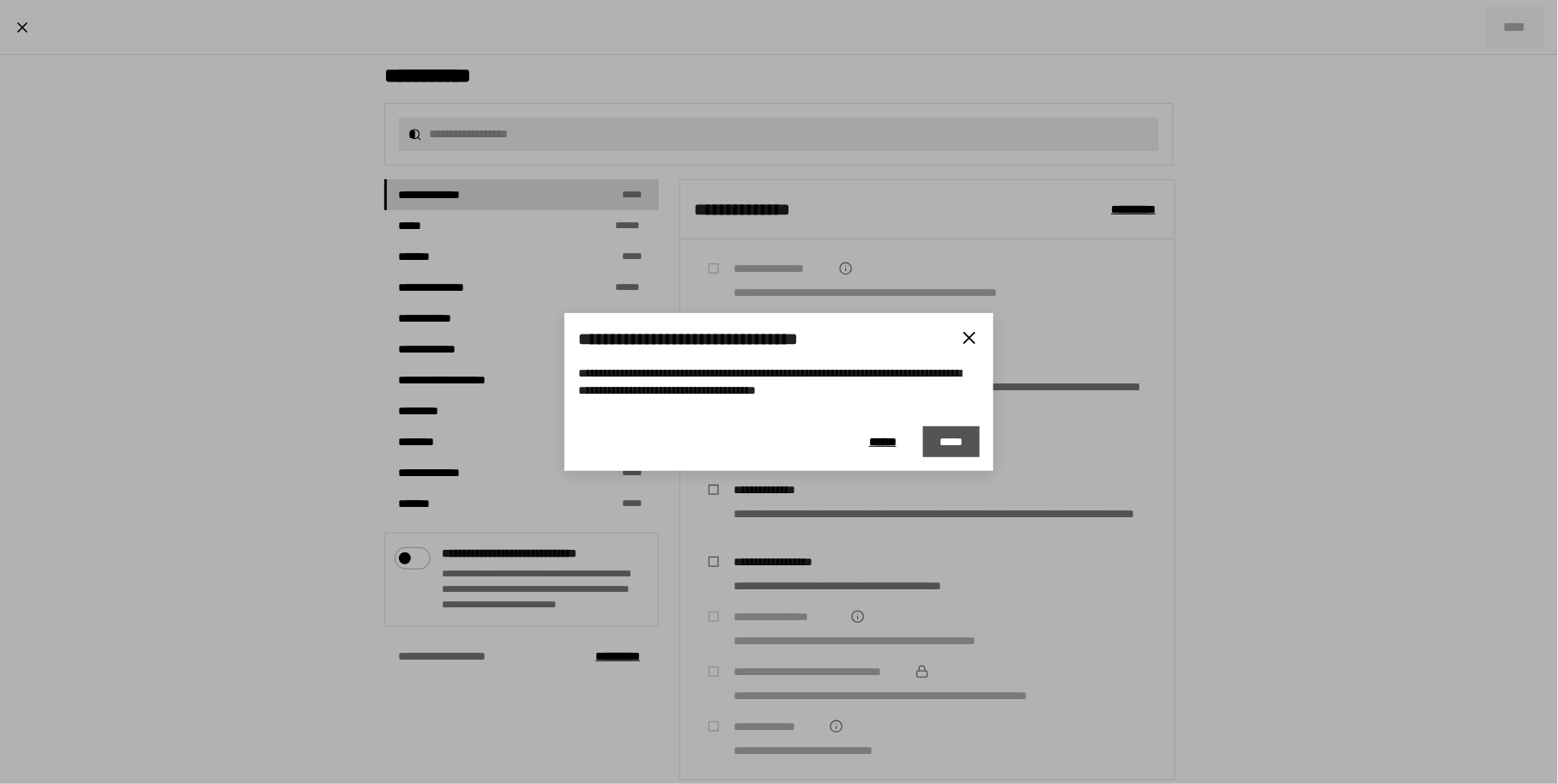 click on "*****" at bounding box center (951, 442) 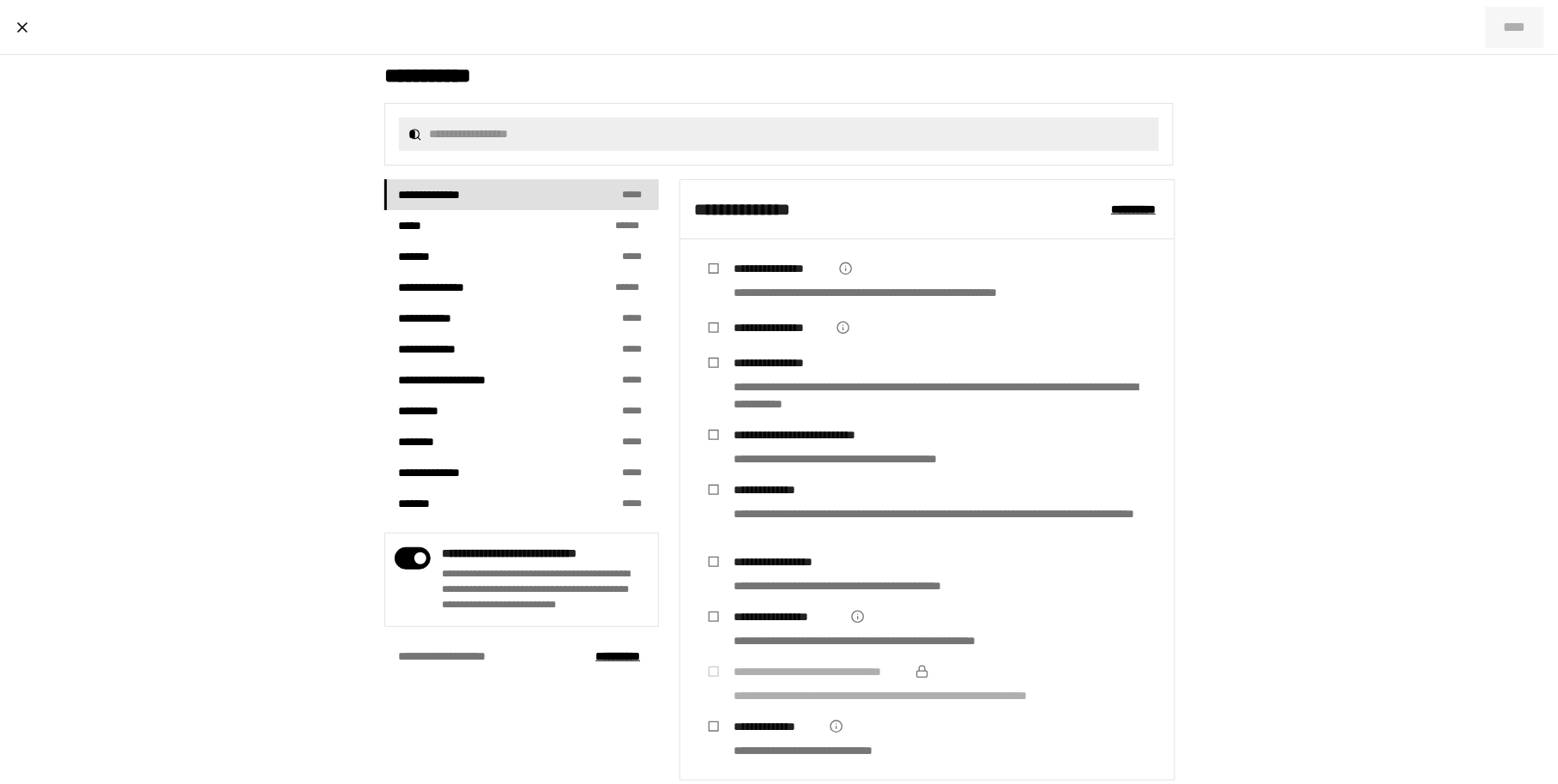 scroll, scrollTop: 315, scrollLeft: 0, axis: vertical 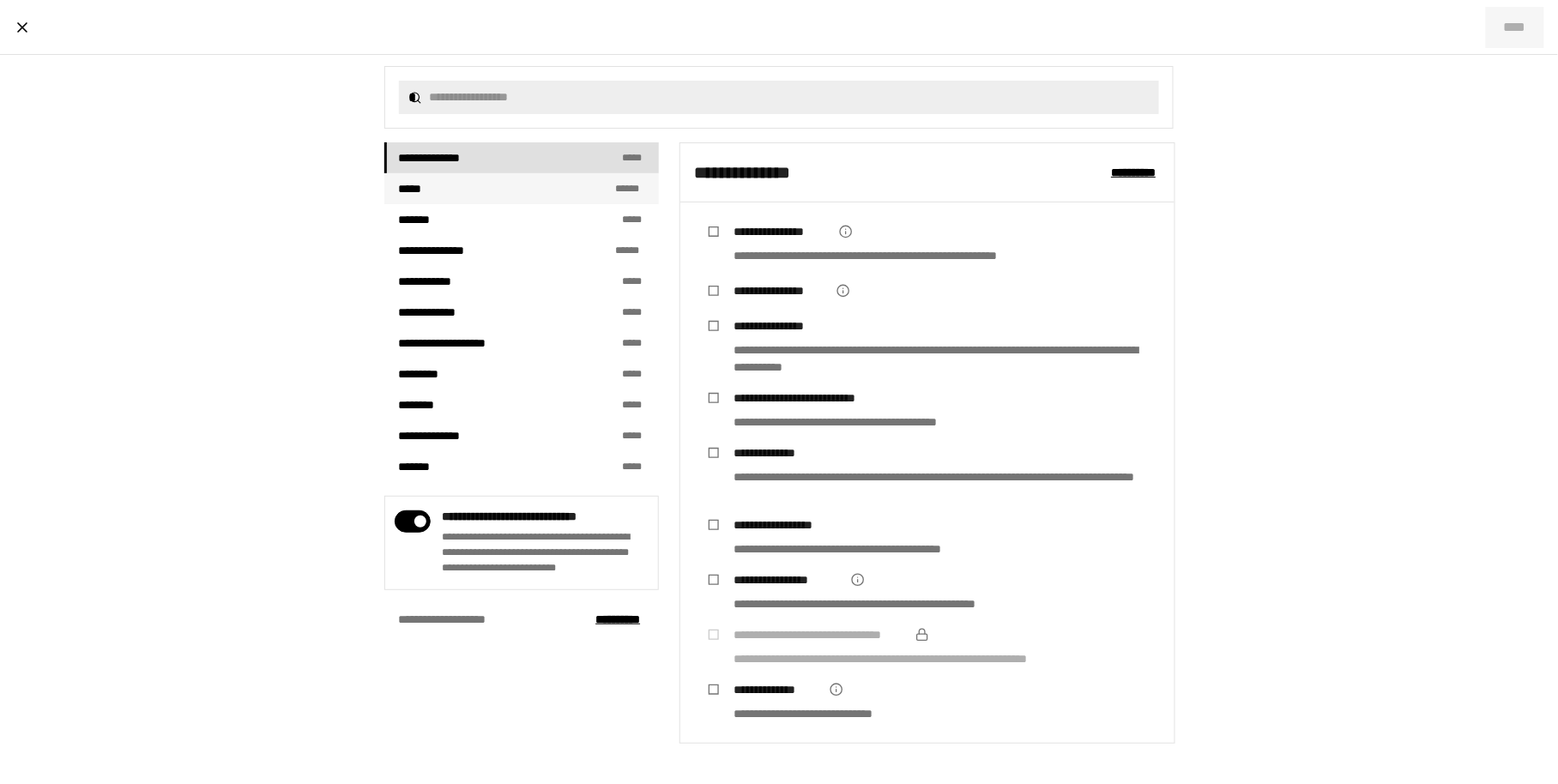 click on "***** * * **" at bounding box center [522, 189] 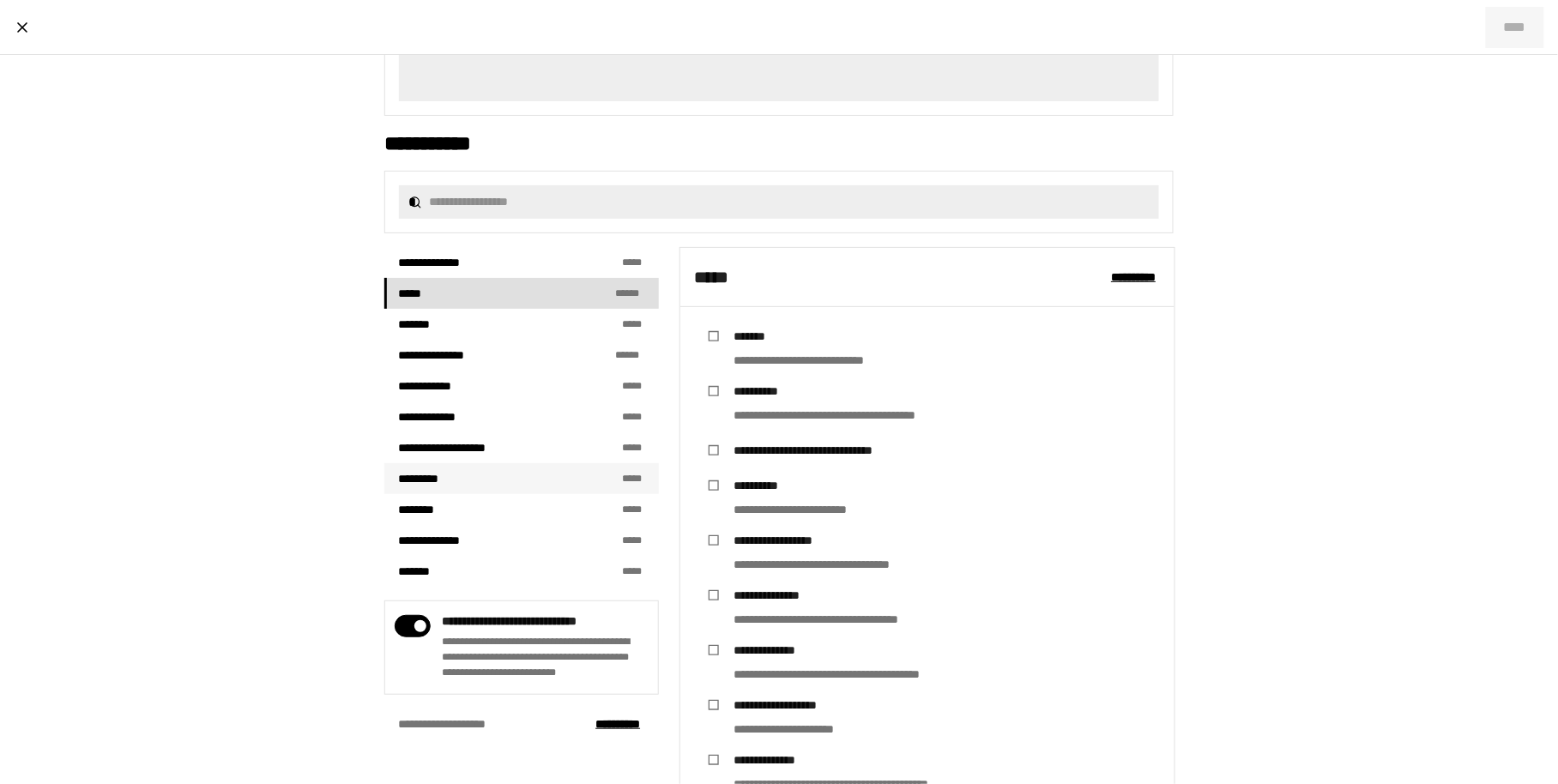 scroll, scrollTop: 202, scrollLeft: 0, axis: vertical 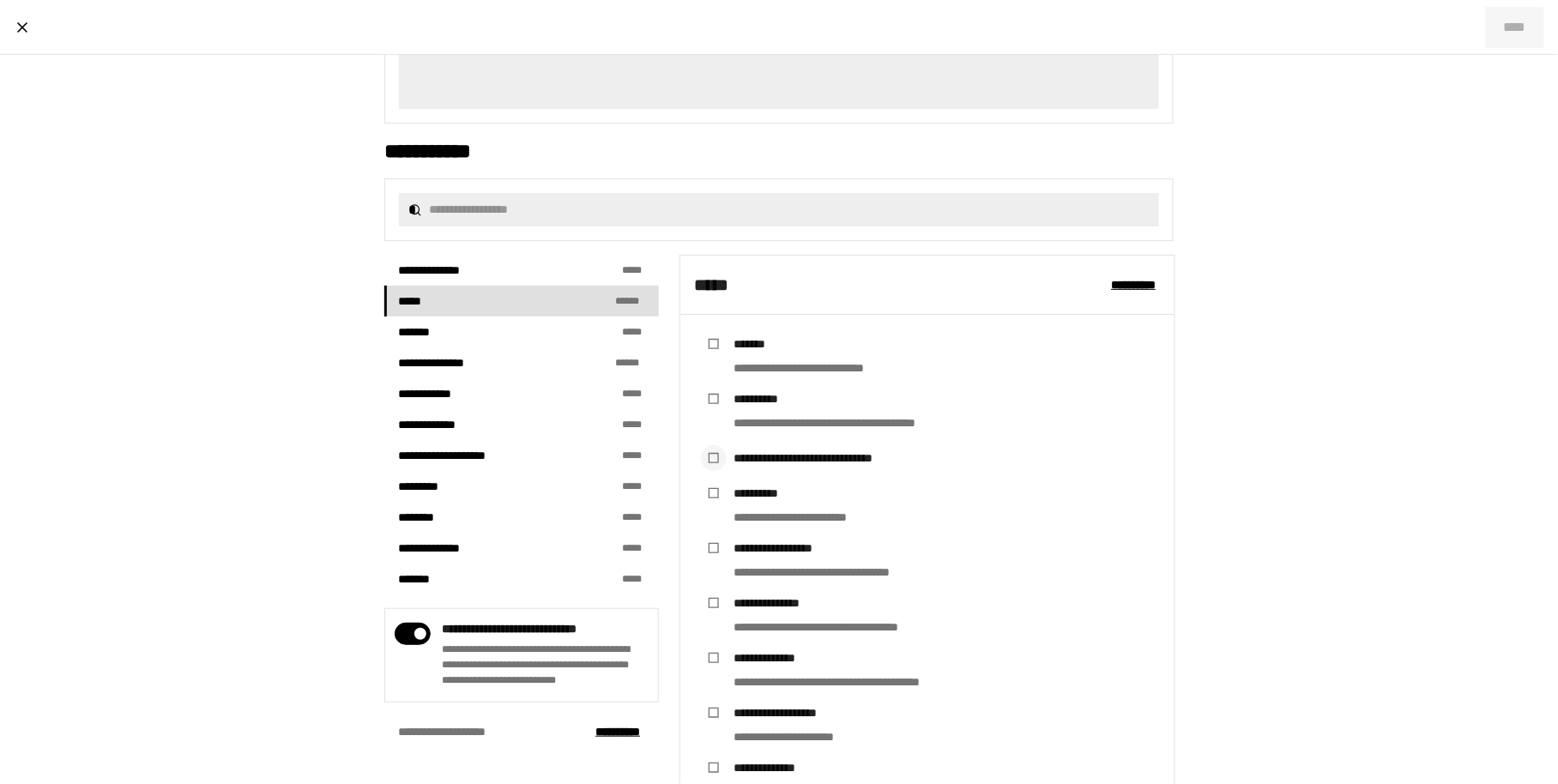 click at bounding box center (714, 458) 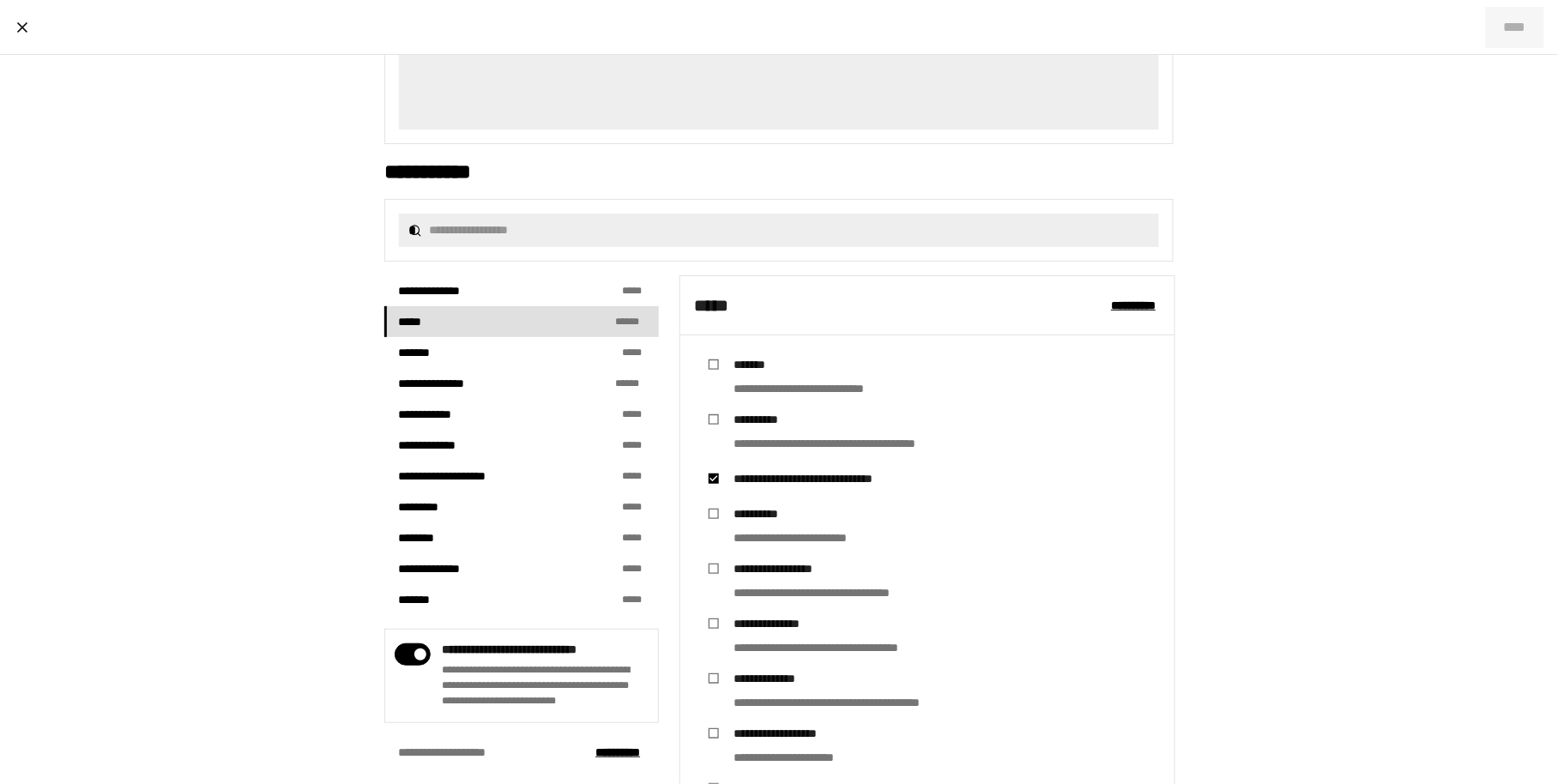 scroll, scrollTop: 175, scrollLeft: 0, axis: vertical 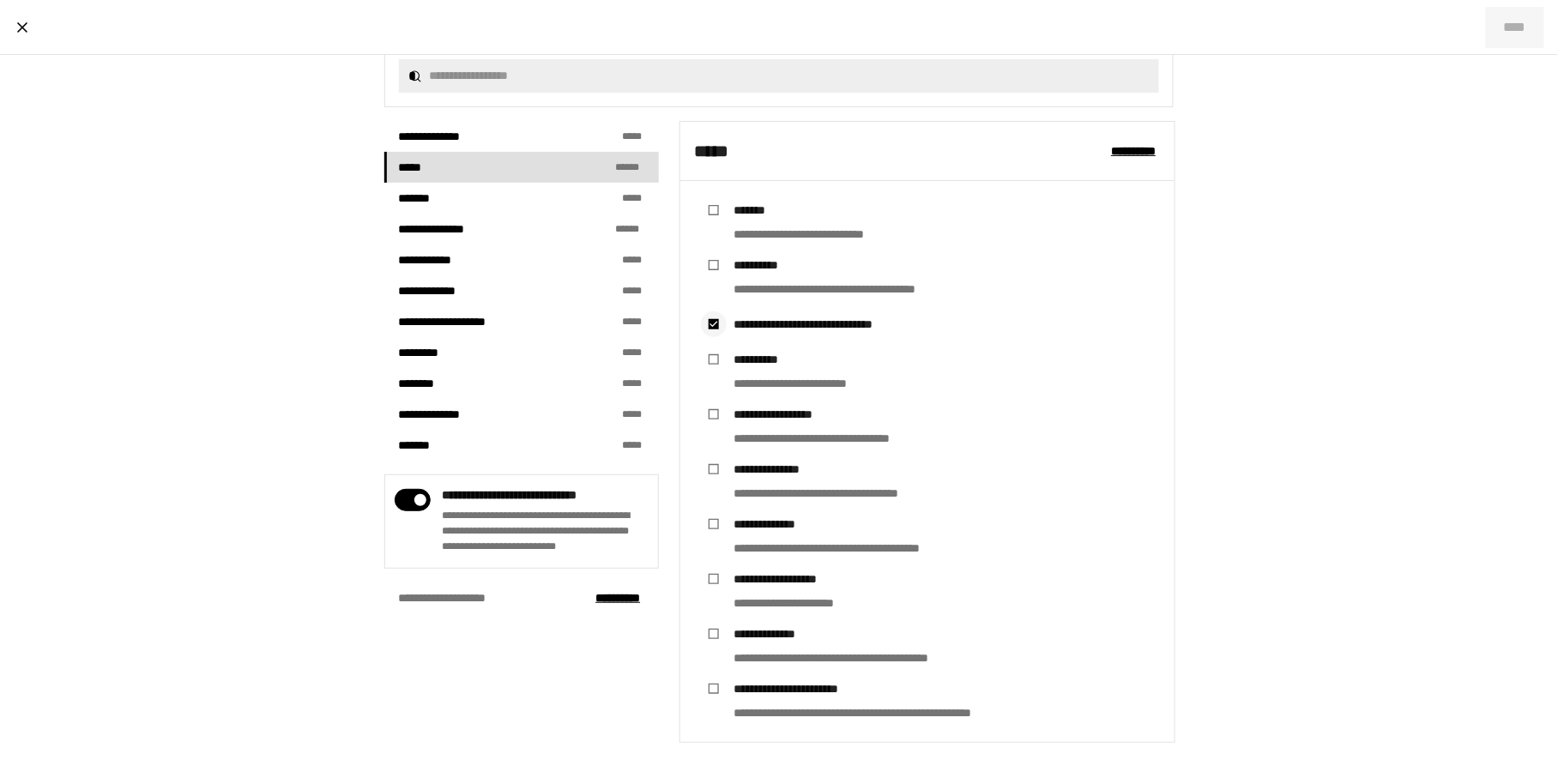 click at bounding box center [714, 324] 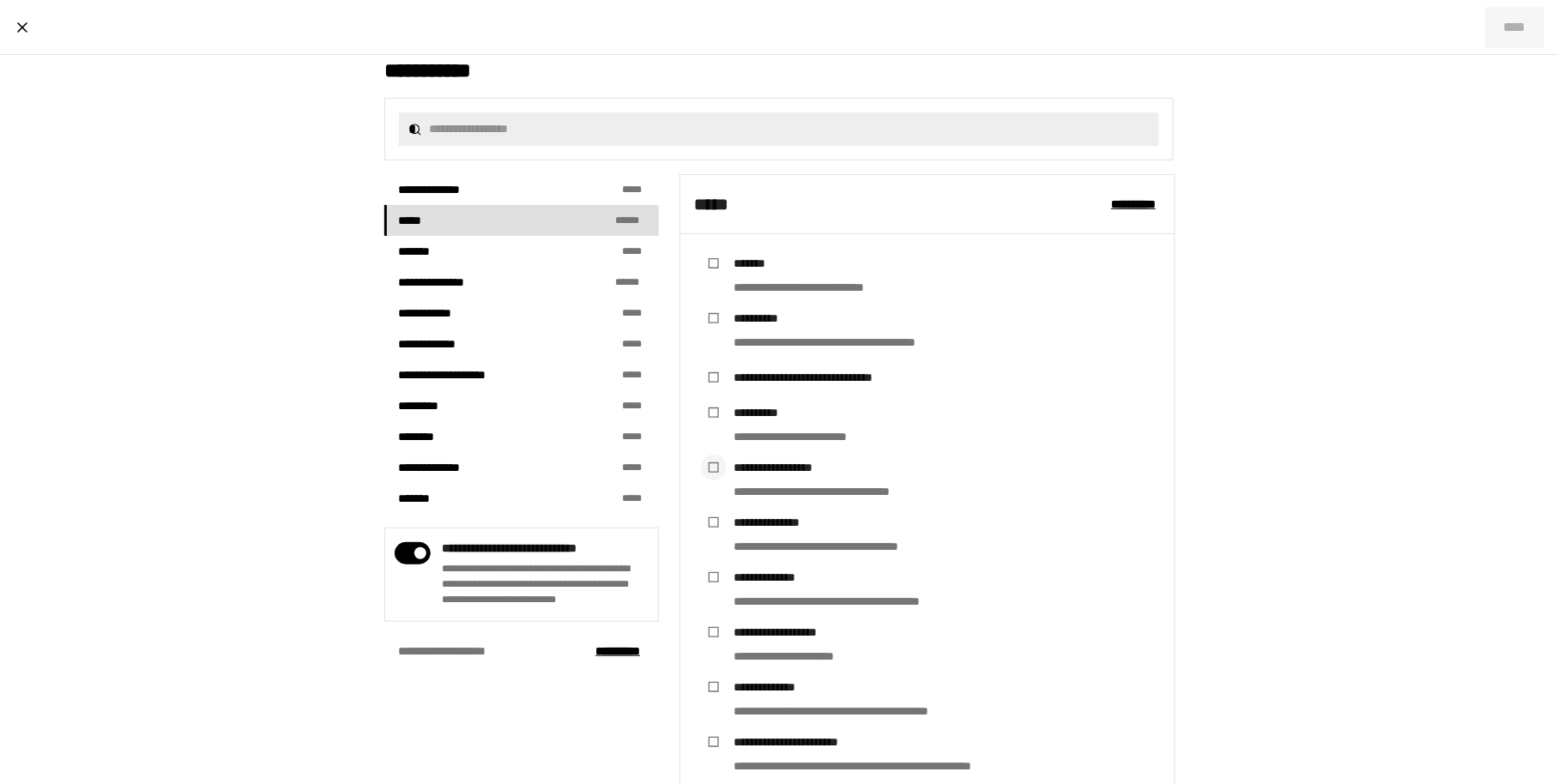 scroll, scrollTop: 284, scrollLeft: 0, axis: vertical 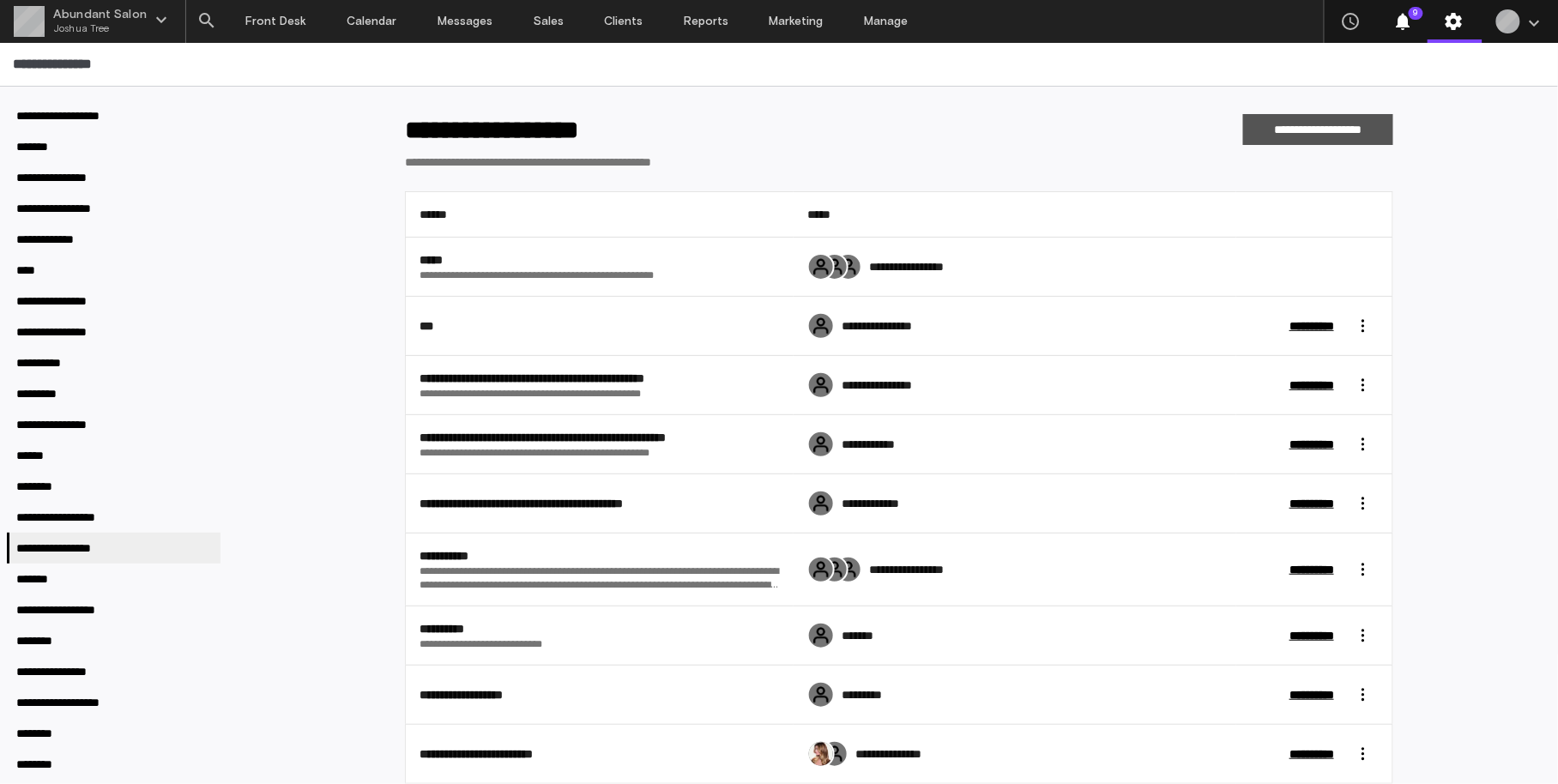 click on "**********" at bounding box center (1318, 130) 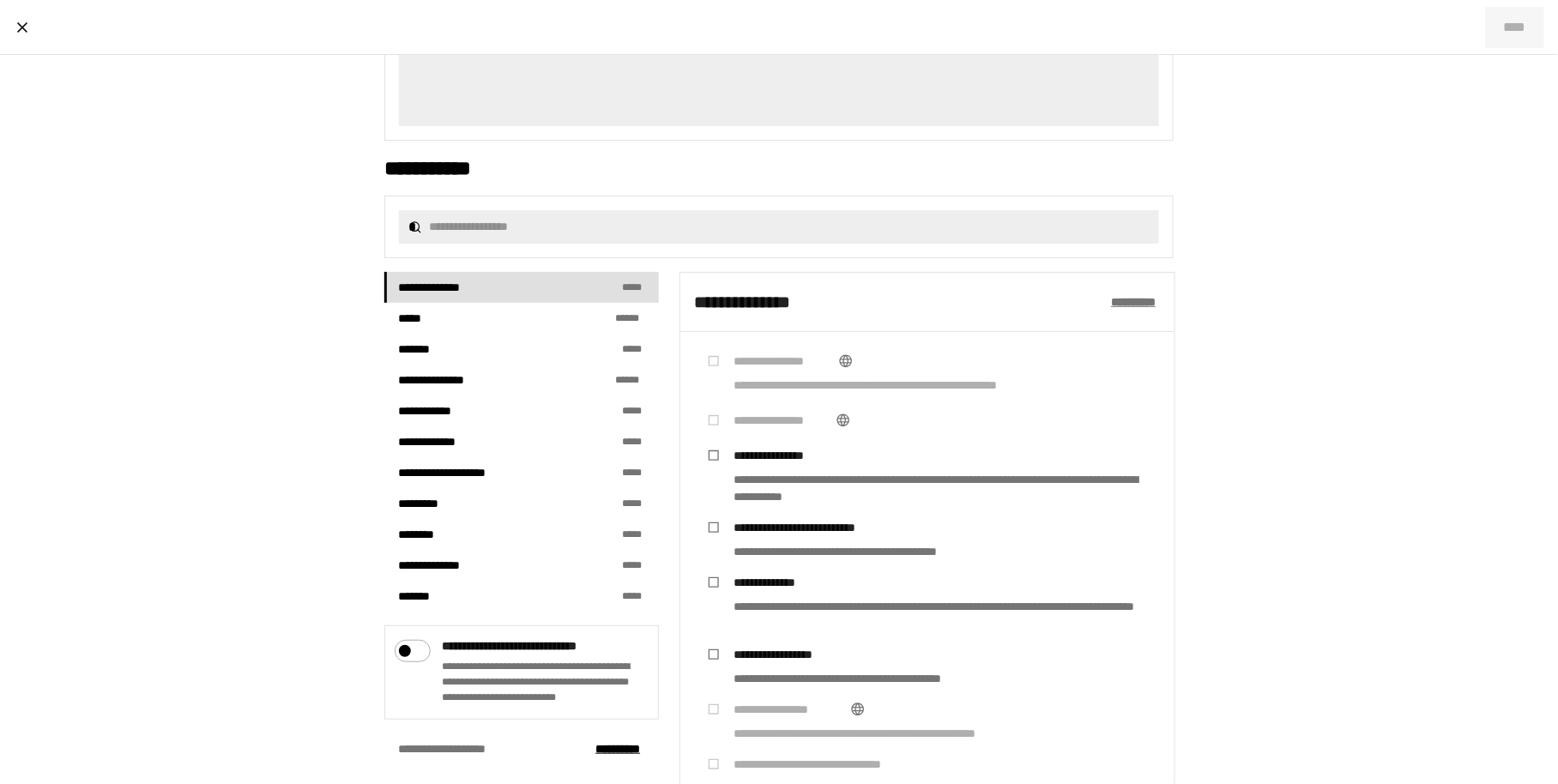 scroll, scrollTop: 315, scrollLeft: 0, axis: vertical 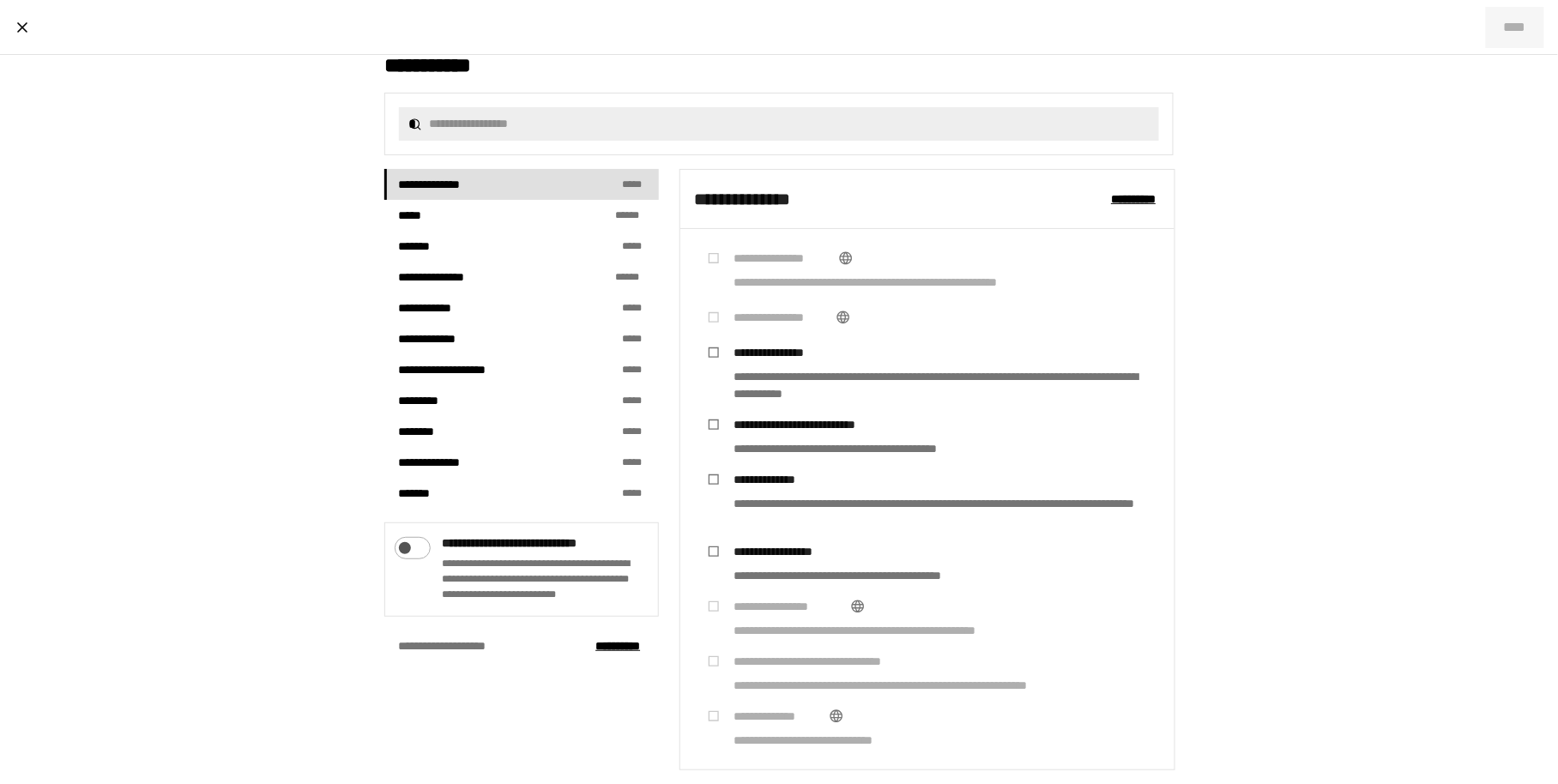 click at bounding box center [402, 544] 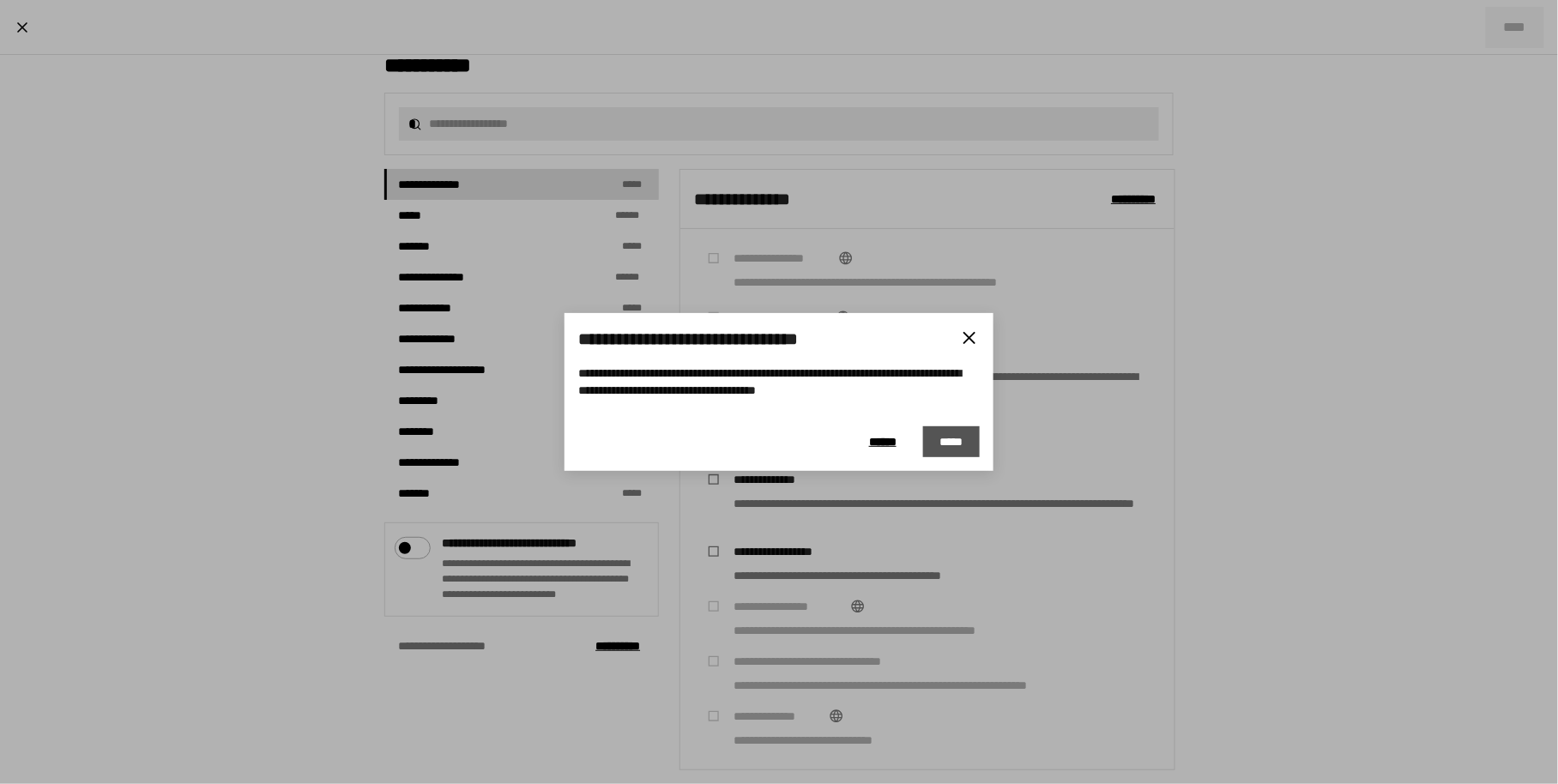 click on "*****" at bounding box center [951, 442] 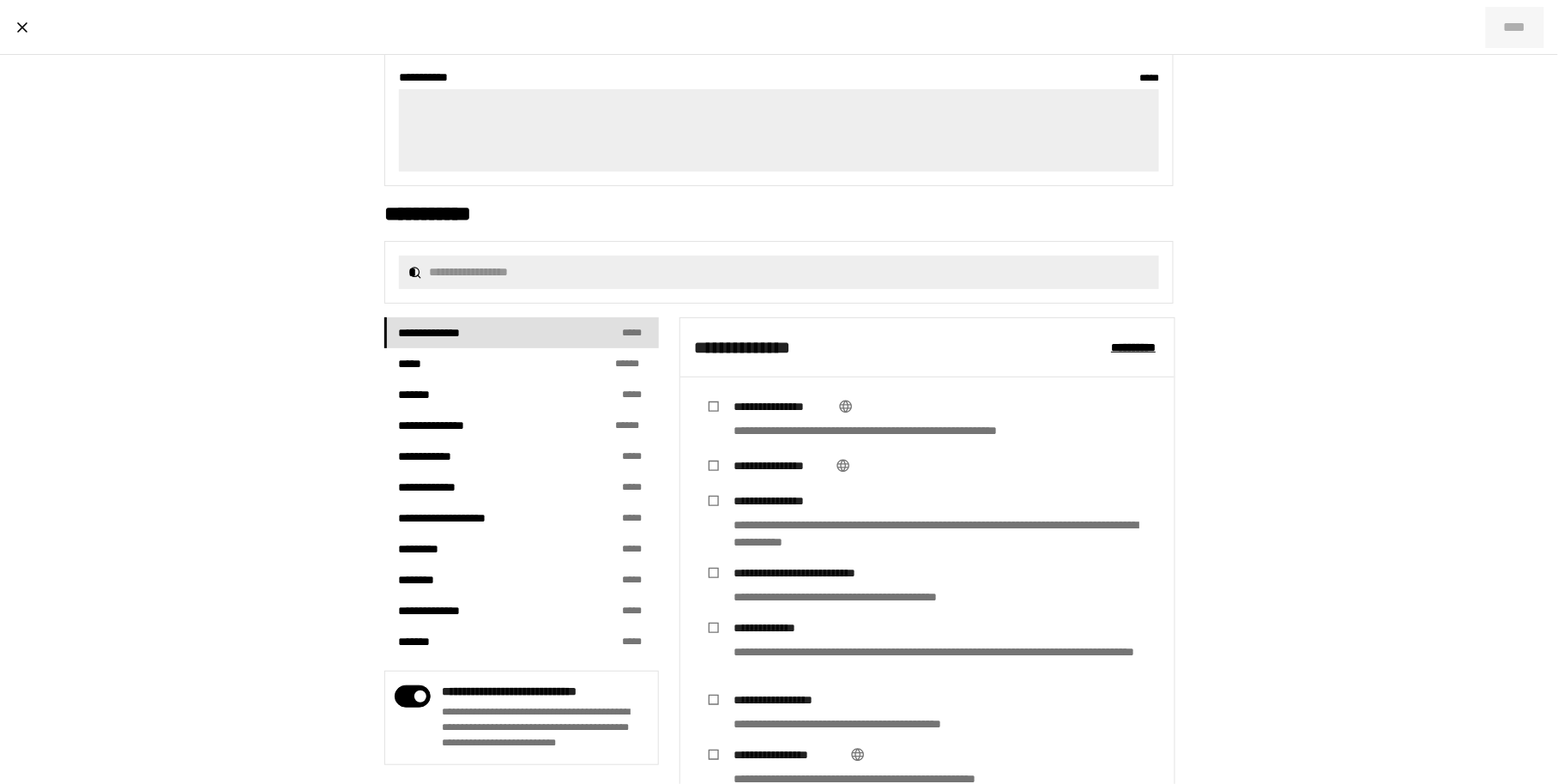 scroll, scrollTop: 170, scrollLeft: 0, axis: vertical 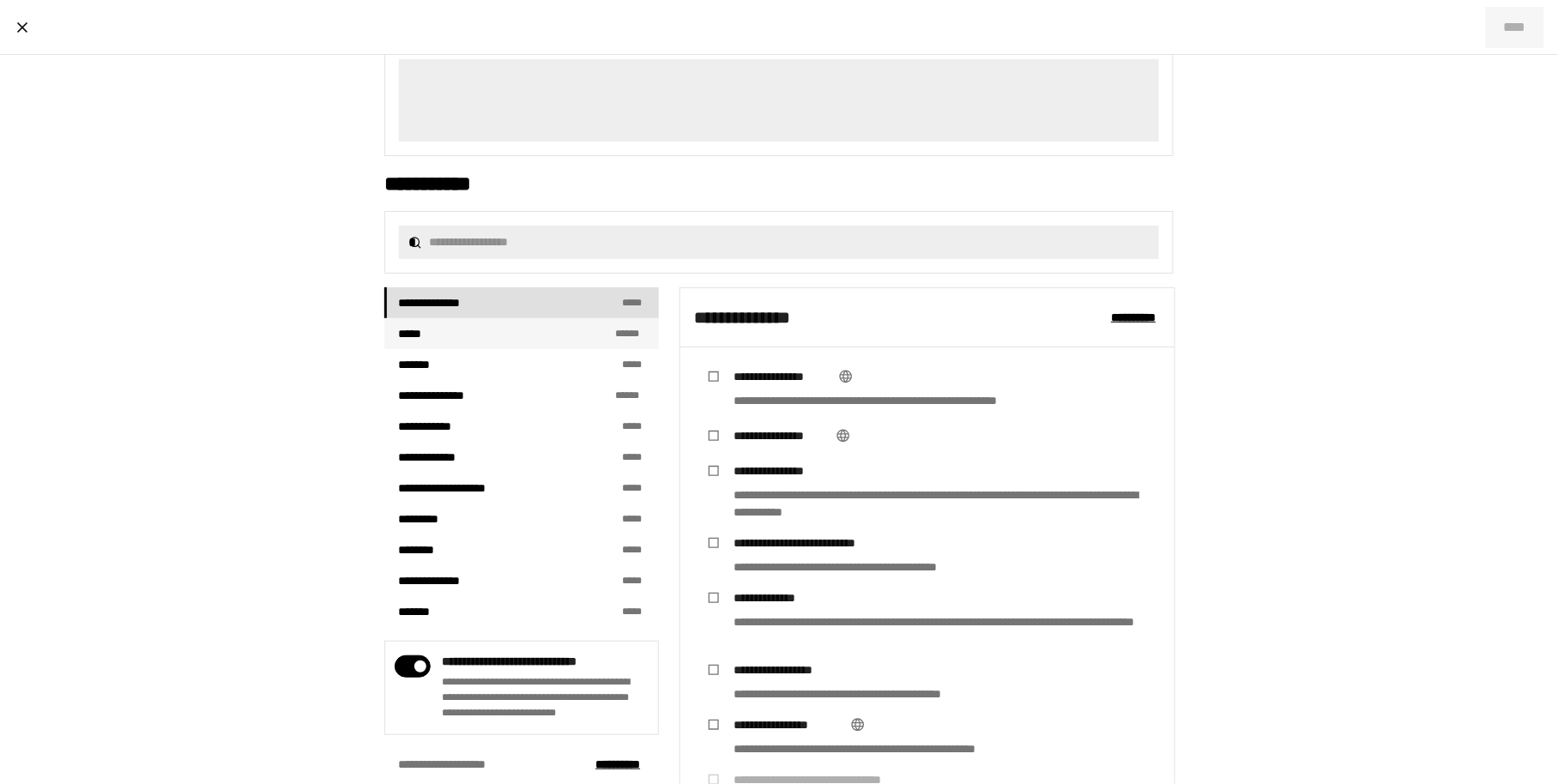 click on "***** * * **" at bounding box center (522, 334) 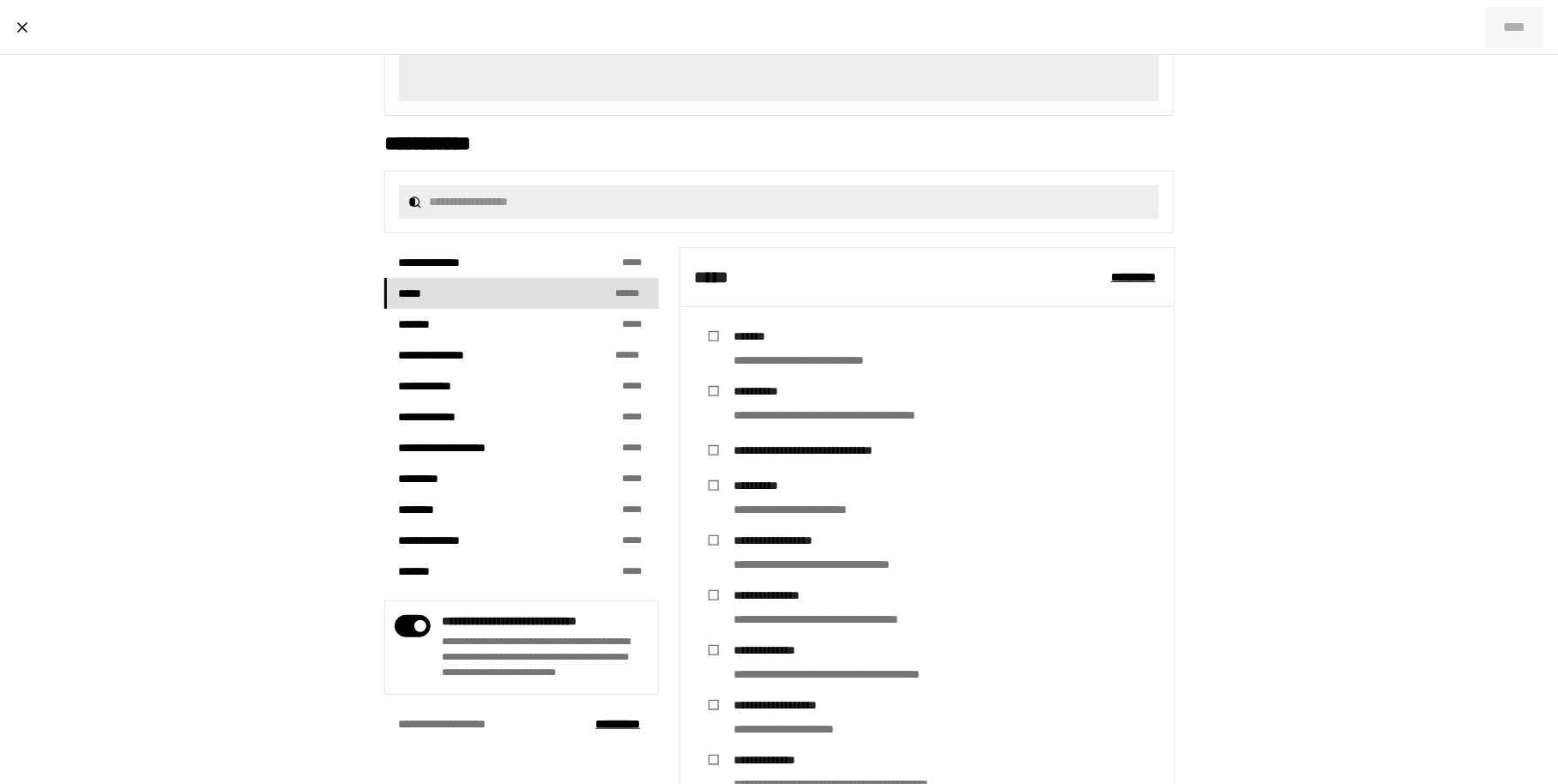 scroll, scrollTop: 216, scrollLeft: 0, axis: vertical 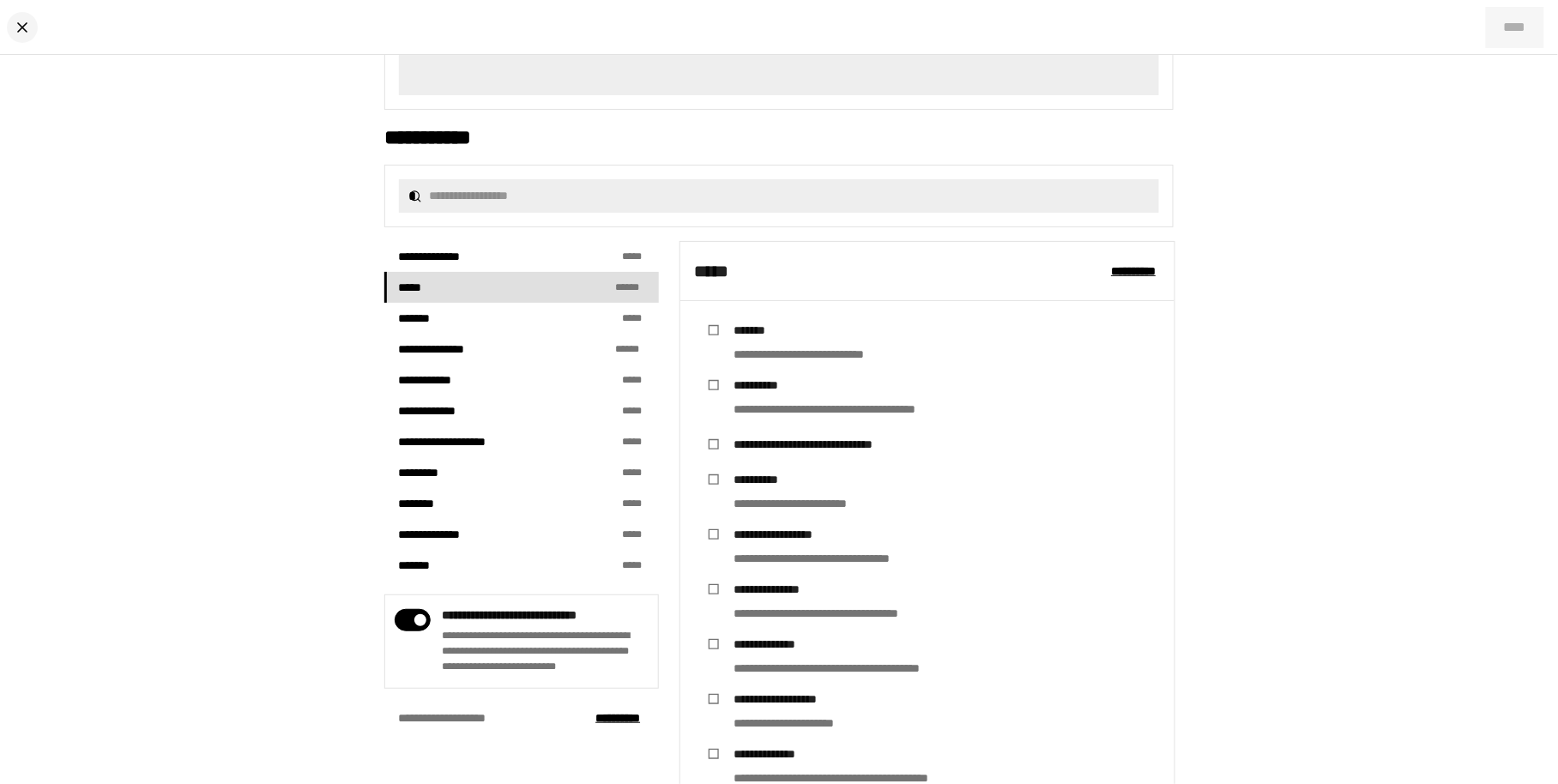 click 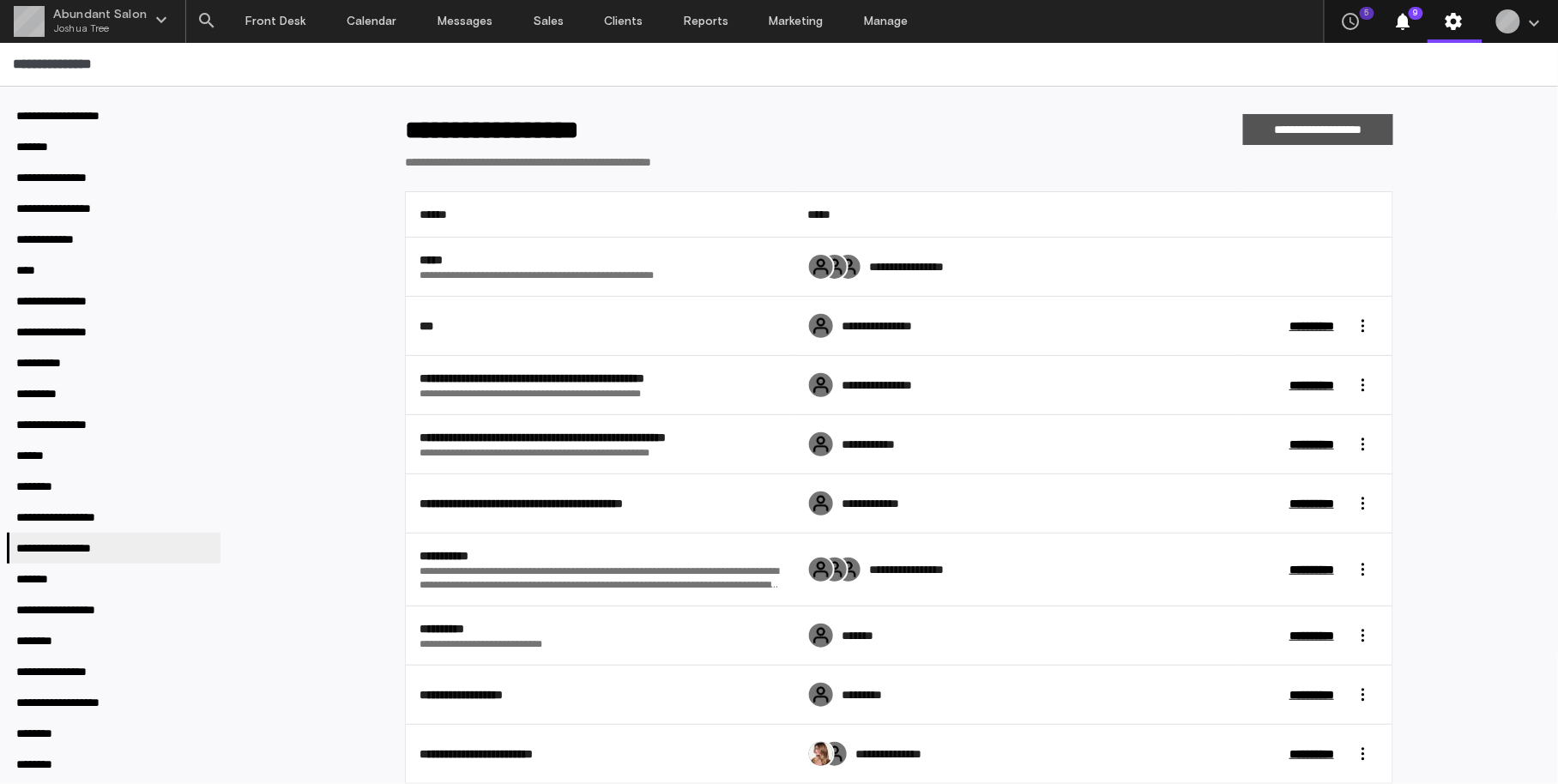 click on "**********" at bounding box center [1318, 130] 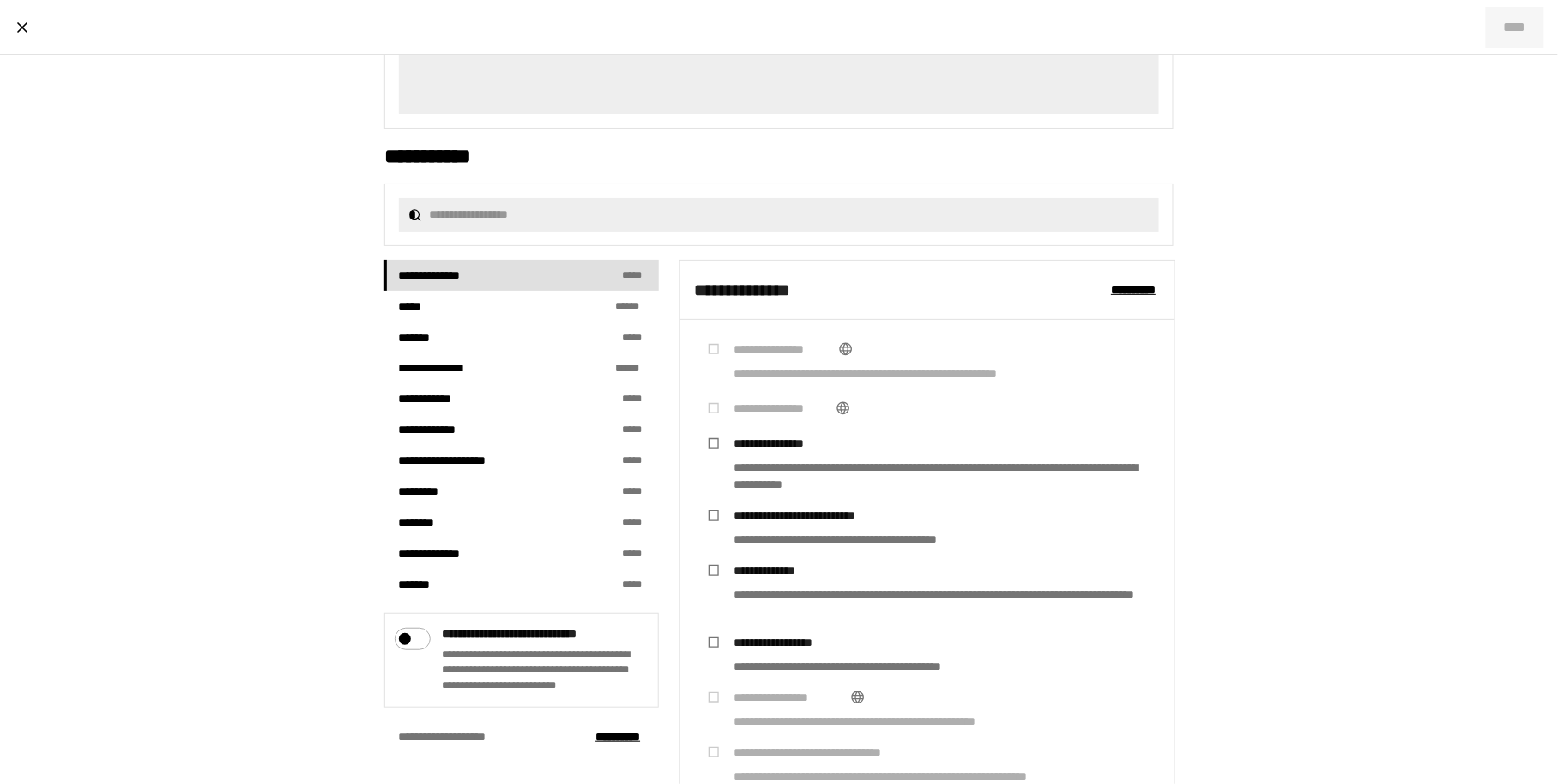 scroll, scrollTop: 200, scrollLeft: 0, axis: vertical 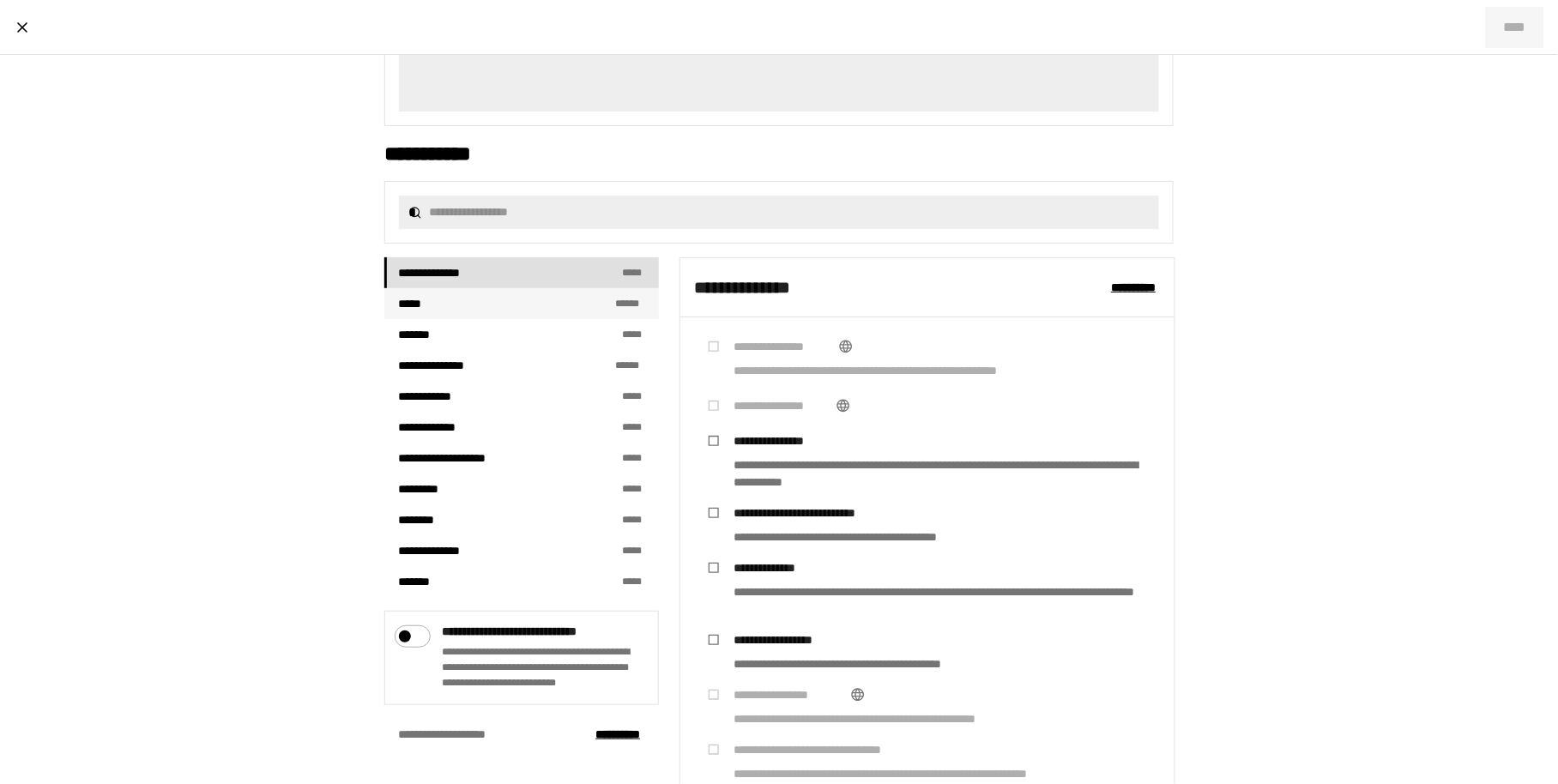 click on "***** * * **" at bounding box center (522, 304) 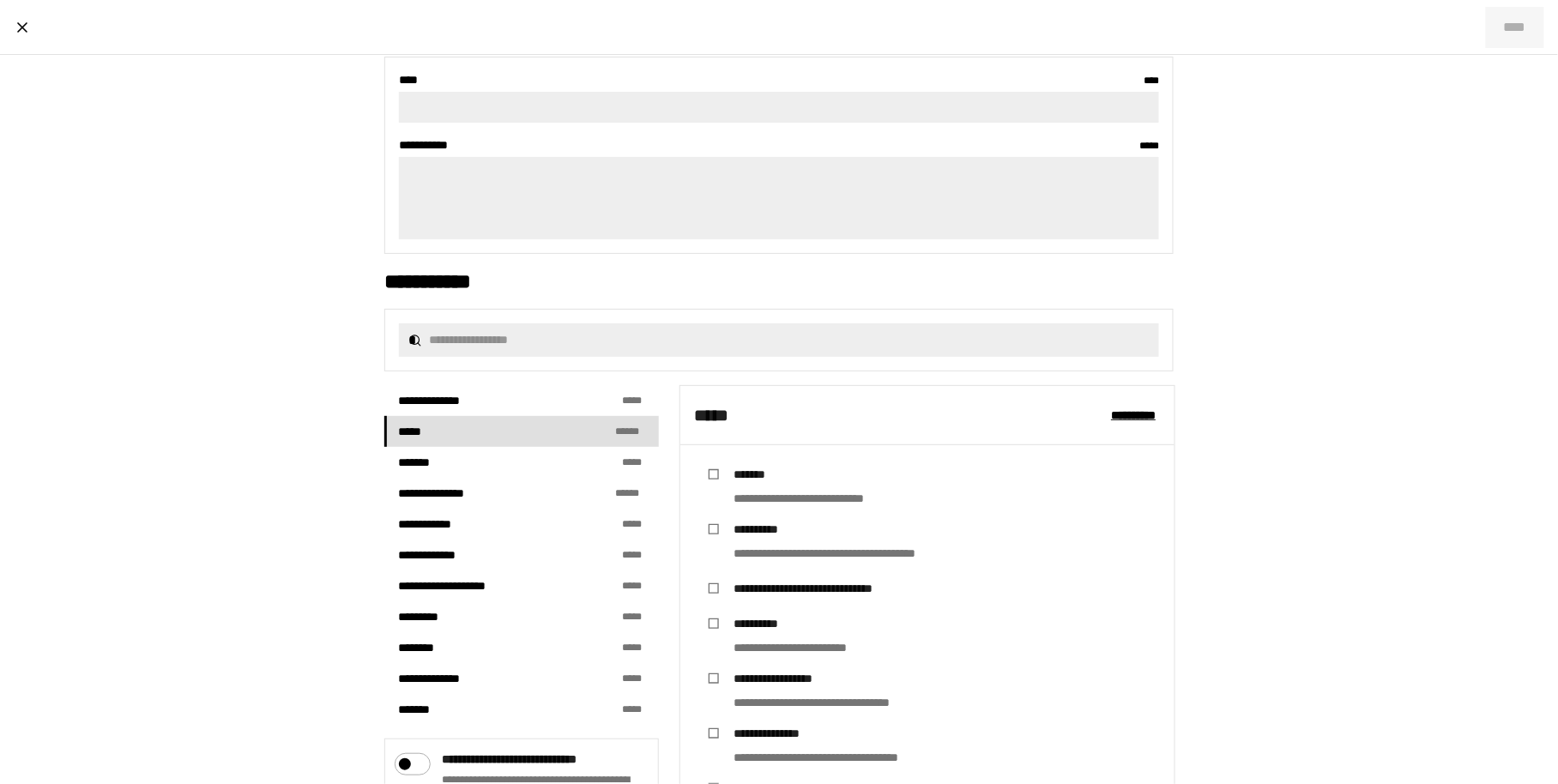 scroll, scrollTop: 70, scrollLeft: 0, axis: vertical 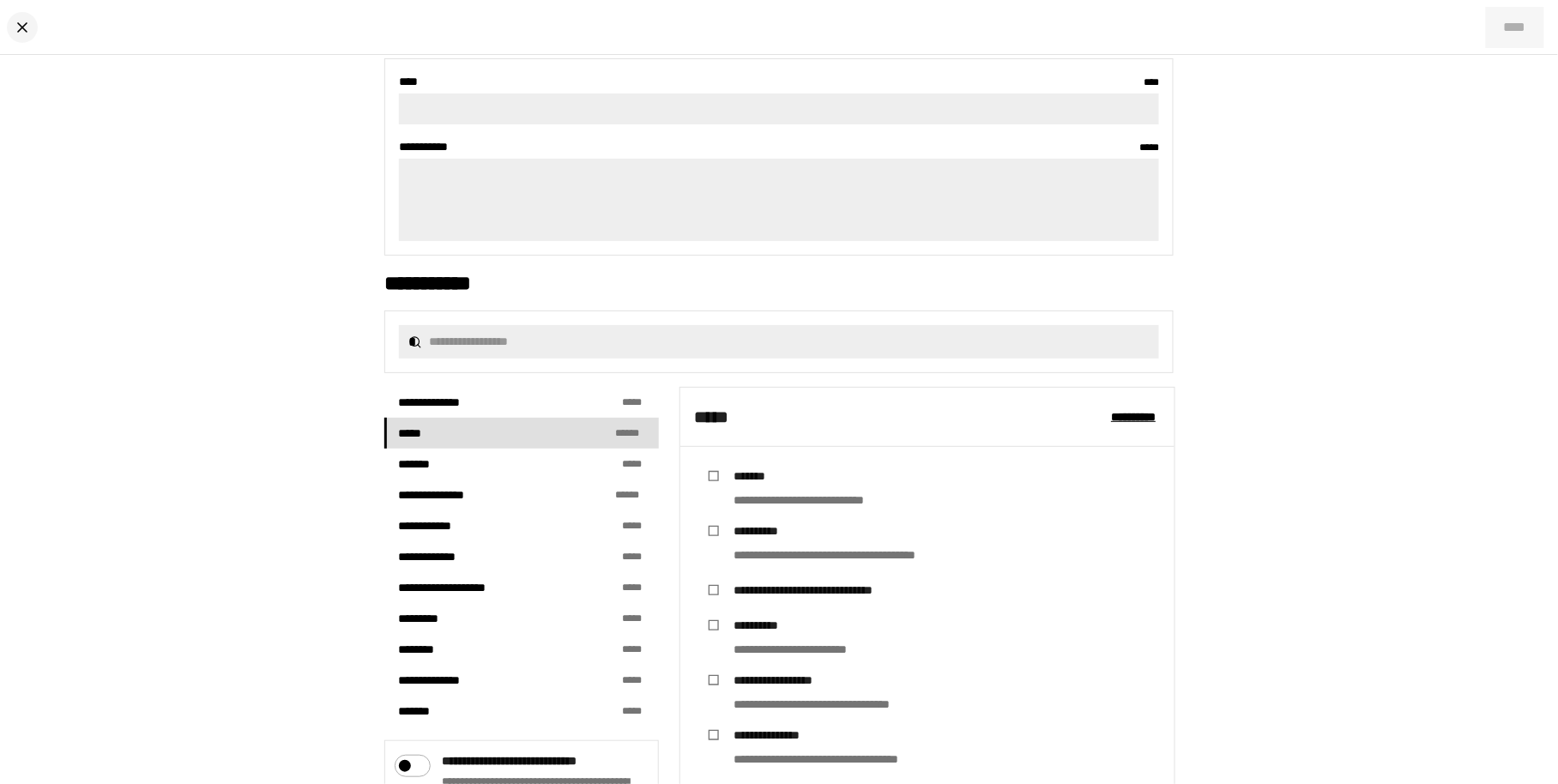 click 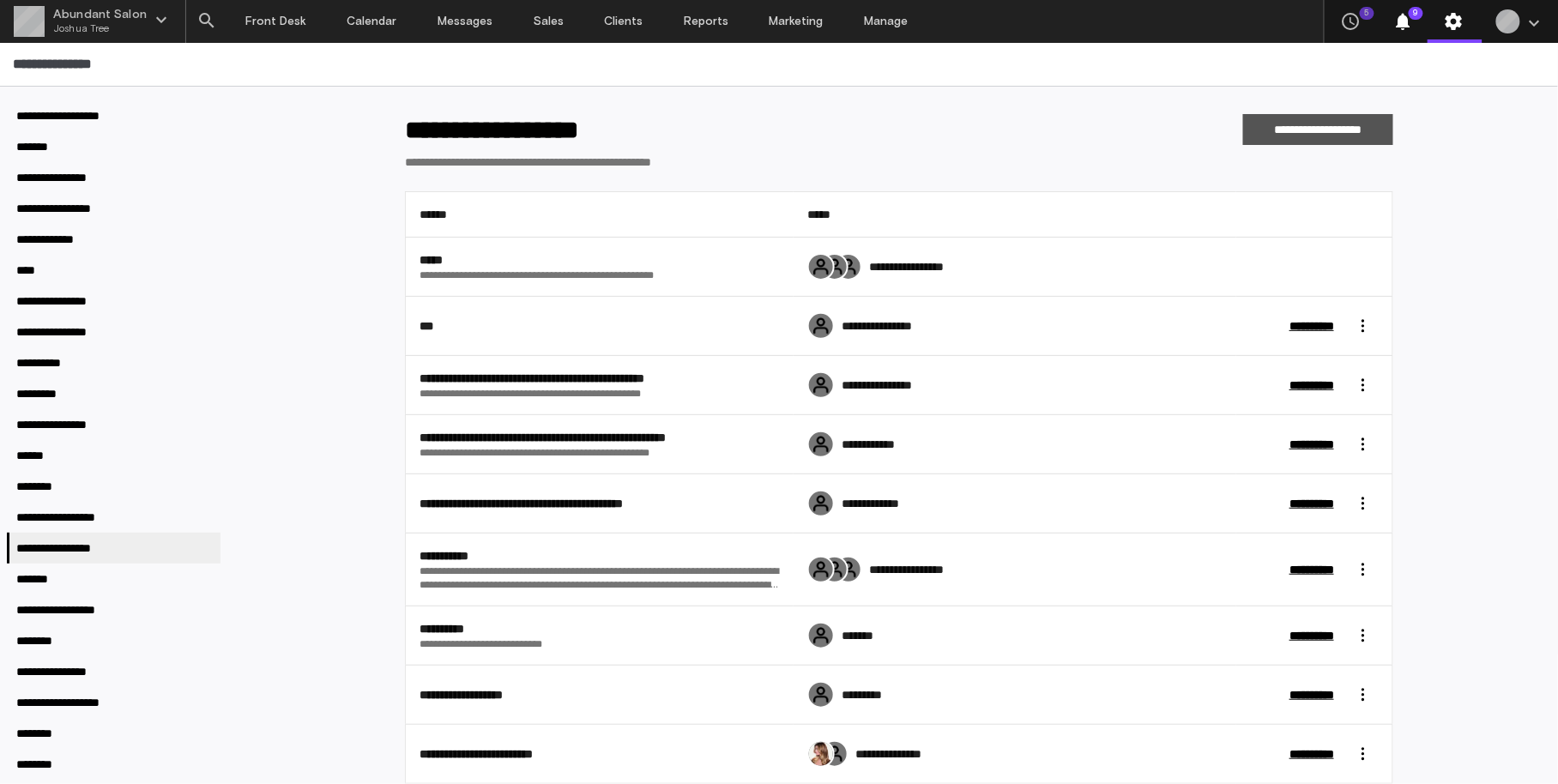 click on "**********" at bounding box center [1318, 130] 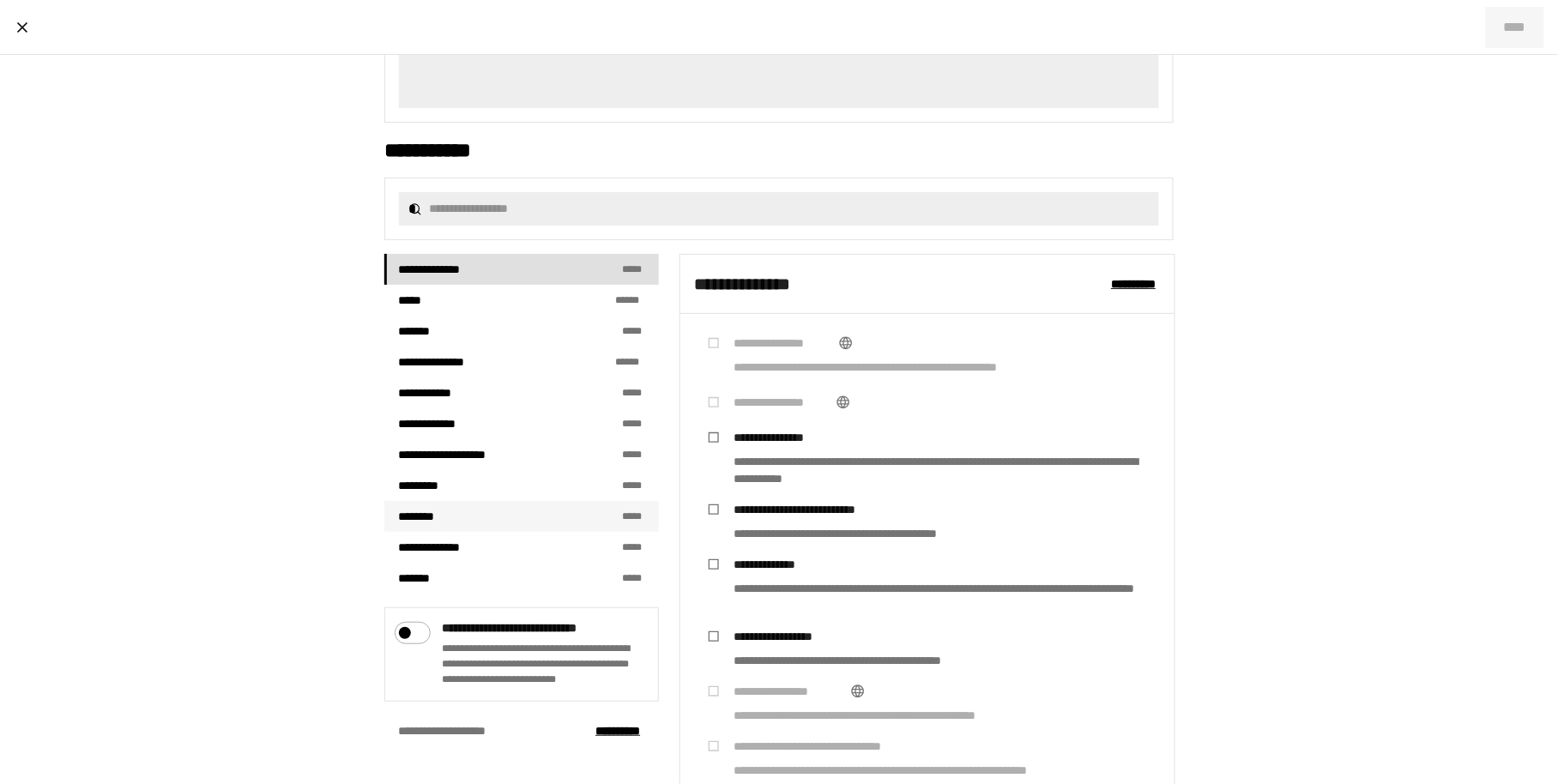 scroll, scrollTop: 218, scrollLeft: 0, axis: vertical 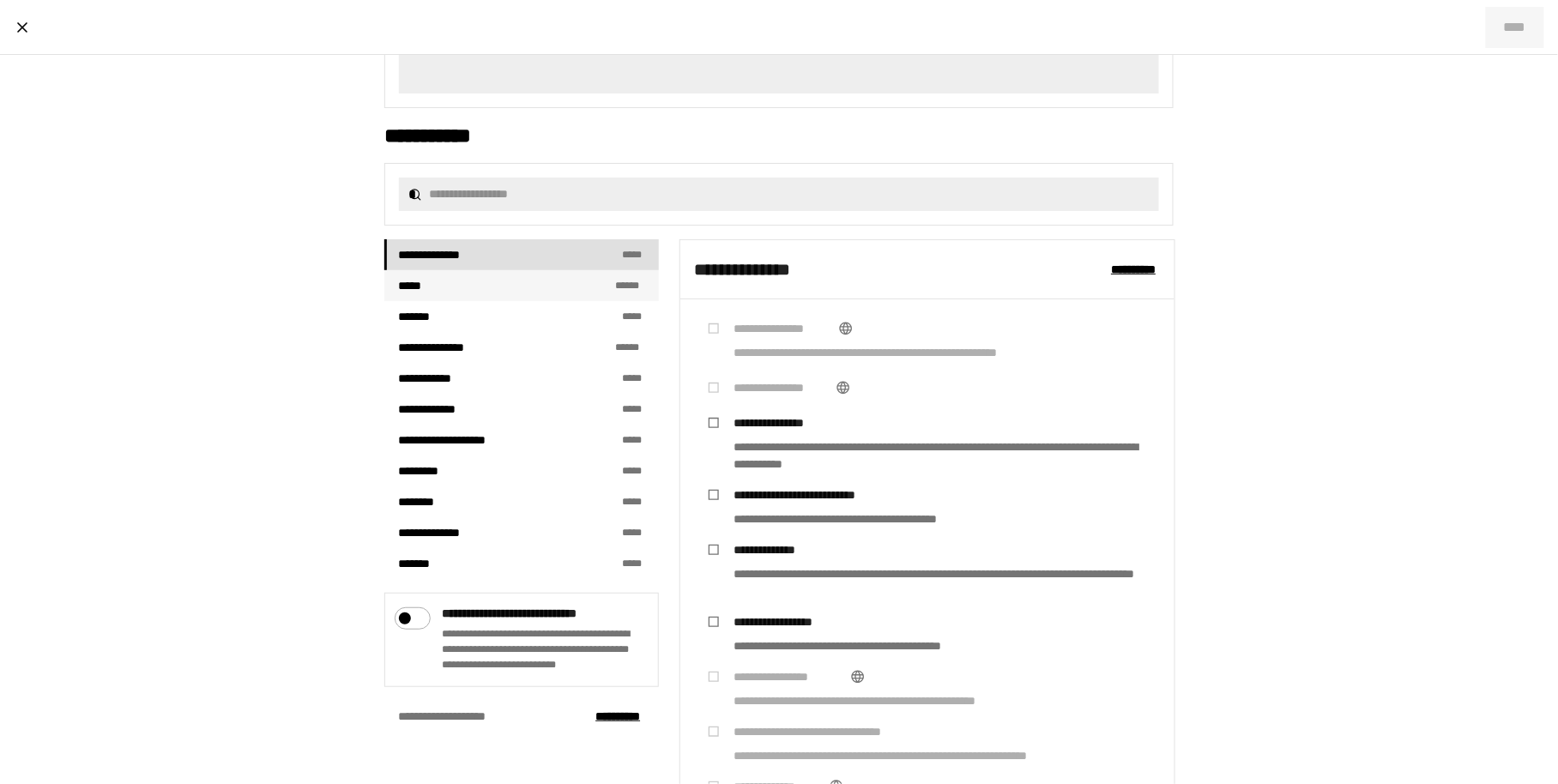 click on "***** * * **" at bounding box center [522, 286] 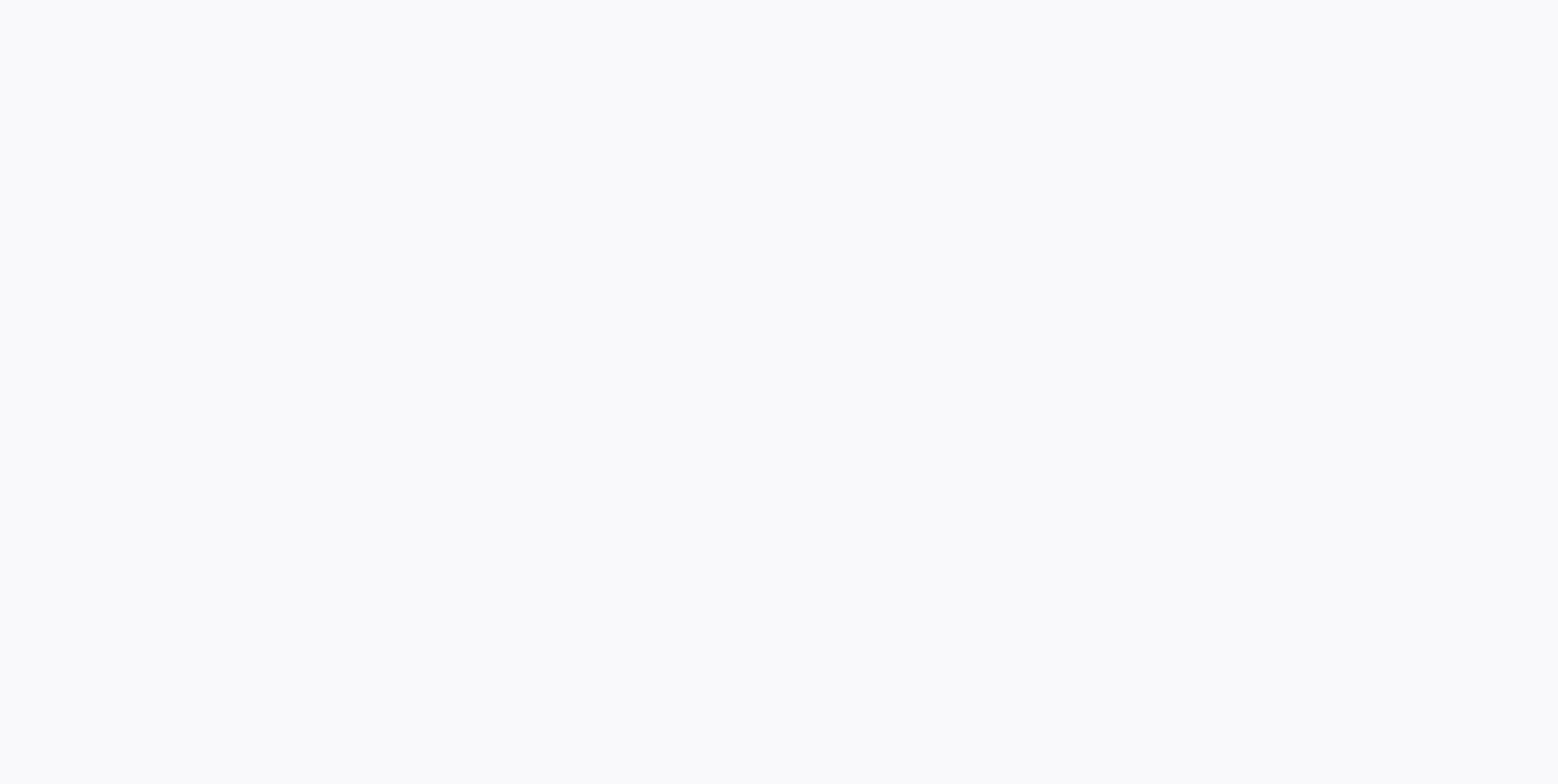 scroll, scrollTop: 0, scrollLeft: 0, axis: both 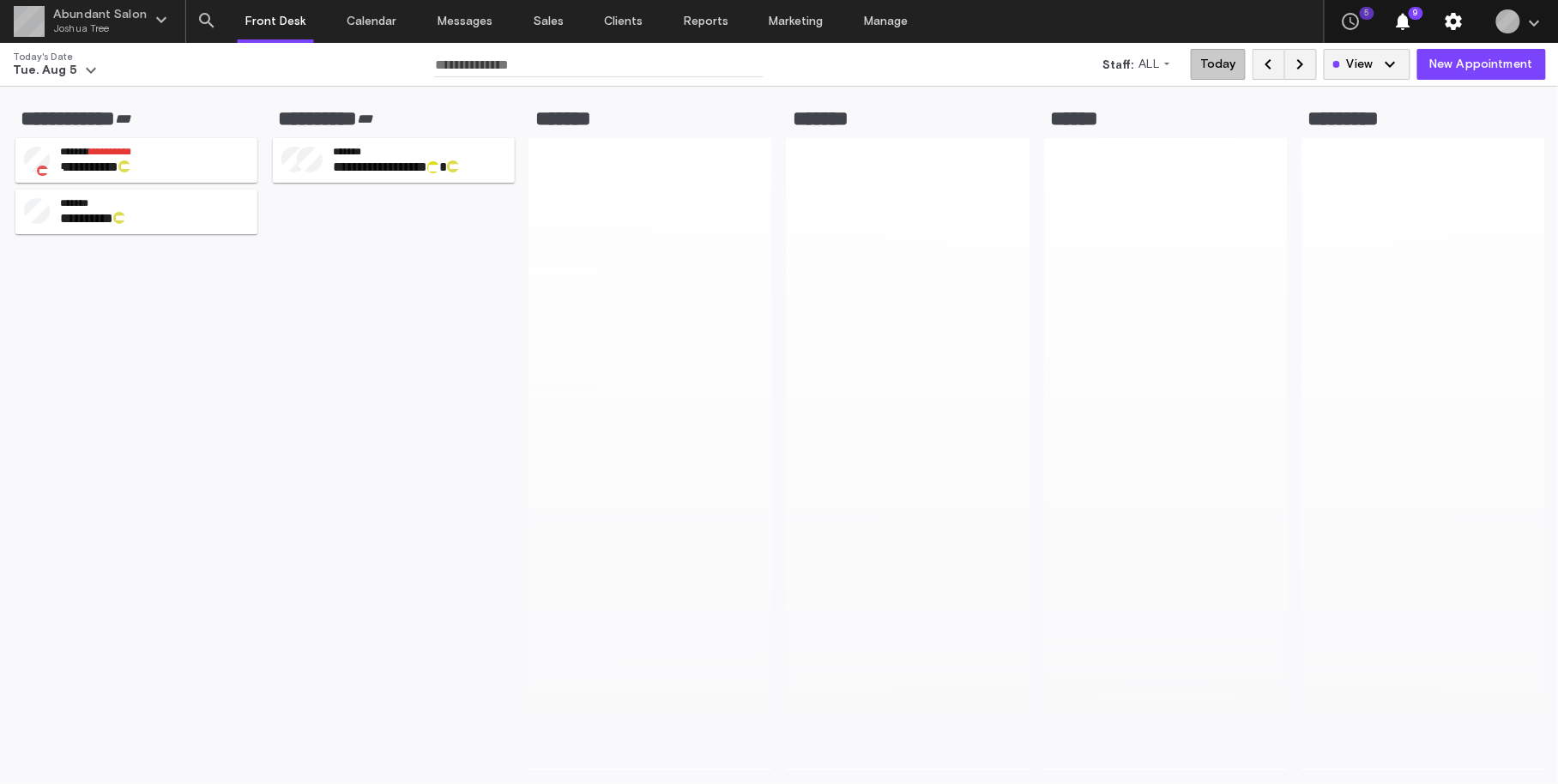 click on "settings" at bounding box center (1455, 21) 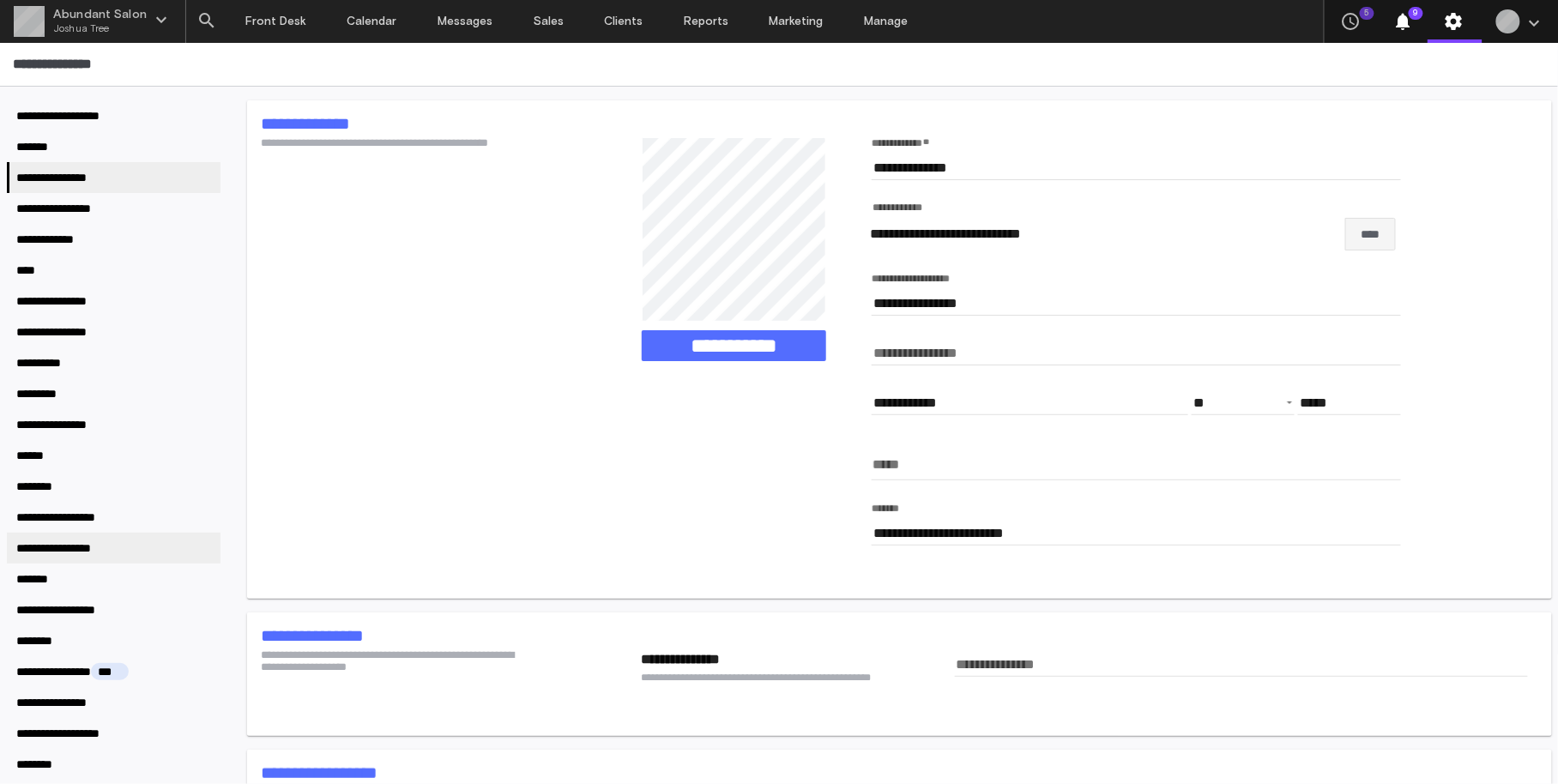 click on "**********" at bounding box center (68, 548) 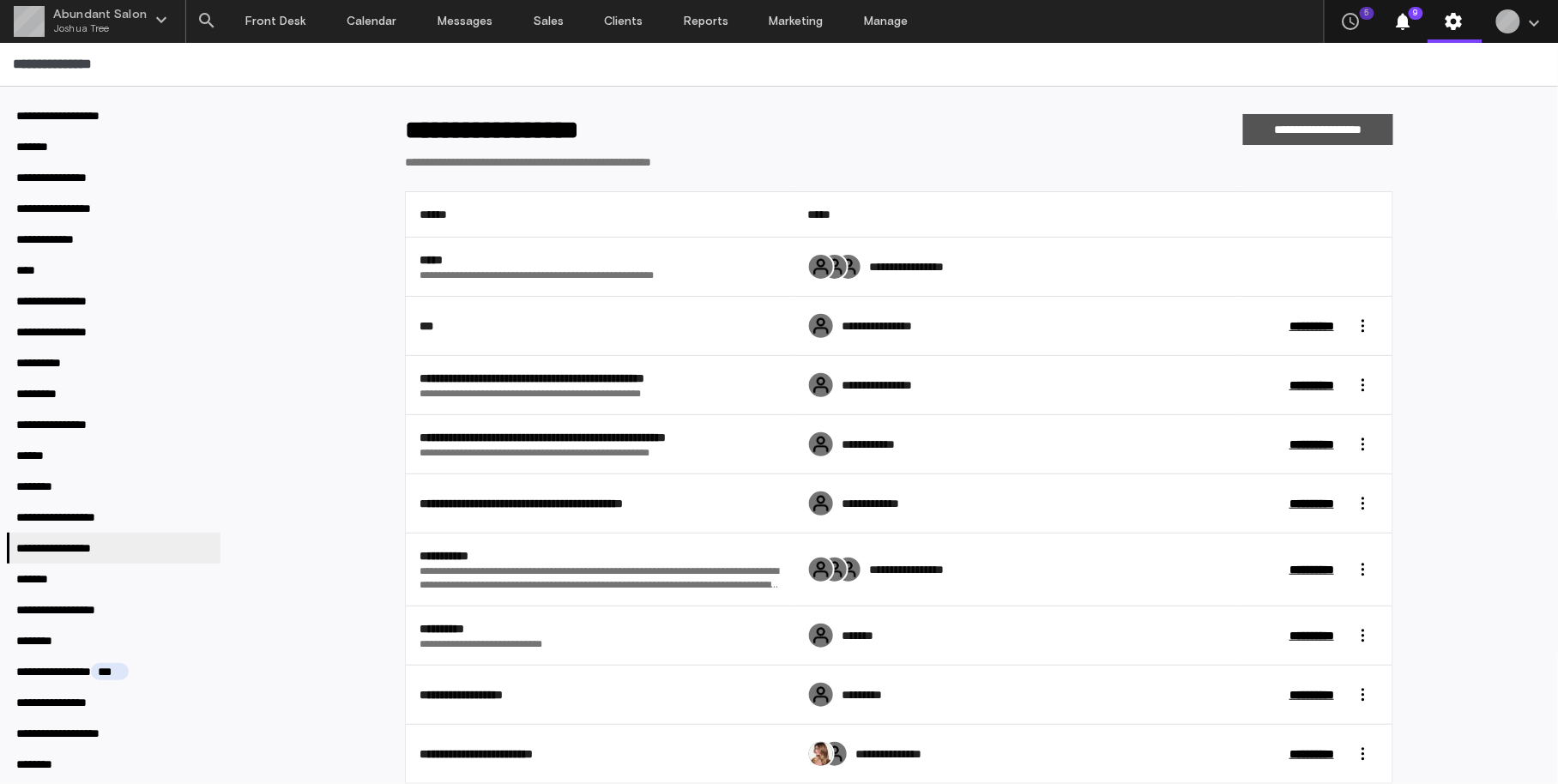 click on "**********" at bounding box center (1318, 130) 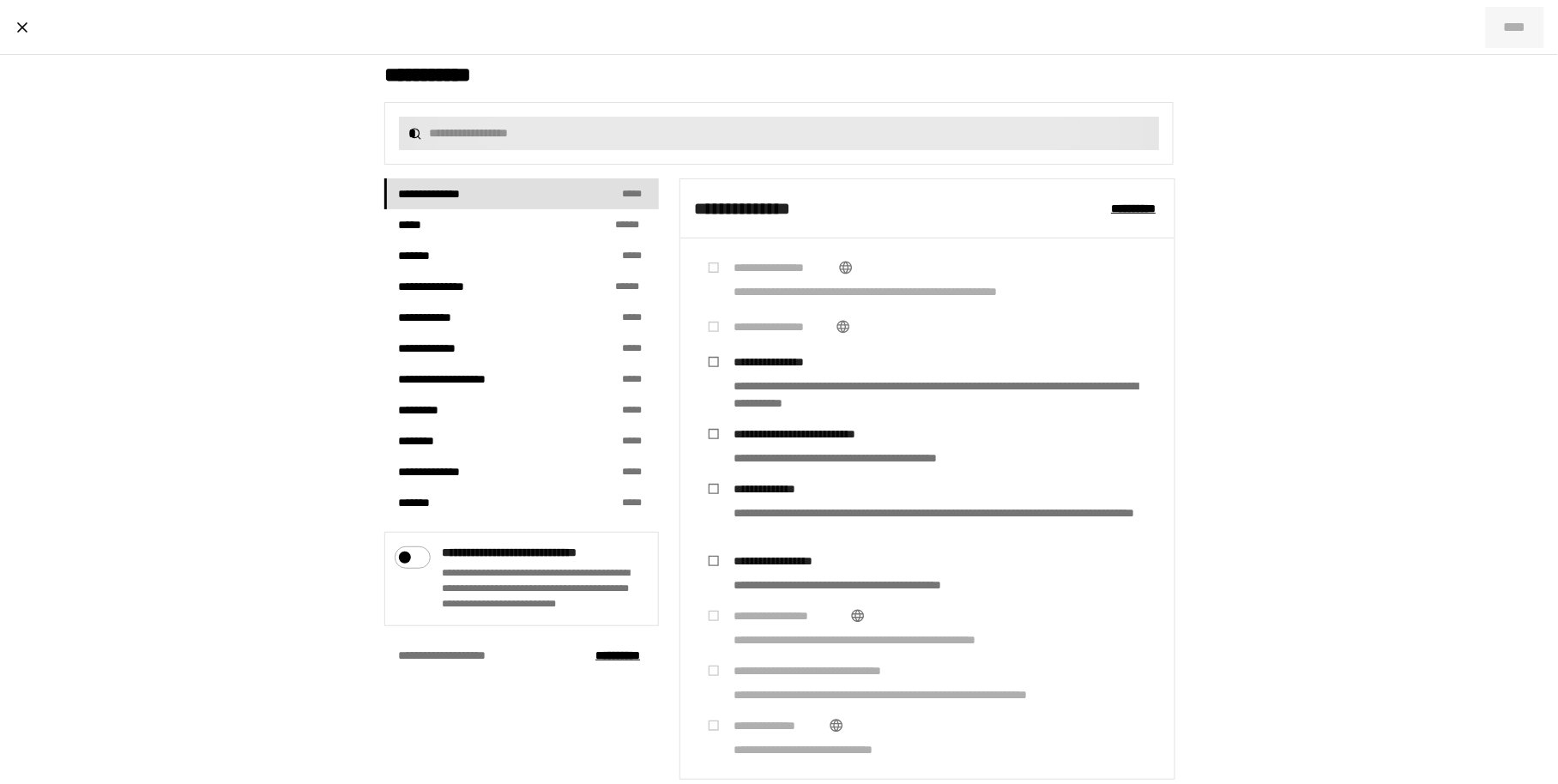 scroll, scrollTop: 285, scrollLeft: 0, axis: vertical 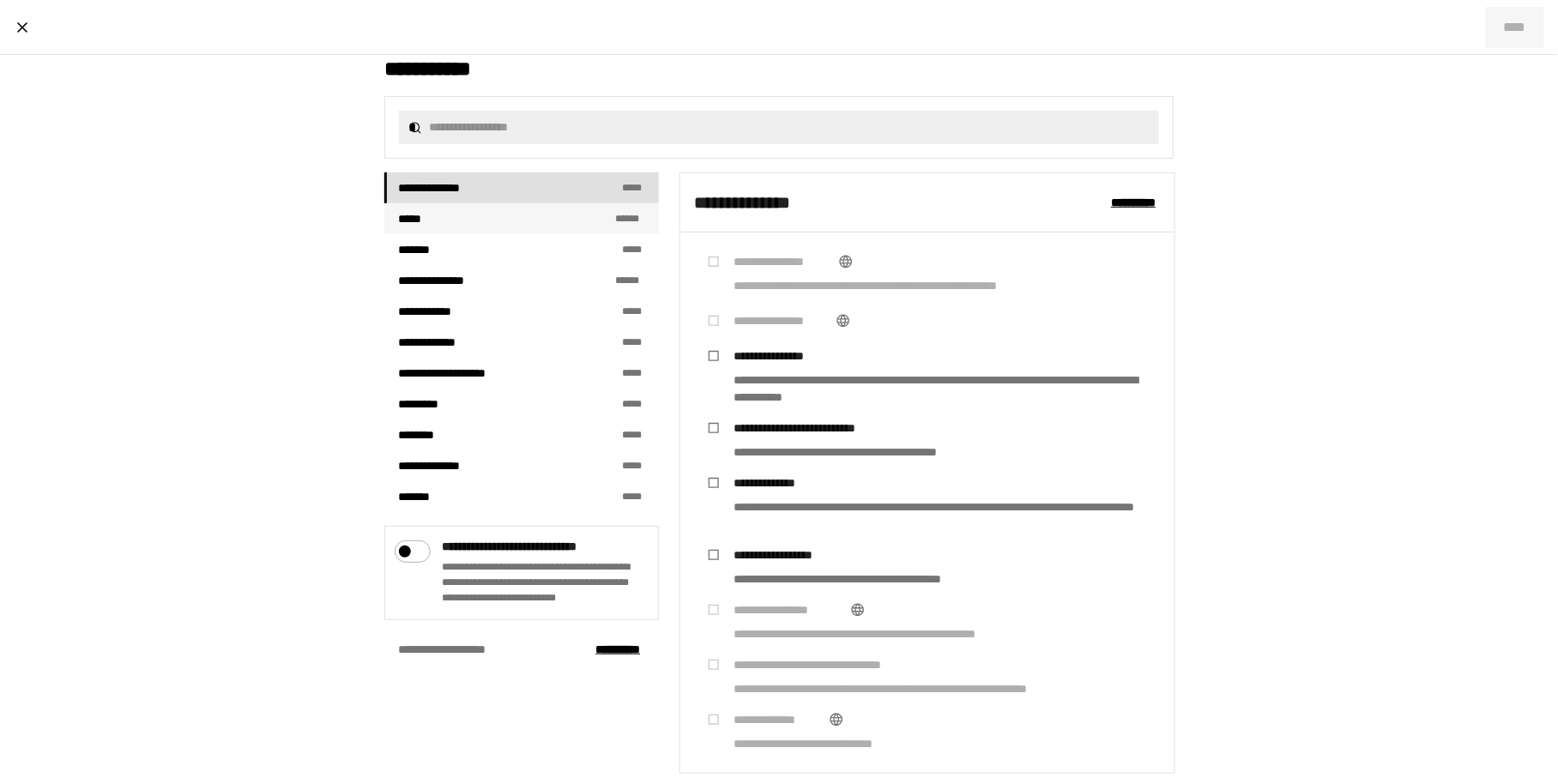 click on "***** * * **" at bounding box center (522, 219) 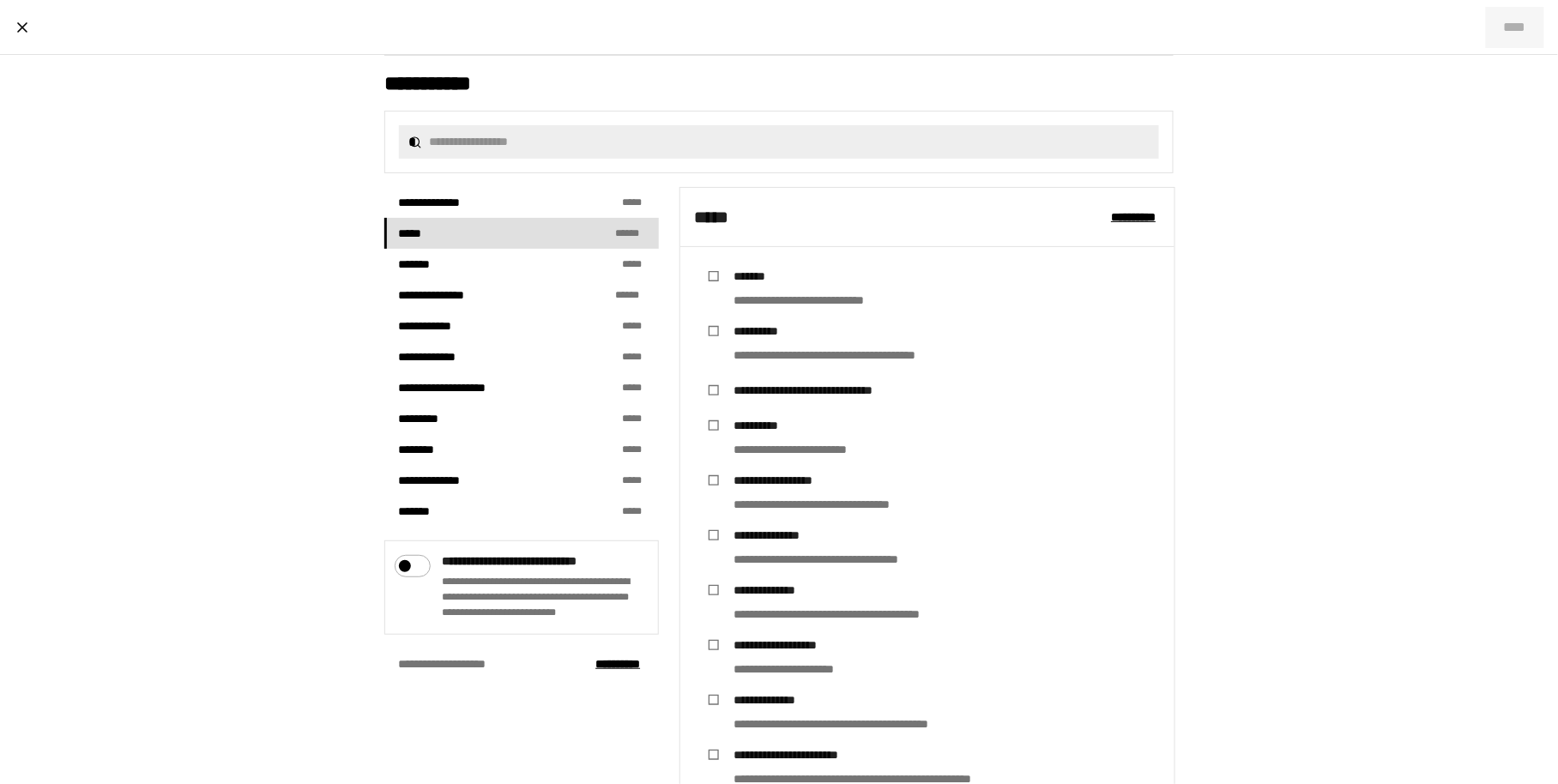 scroll, scrollTop: 336, scrollLeft: 0, axis: vertical 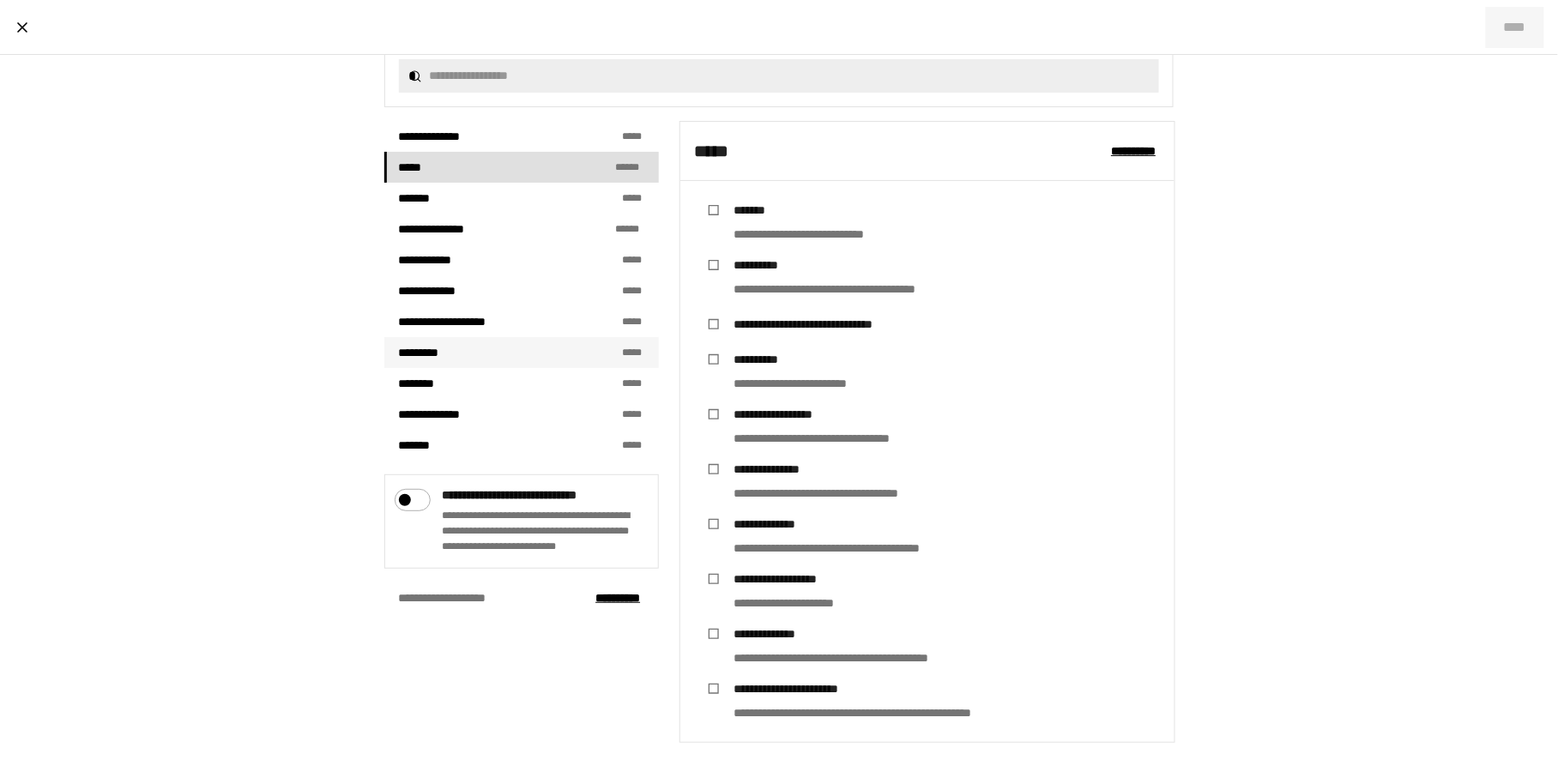 click on "********* * * *" at bounding box center [522, 353] 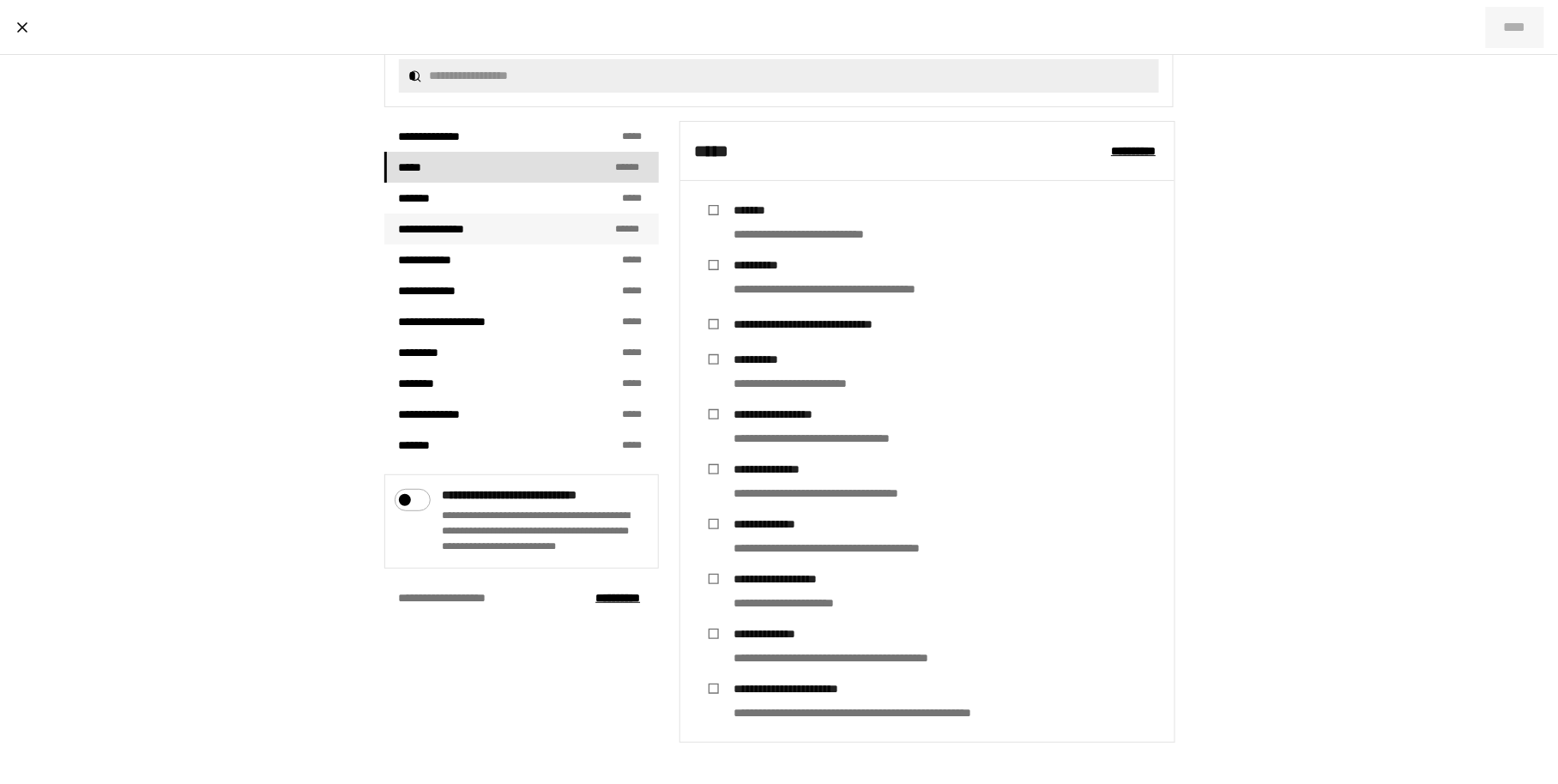 scroll, scrollTop: 207, scrollLeft: 0, axis: vertical 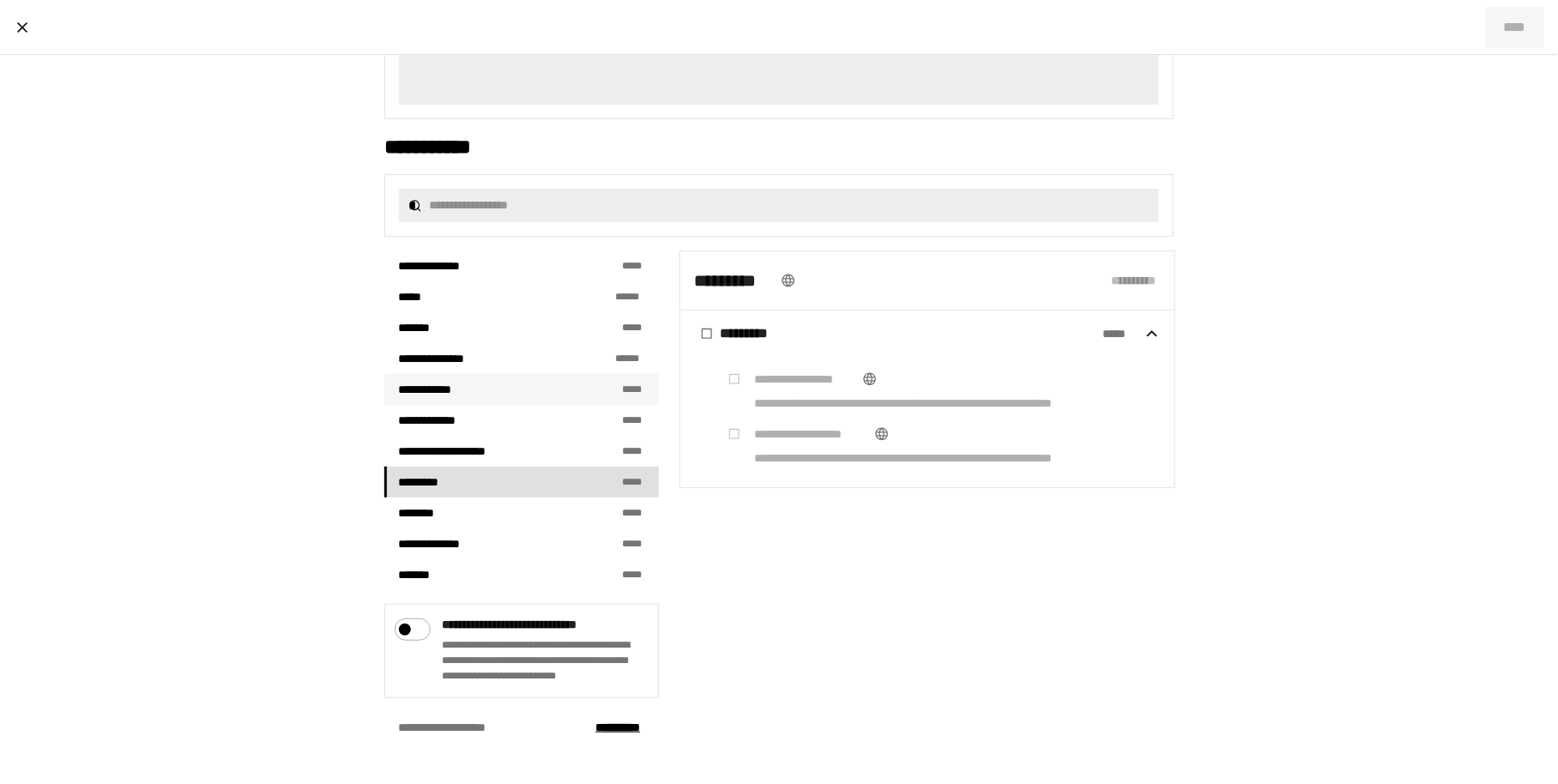 click on "**********" at bounding box center [522, 389] 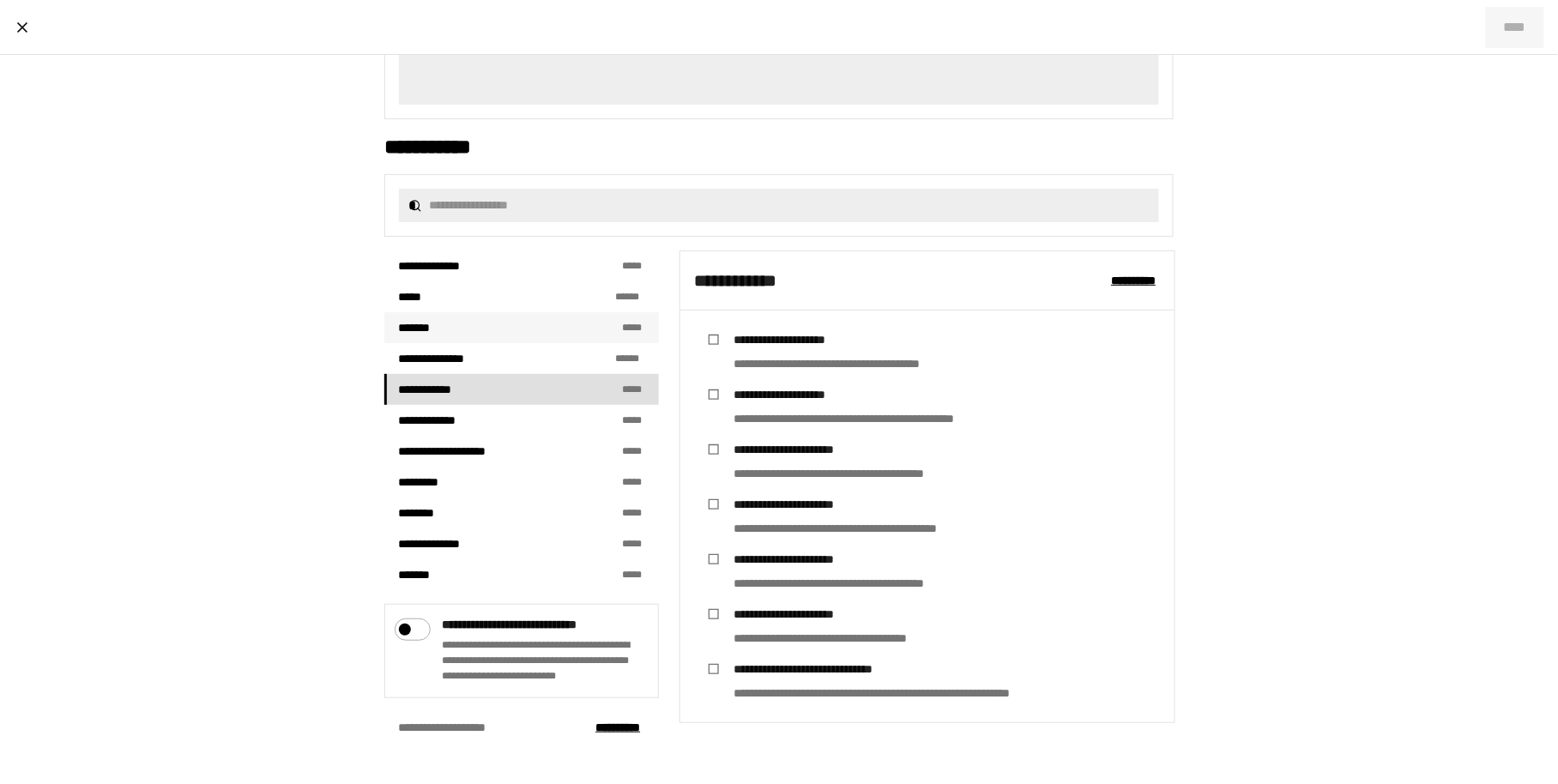 click on "******* * * *" at bounding box center (522, 328) 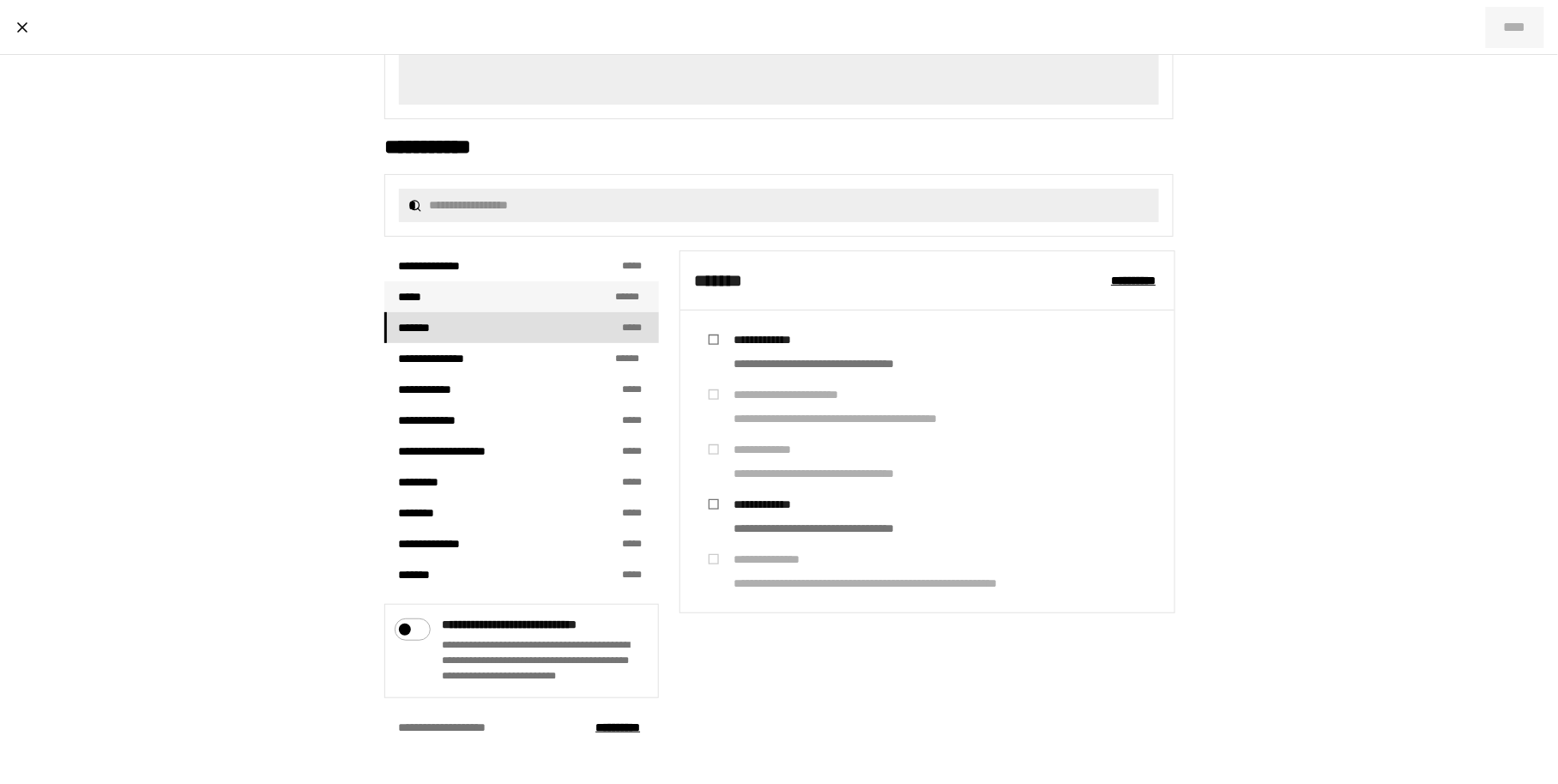 click on "***** * * **" at bounding box center [522, 297] 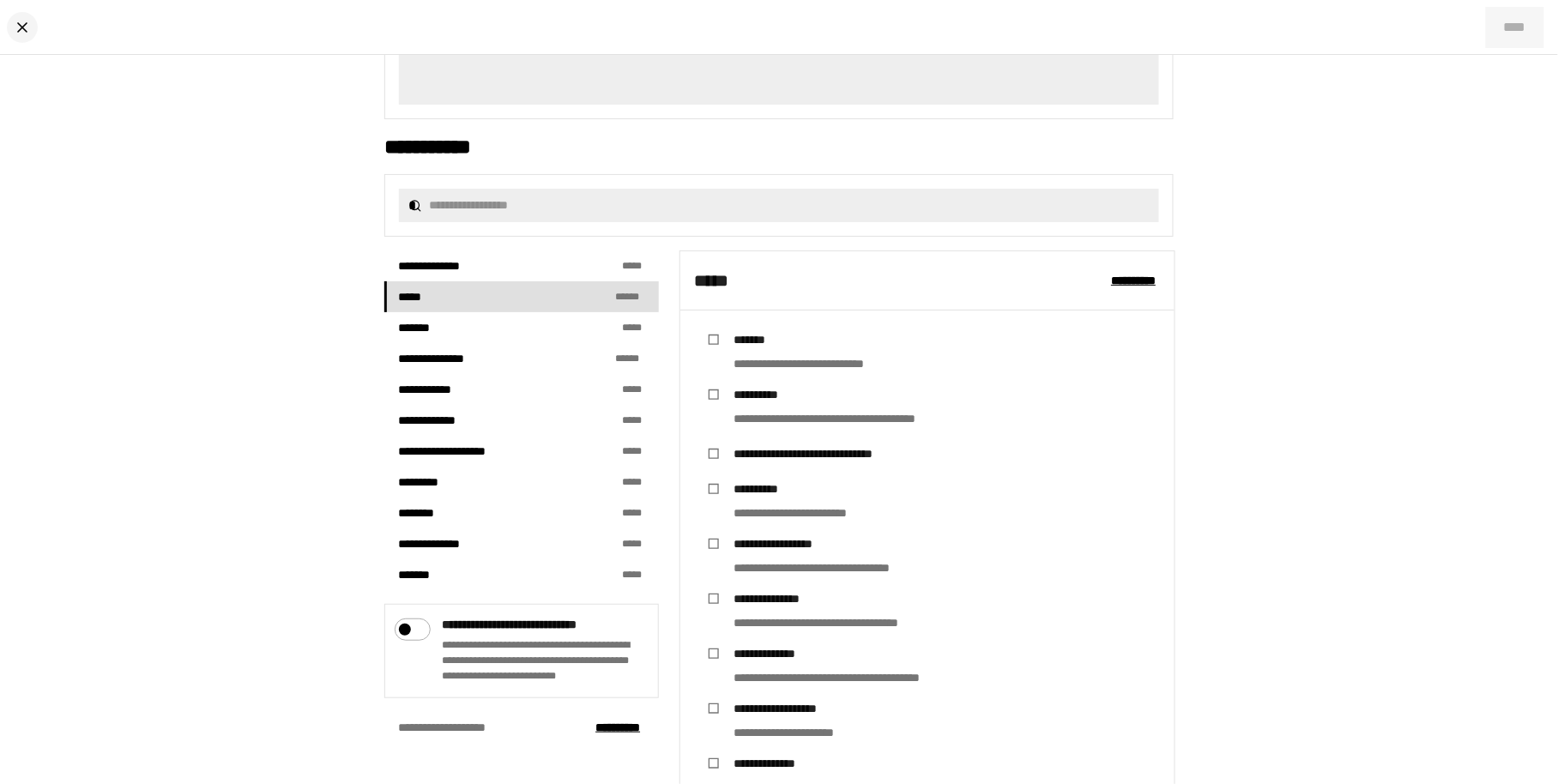 click 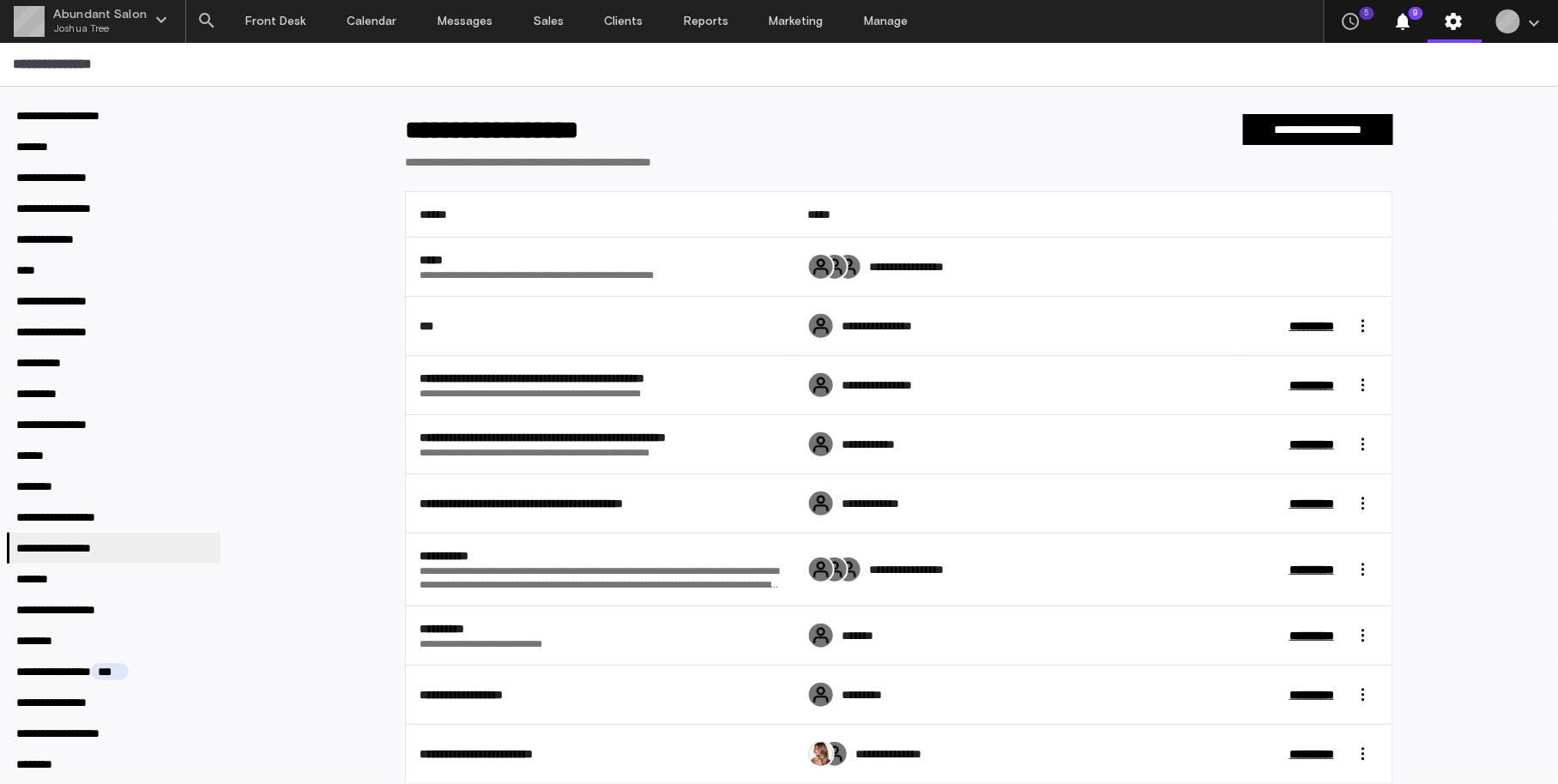 click 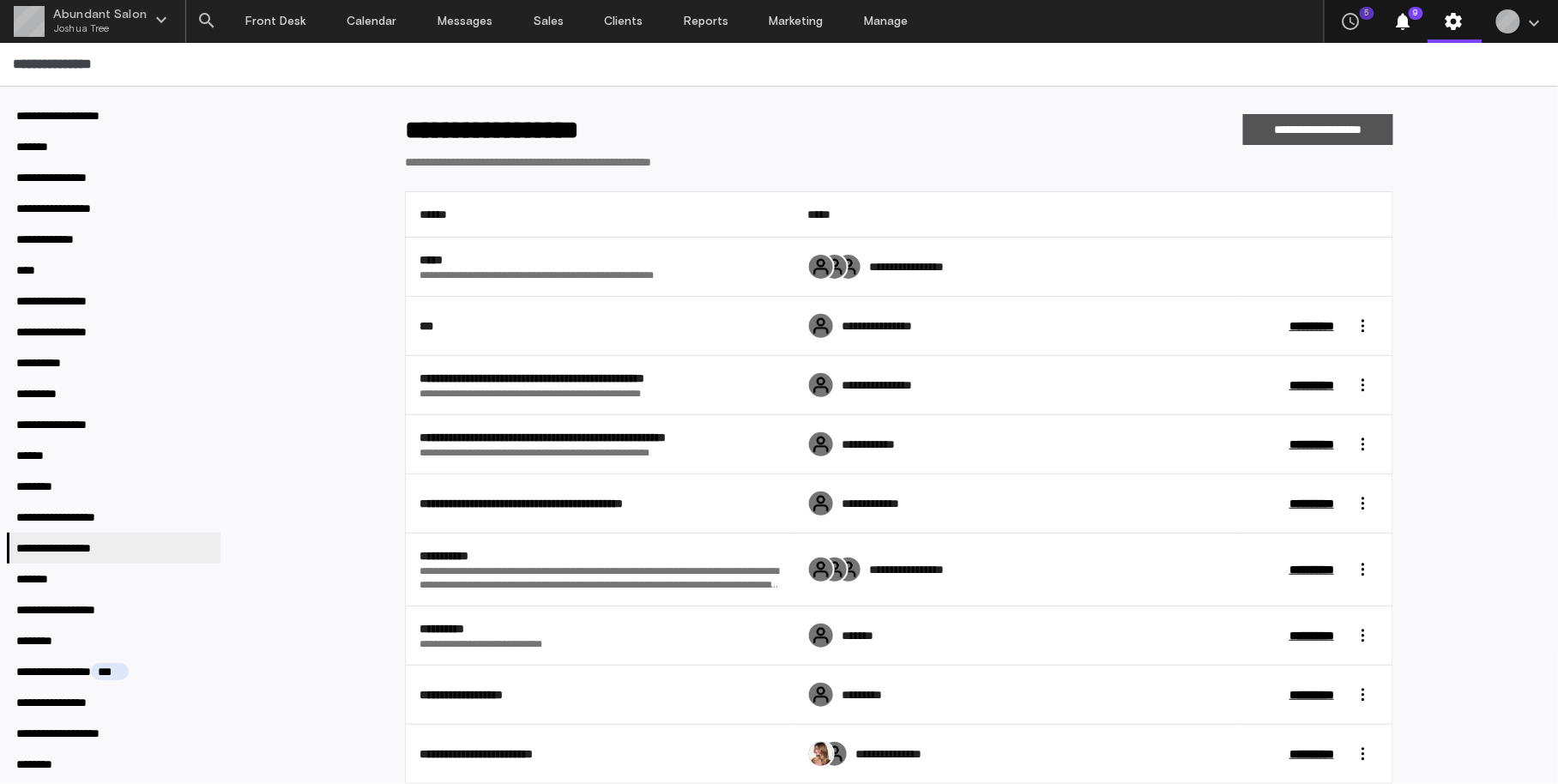 click on "**********" at bounding box center (1318, 130) 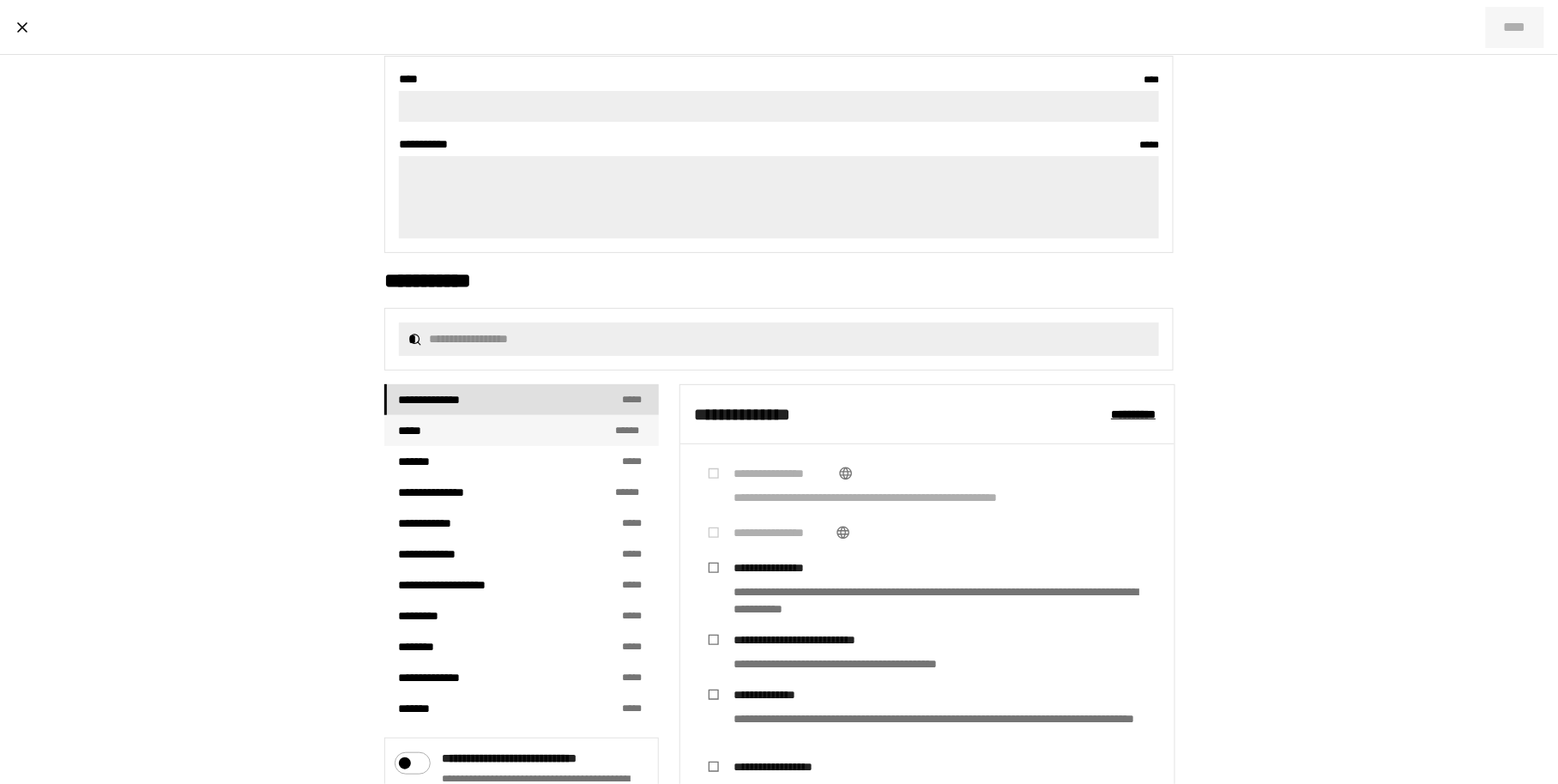 scroll, scrollTop: 75, scrollLeft: 0, axis: vertical 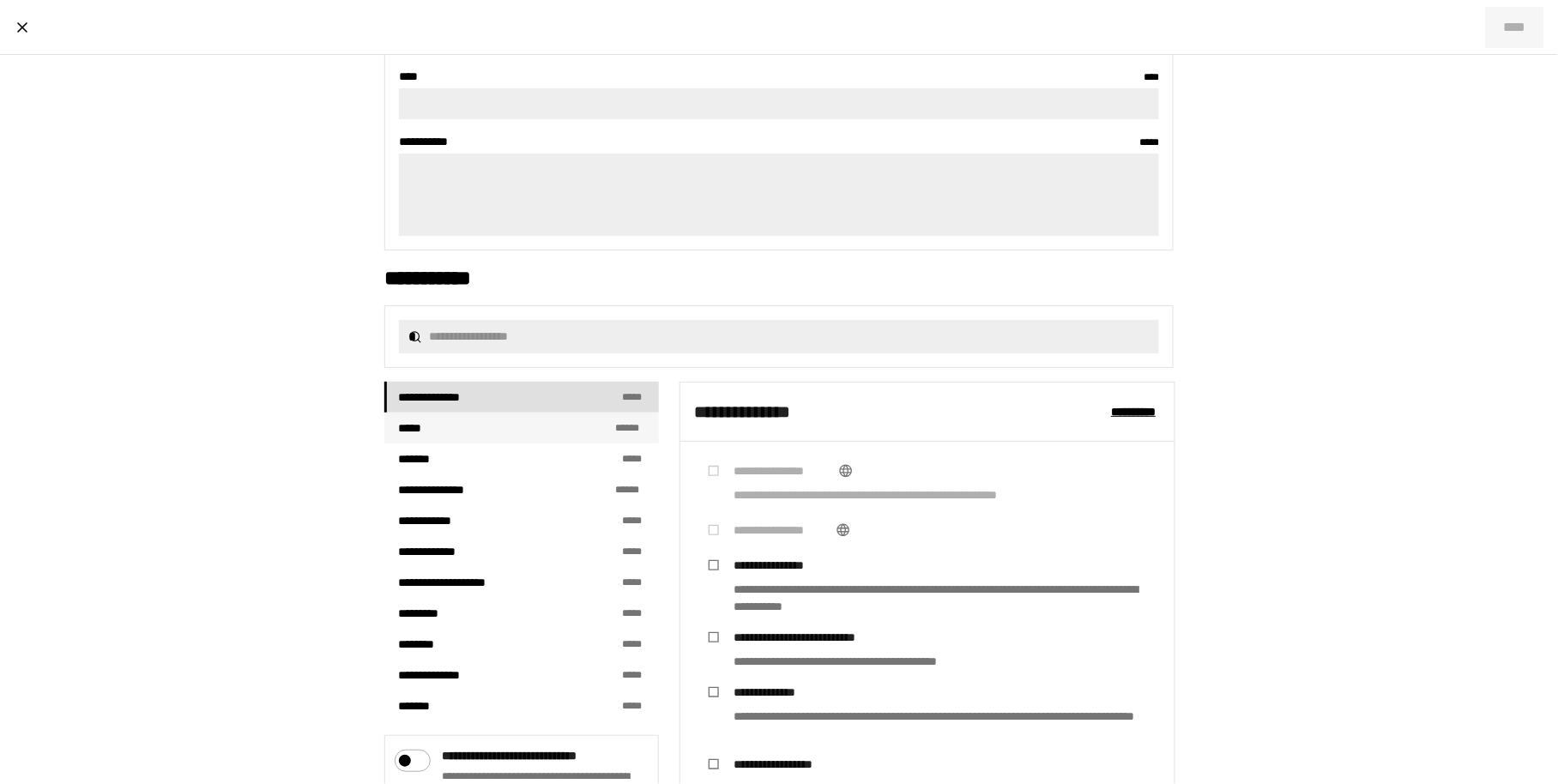 click on "***** * * **" at bounding box center (522, 428) 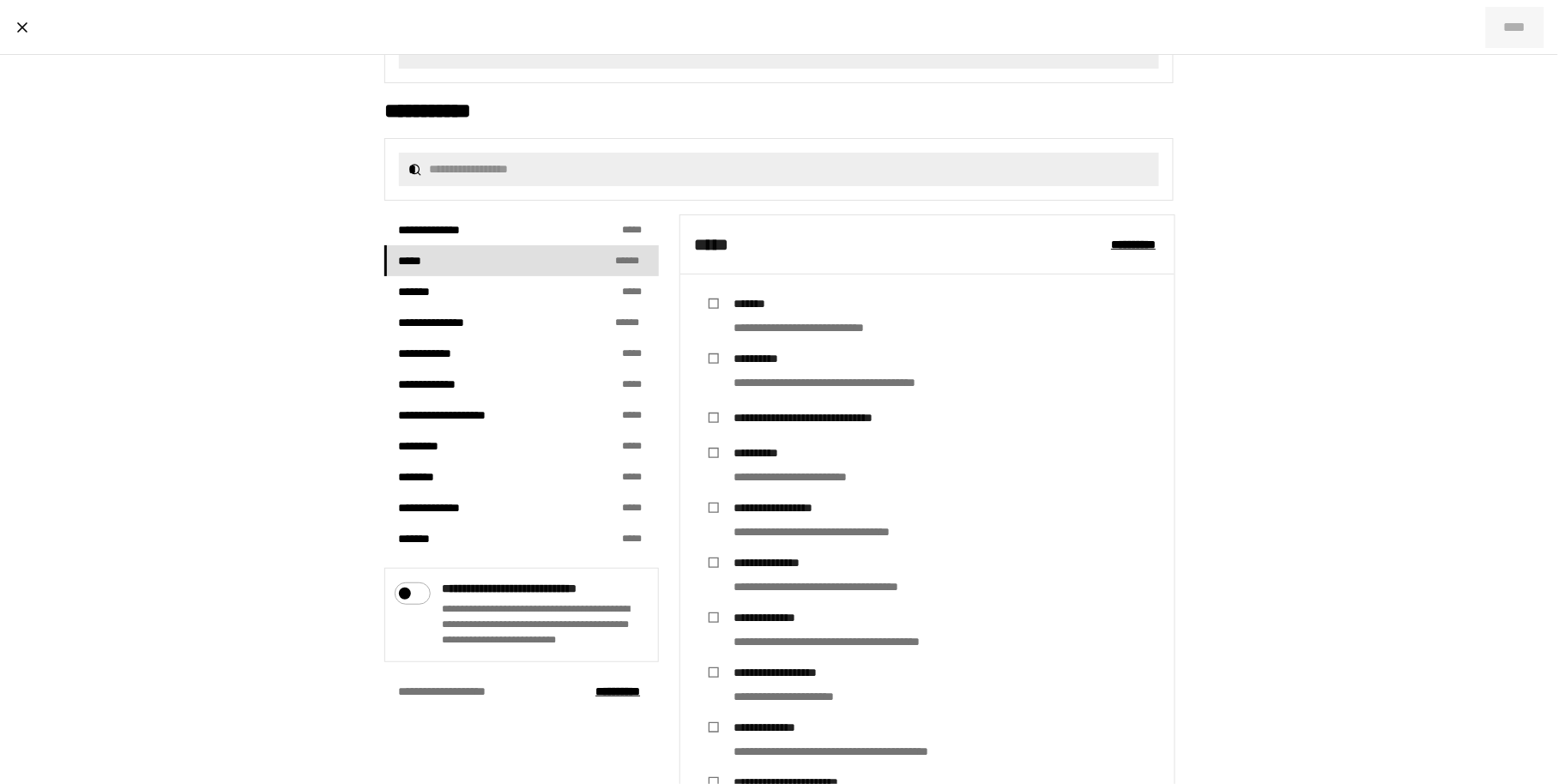 scroll, scrollTop: 253, scrollLeft: 0, axis: vertical 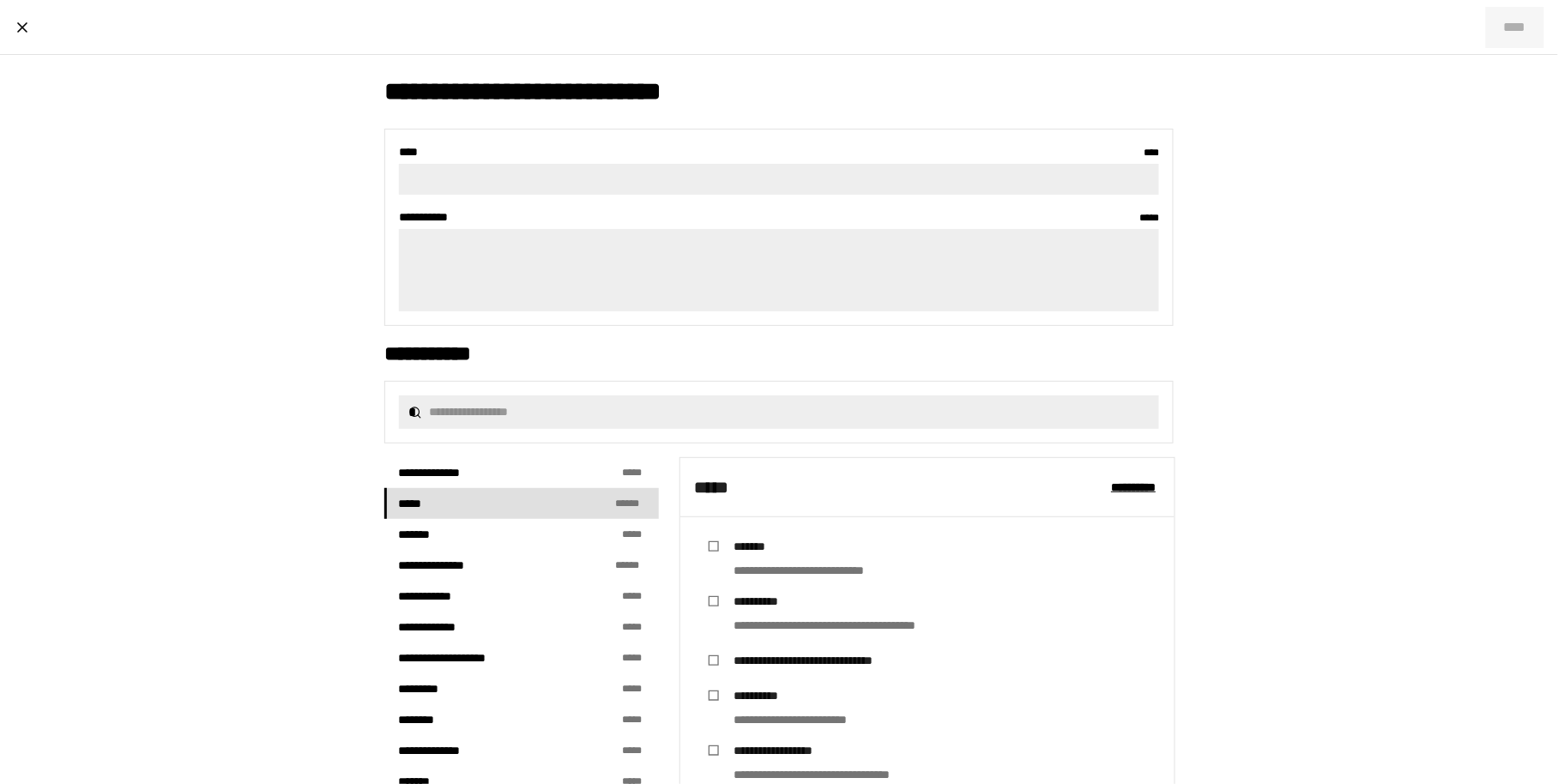 click on "**********" at bounding box center (779, 588) 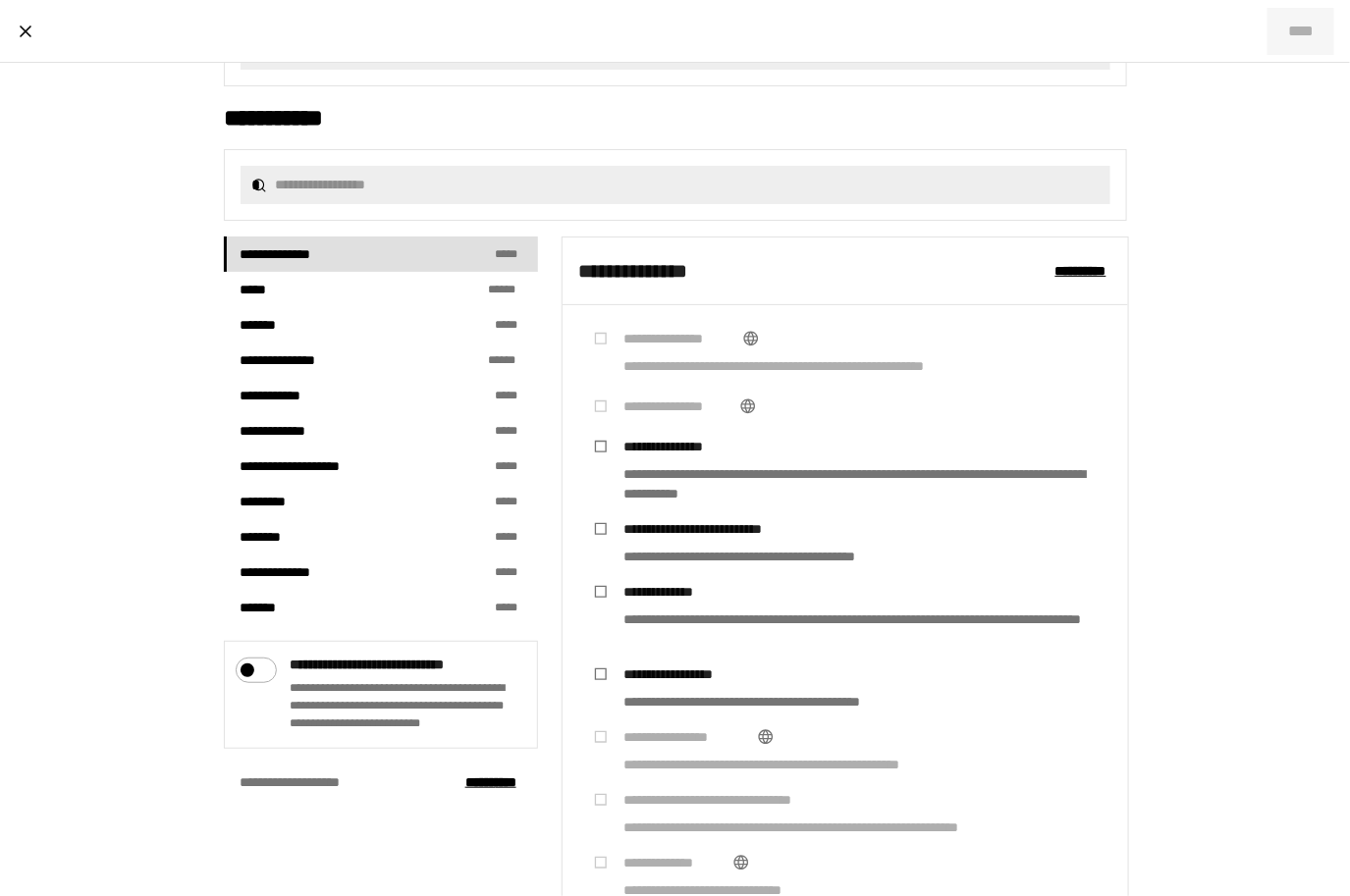 scroll, scrollTop: 281, scrollLeft: 0, axis: vertical 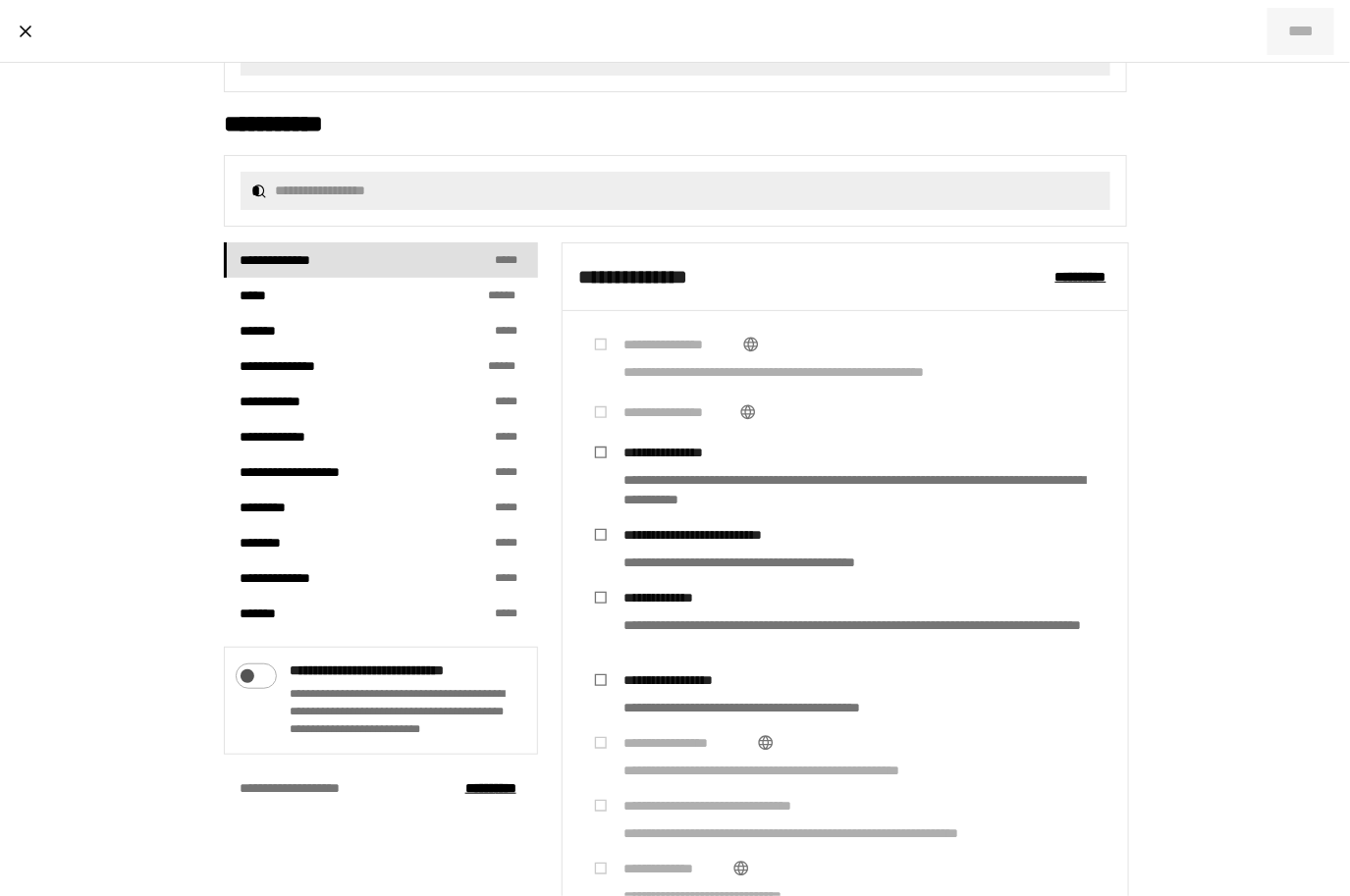 click at bounding box center [244, 671] 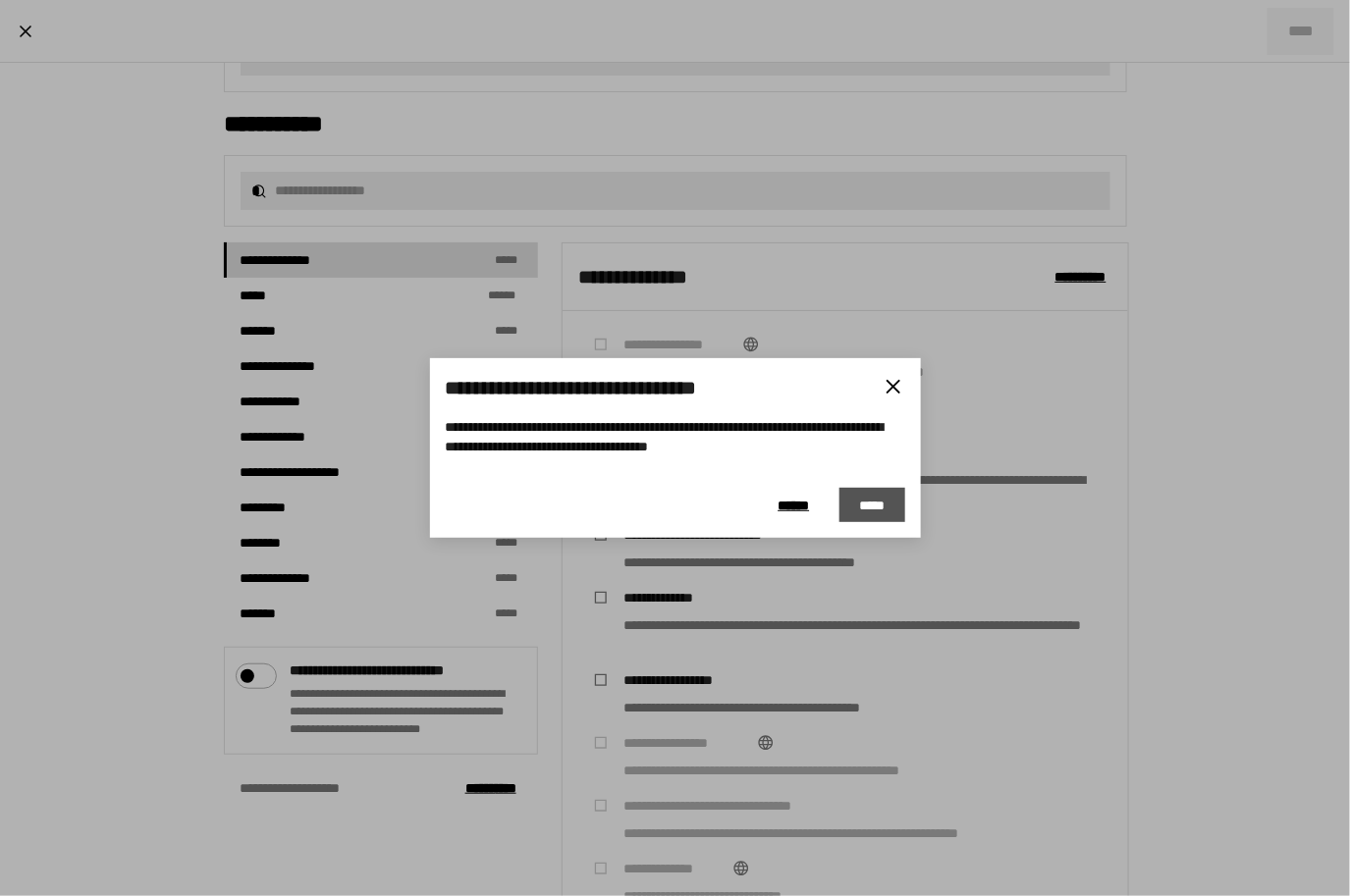 click on "*****" at bounding box center (872, 505) 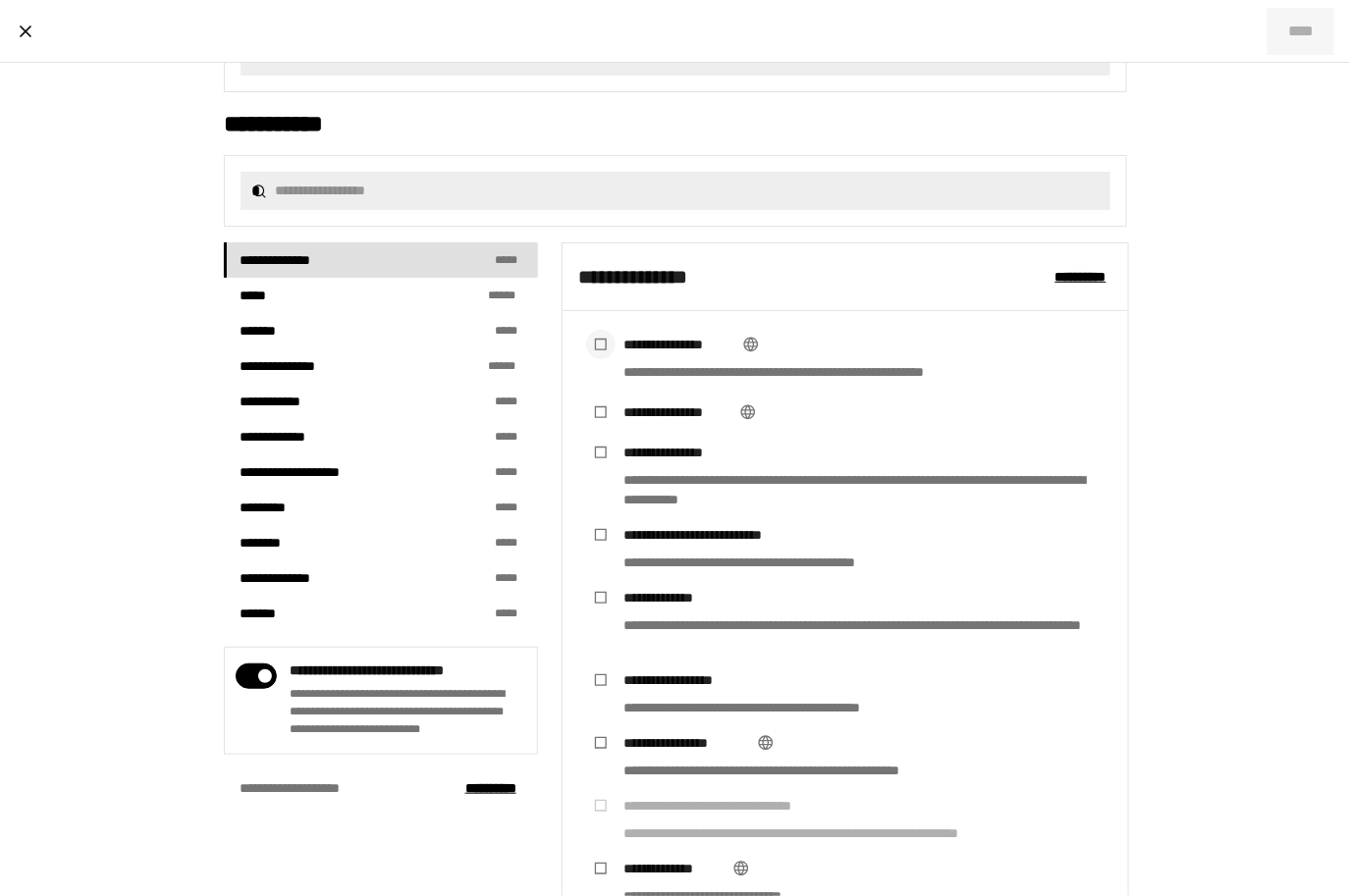 click at bounding box center [601, 344] 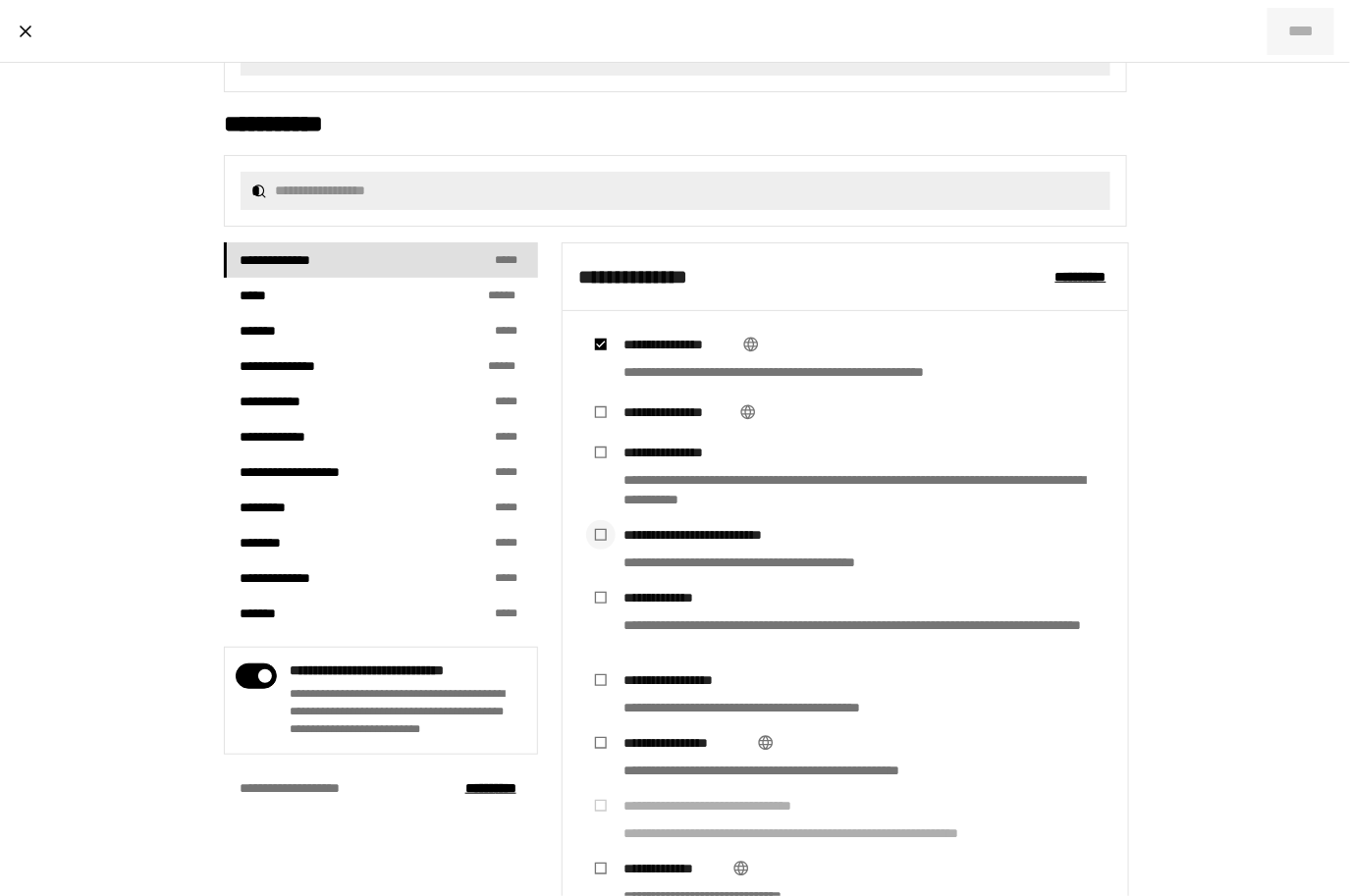 click at bounding box center [601, 535] 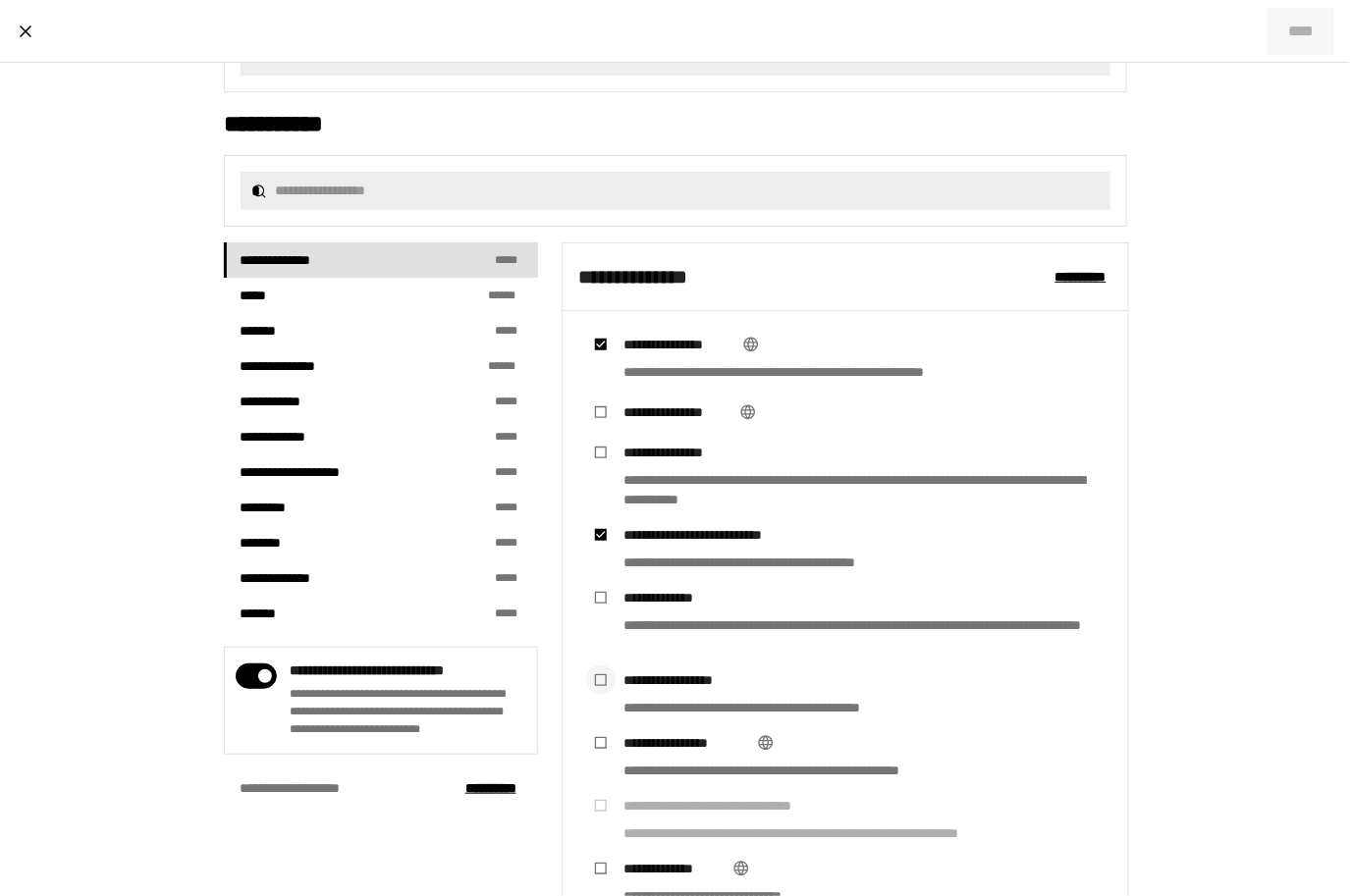 click at bounding box center (601, 680) 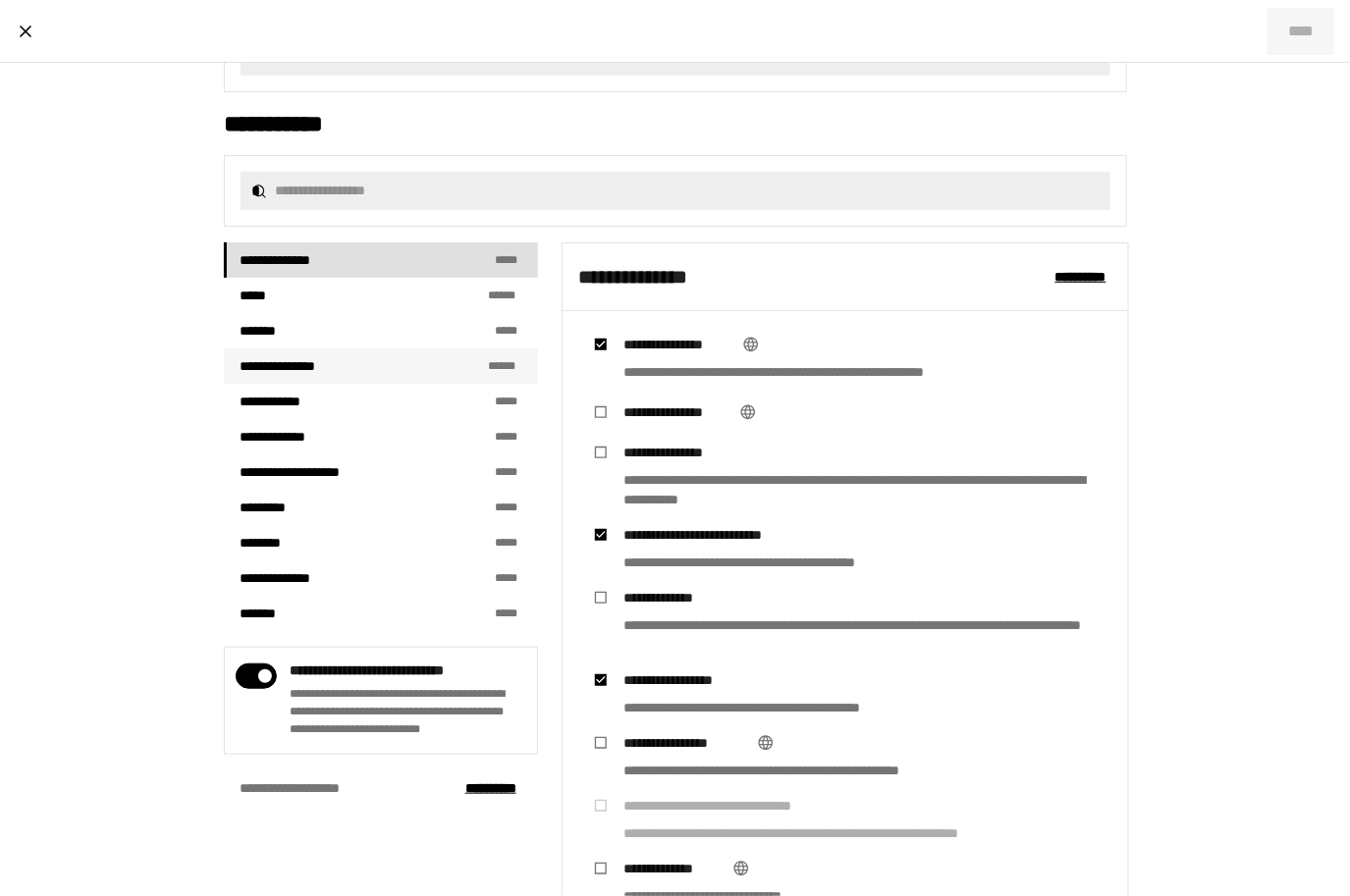 click on "**********" at bounding box center [381, 366] 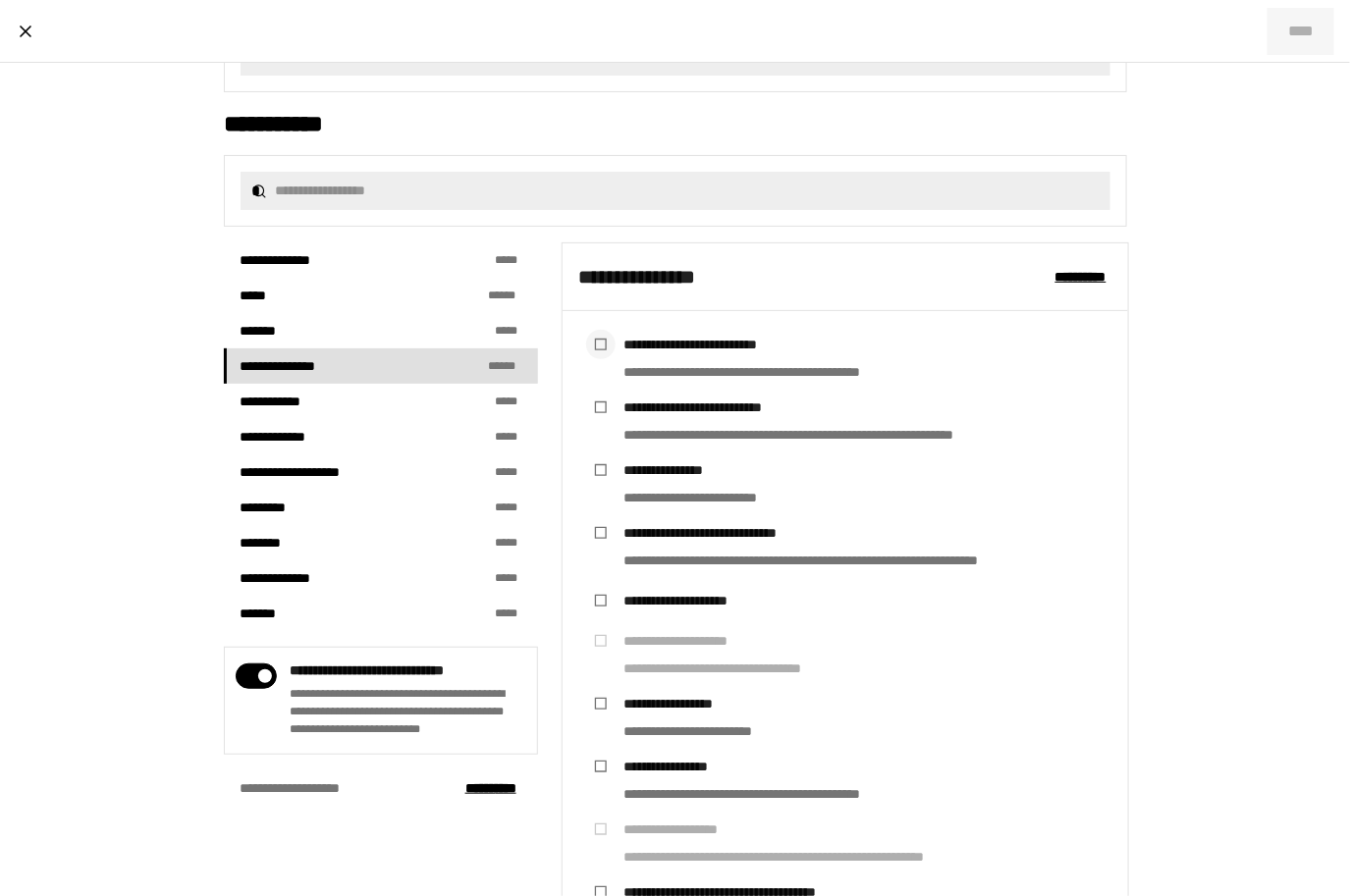 click at bounding box center [601, 344] 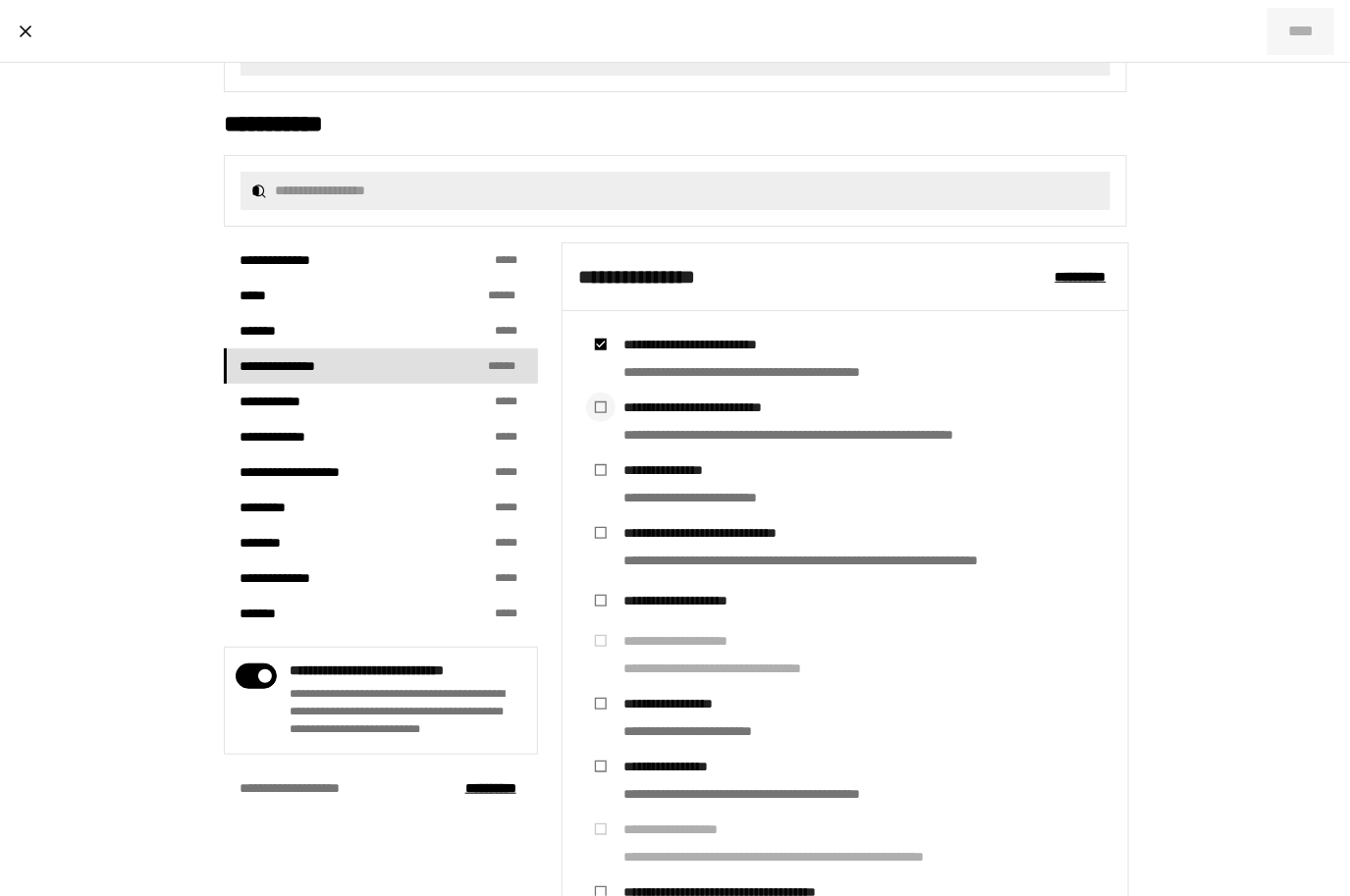 click at bounding box center (601, 407) 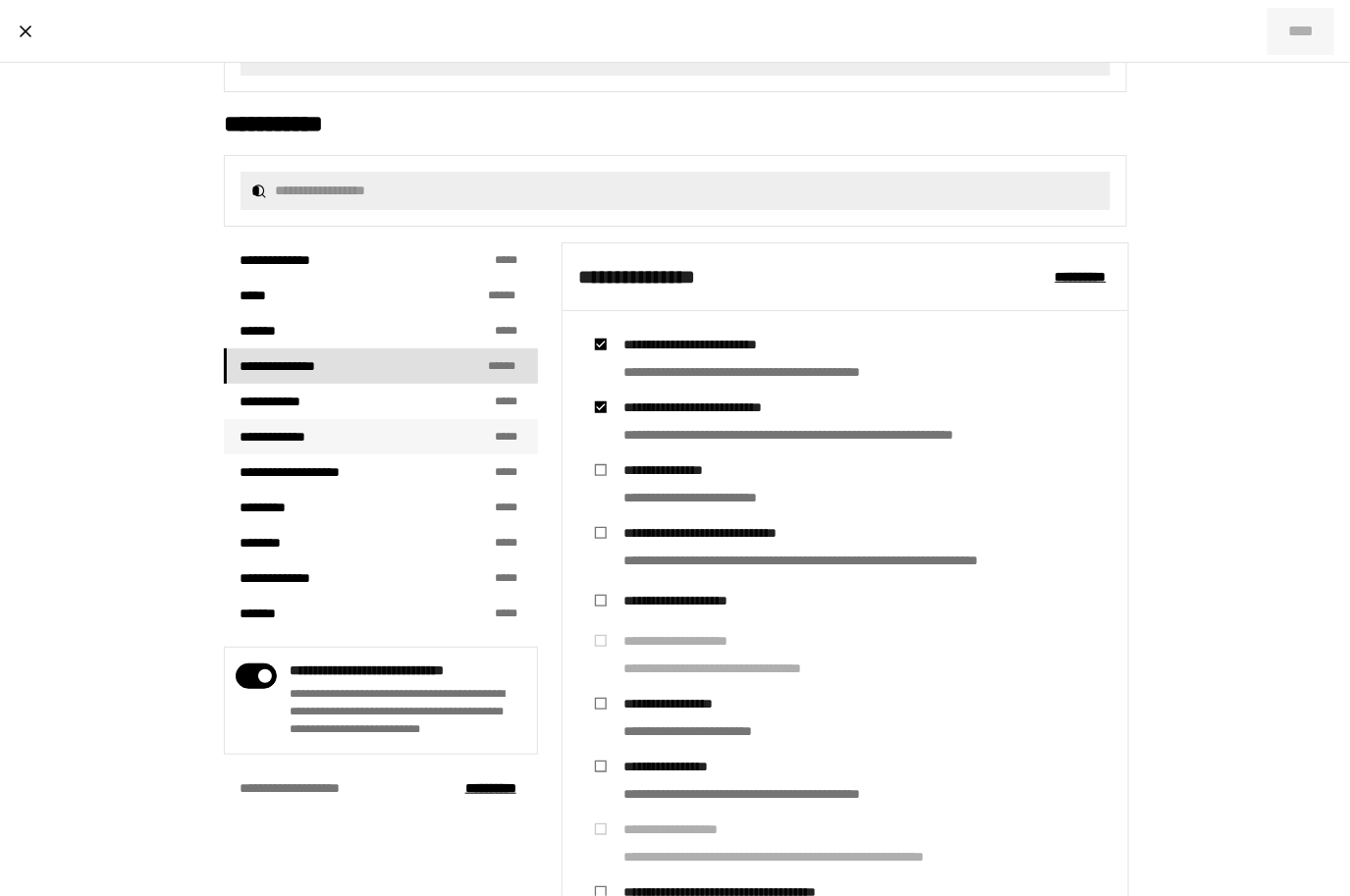 click on "**********" at bounding box center (381, 437) 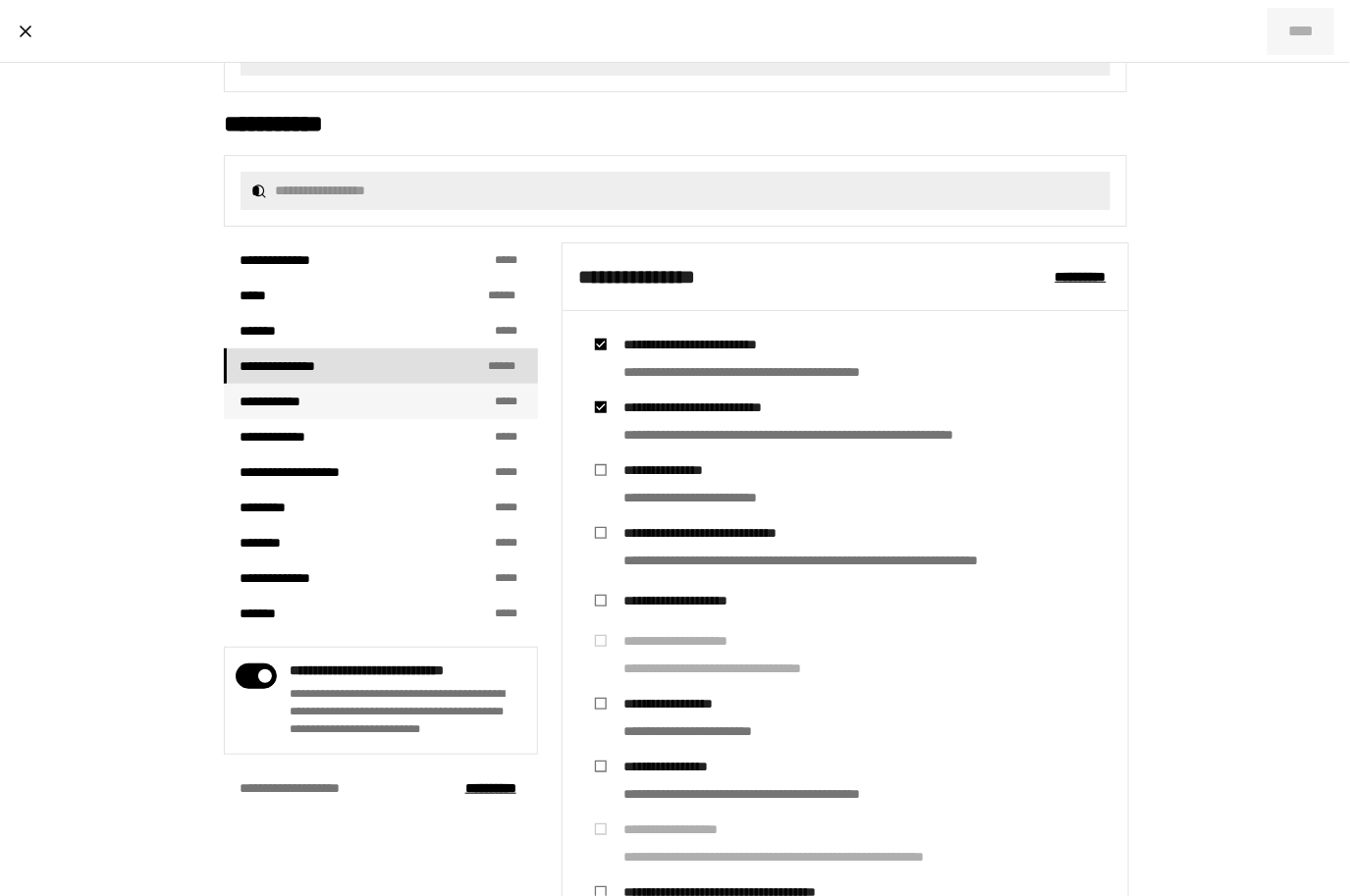 scroll, scrollTop: 237, scrollLeft: 0, axis: vertical 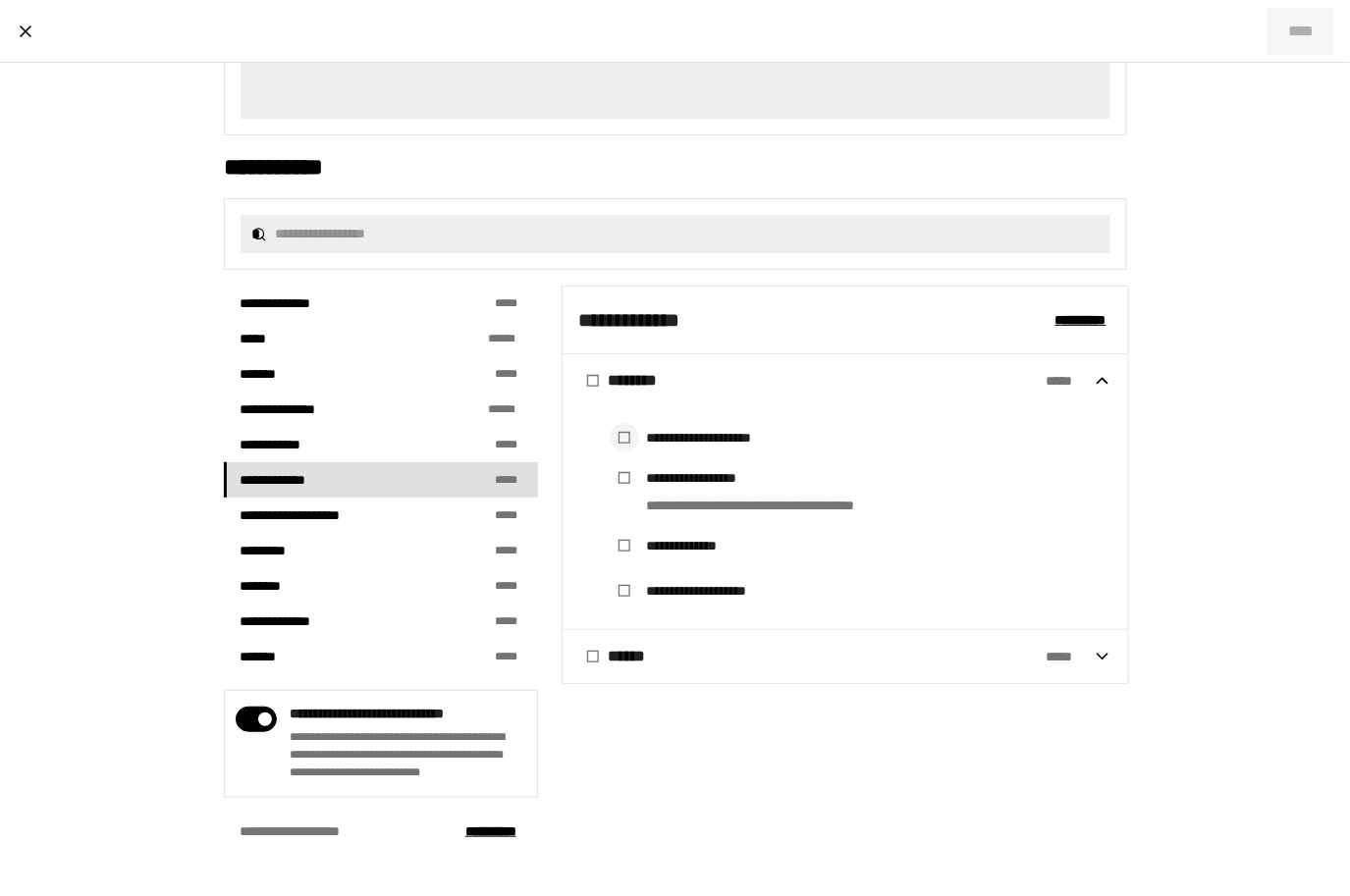 click at bounding box center (624, 438) 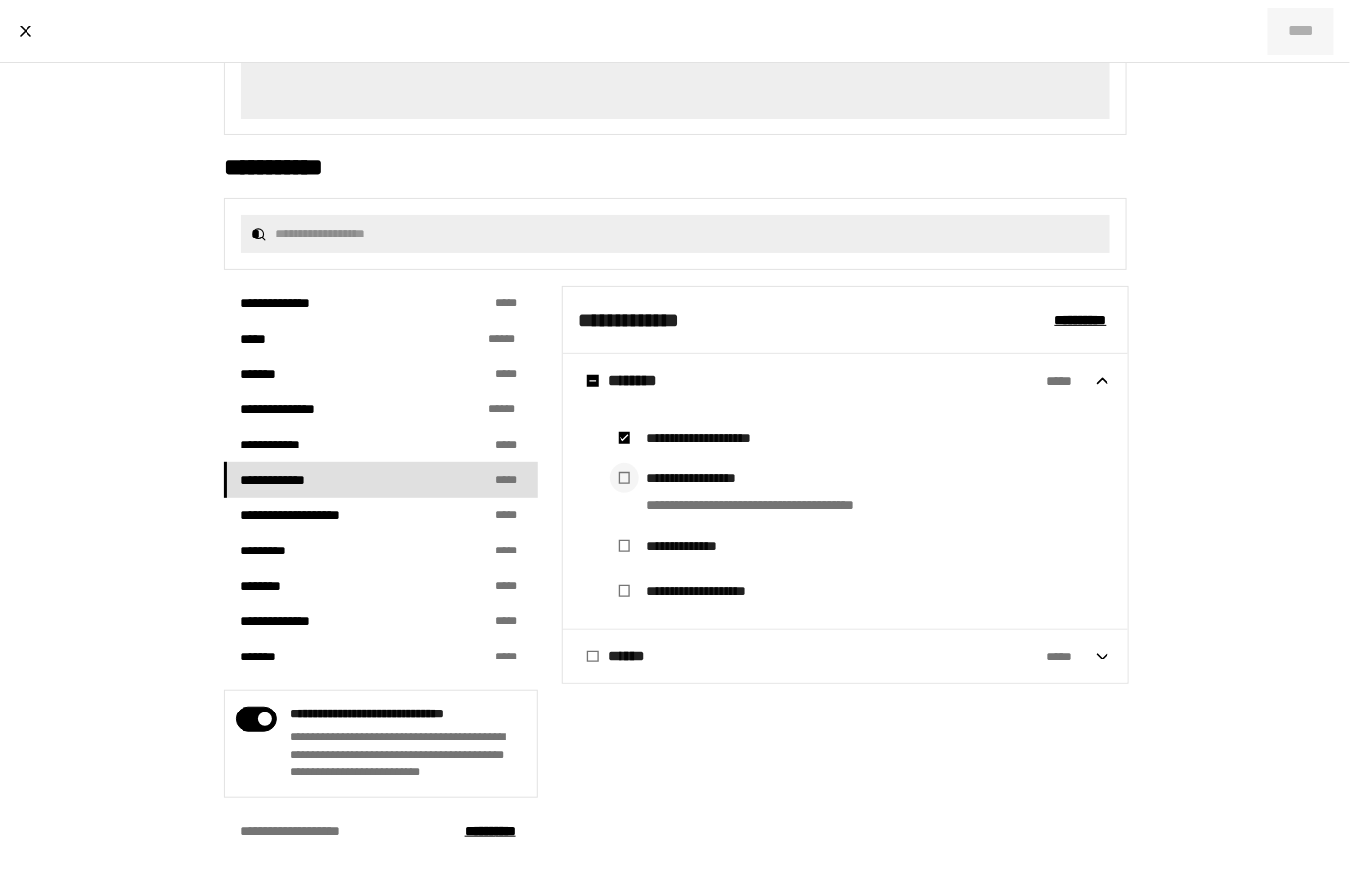 click at bounding box center (624, 478) 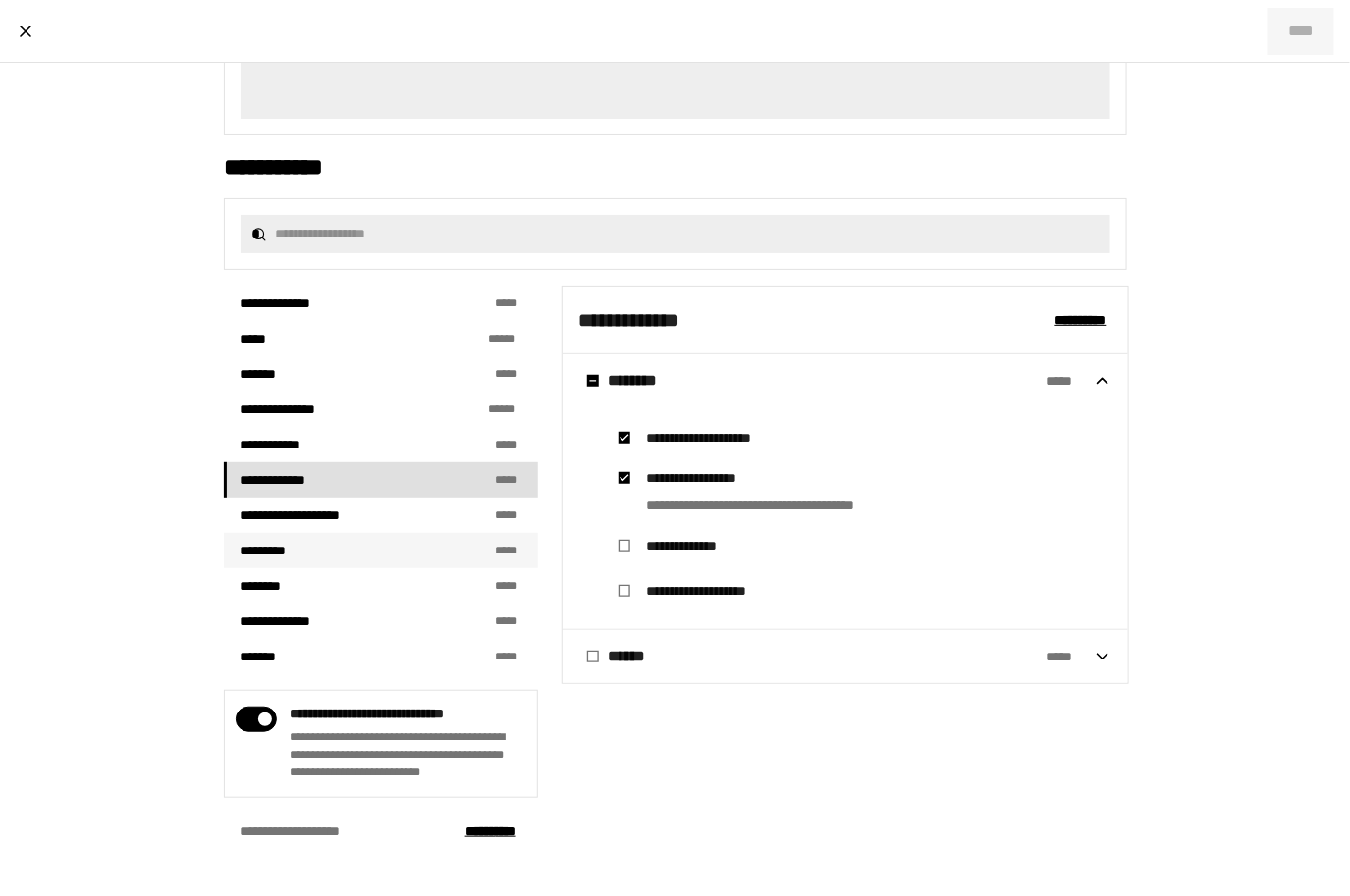 click on "********* * * *" at bounding box center [381, 551] 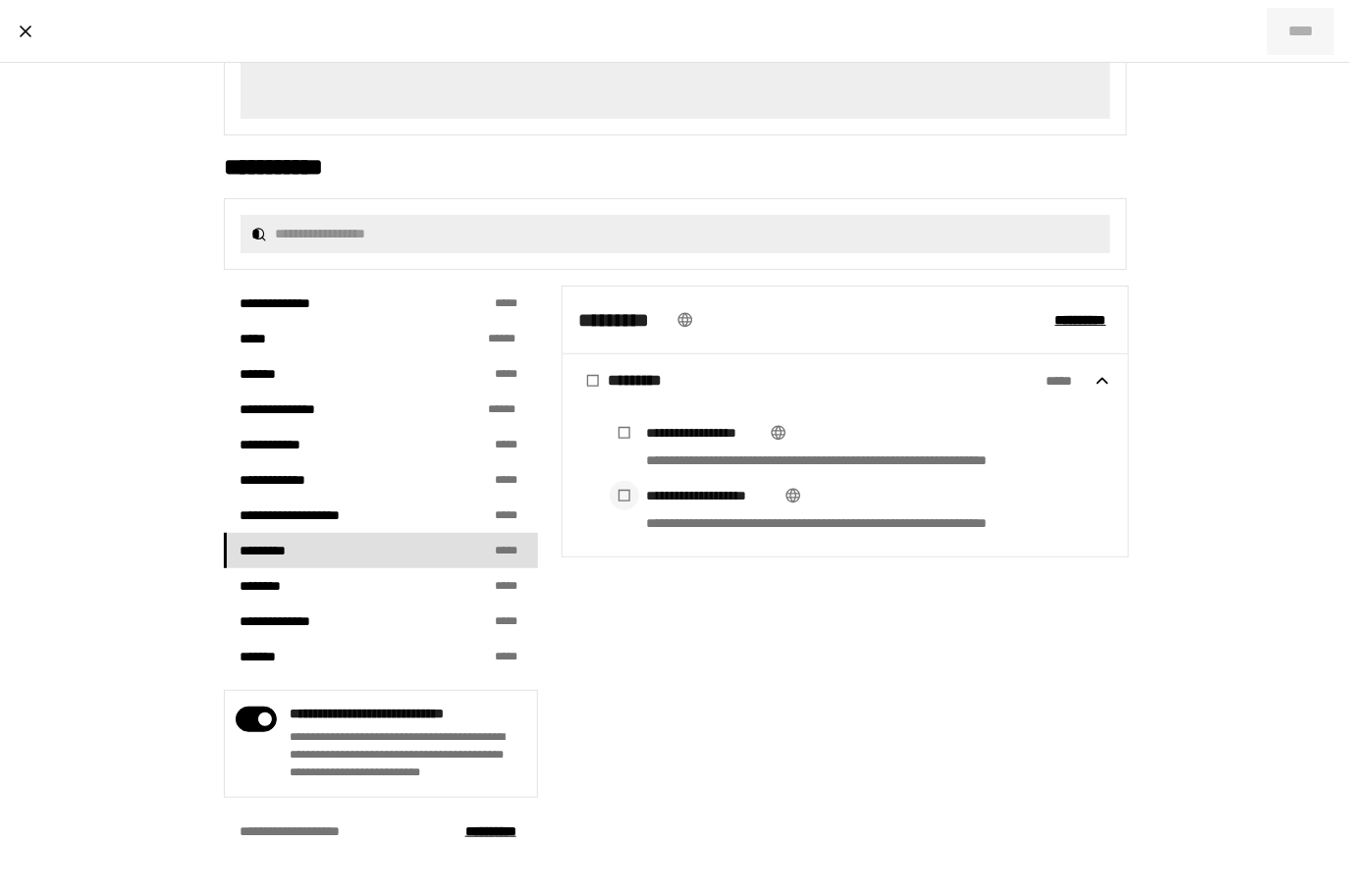 click at bounding box center (624, 496) 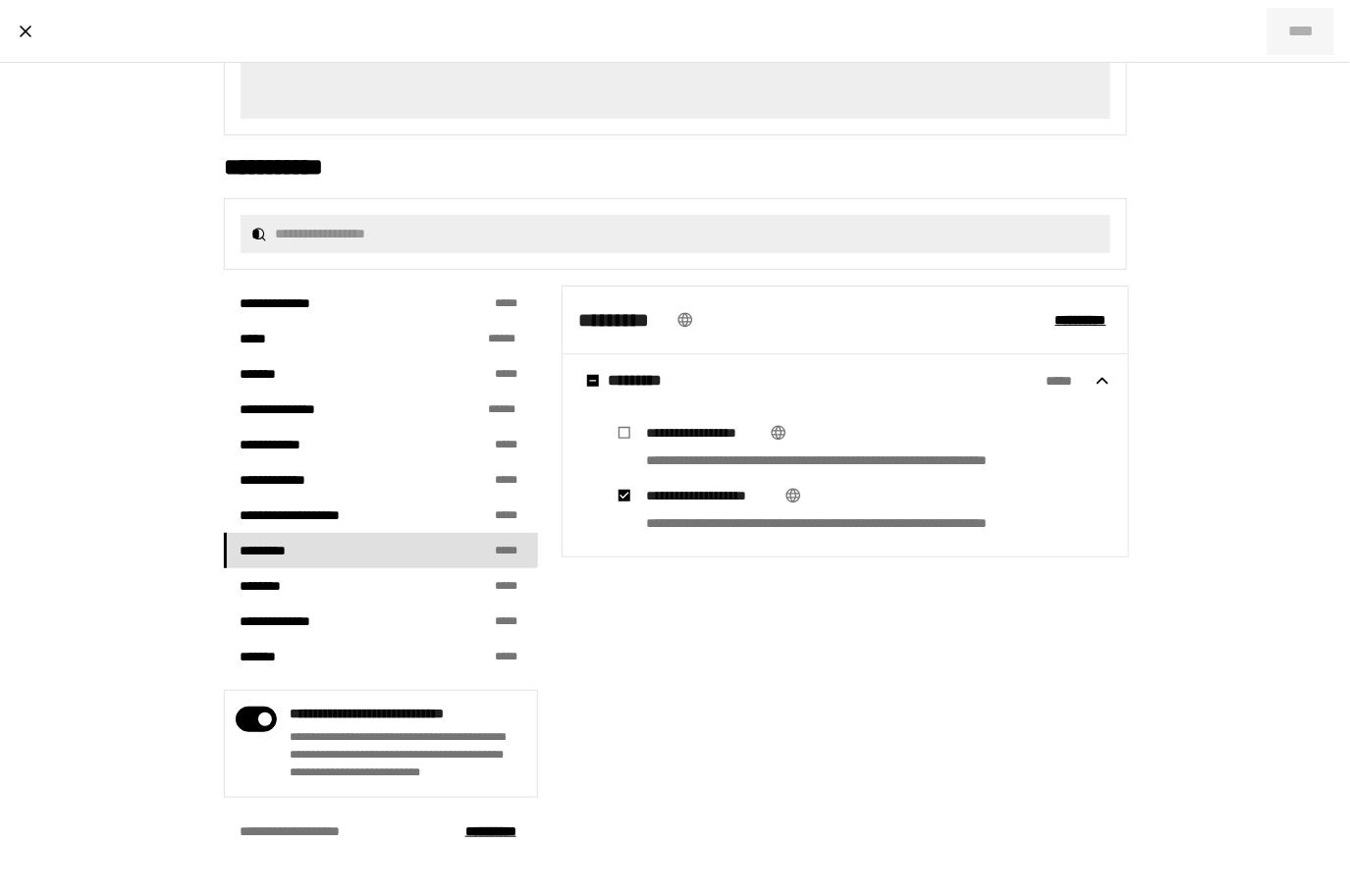 scroll, scrollTop: 187, scrollLeft: 0, axis: vertical 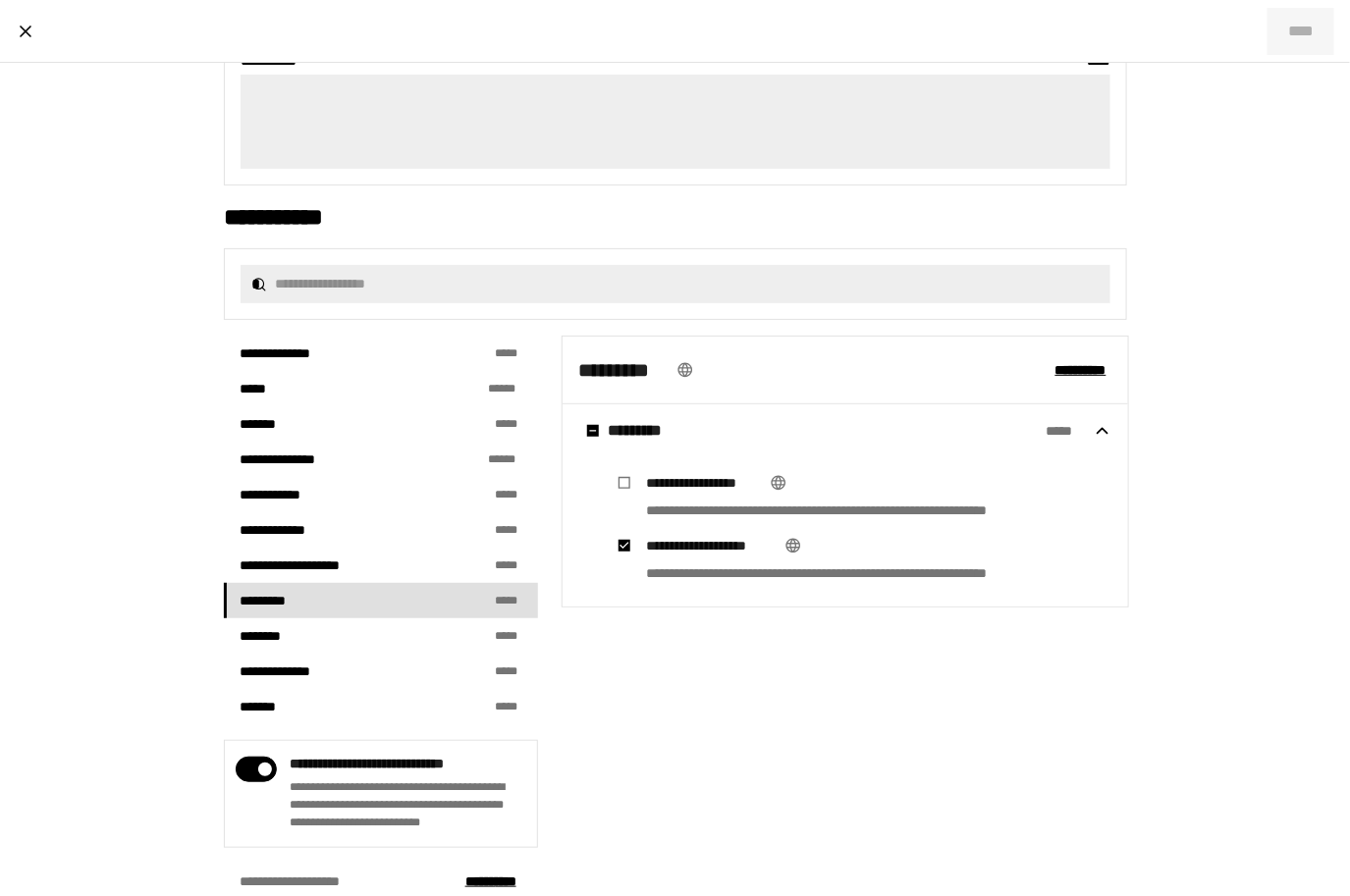 click on "****" at bounding box center (1301, 31) 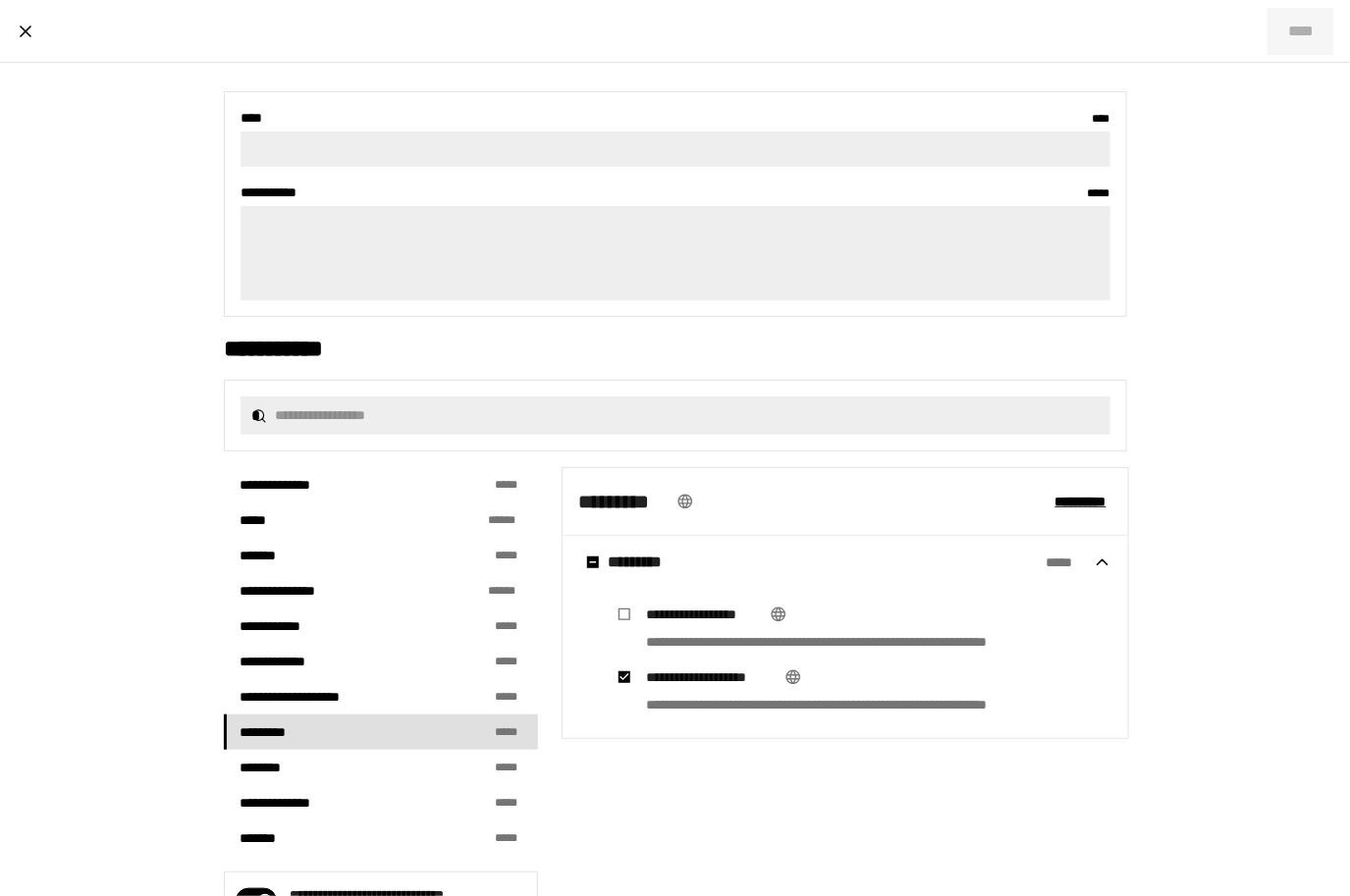 scroll, scrollTop: 0, scrollLeft: 0, axis: both 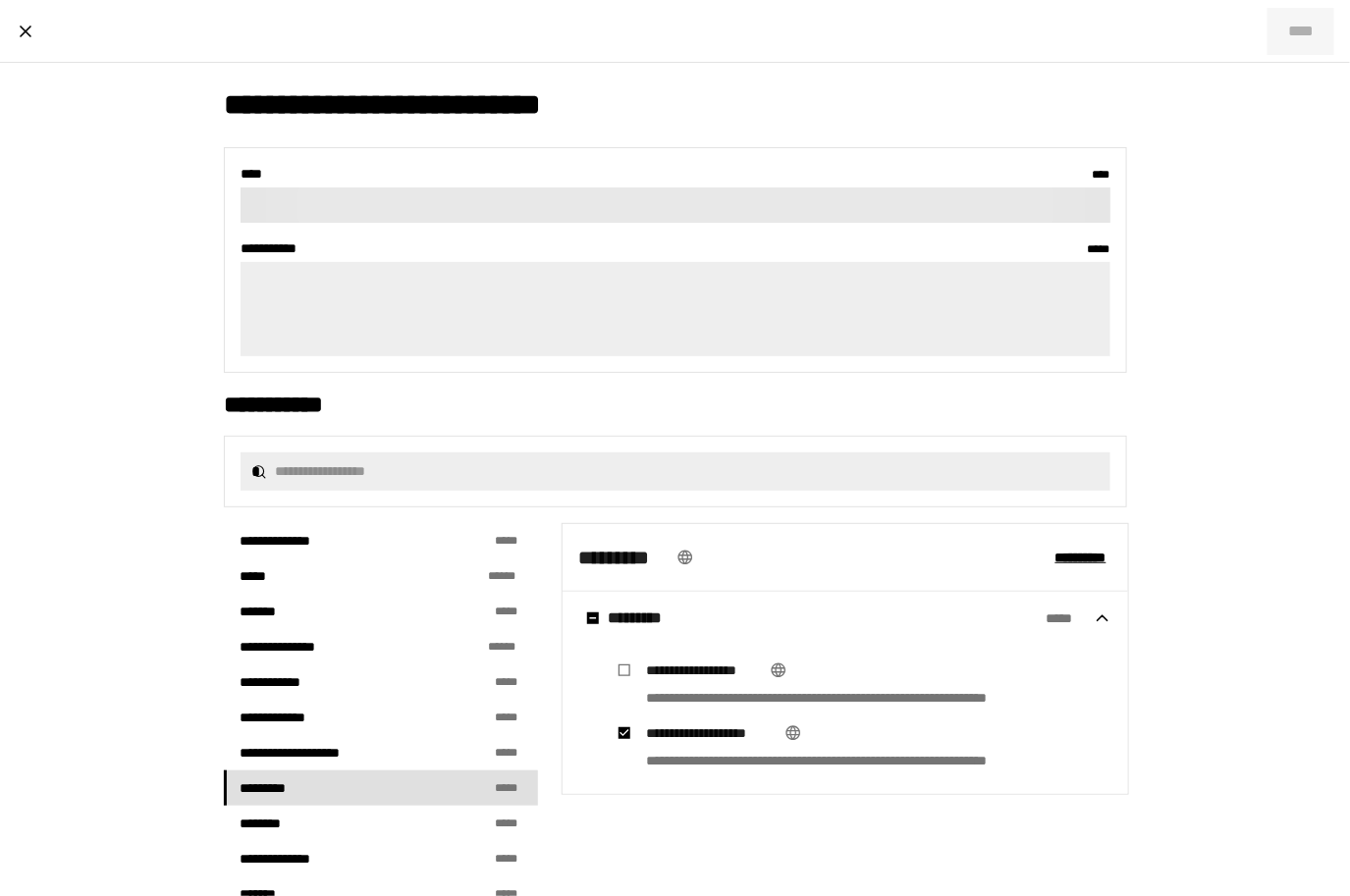 click at bounding box center [675, 205] 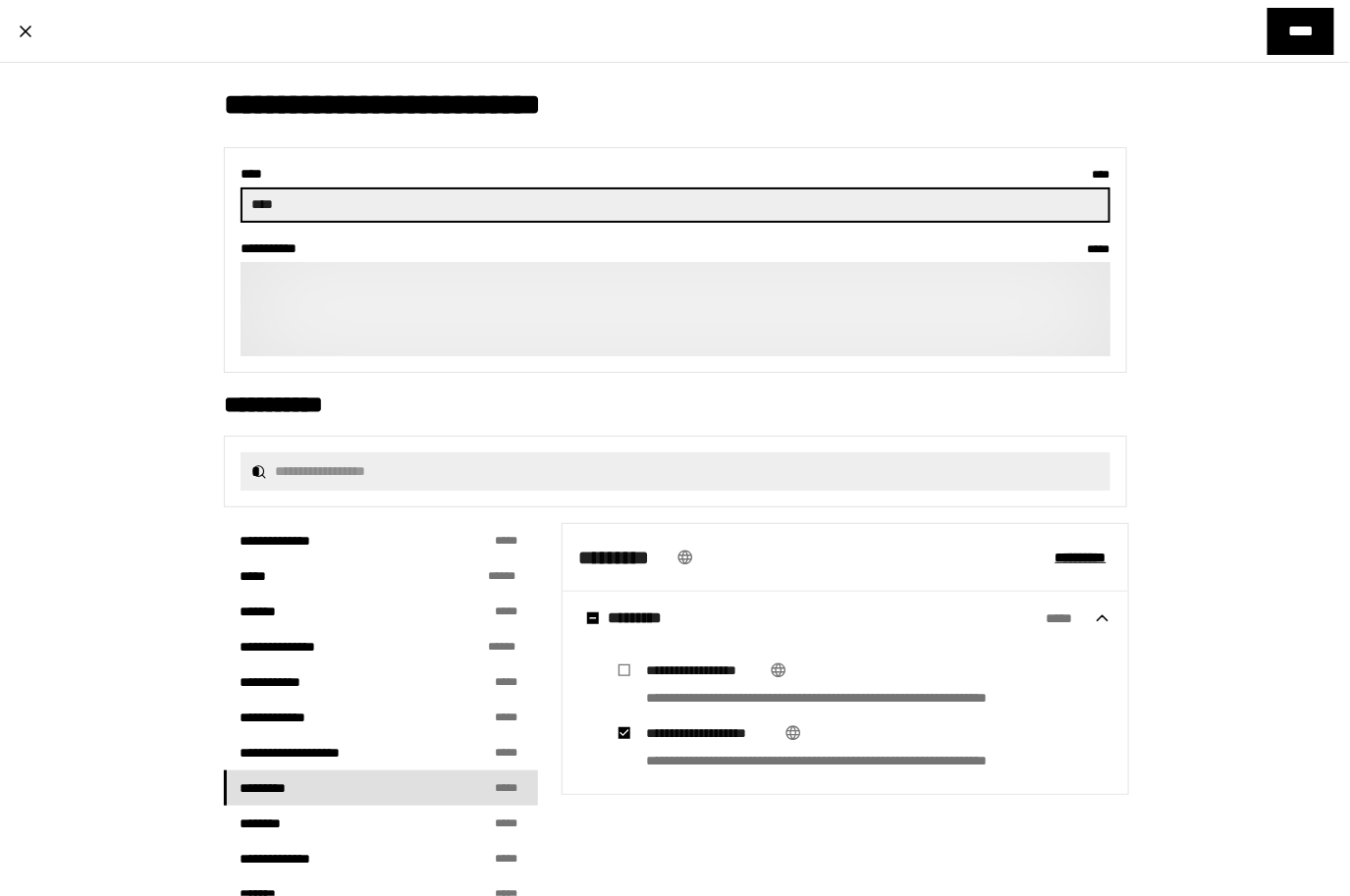 type on "****" 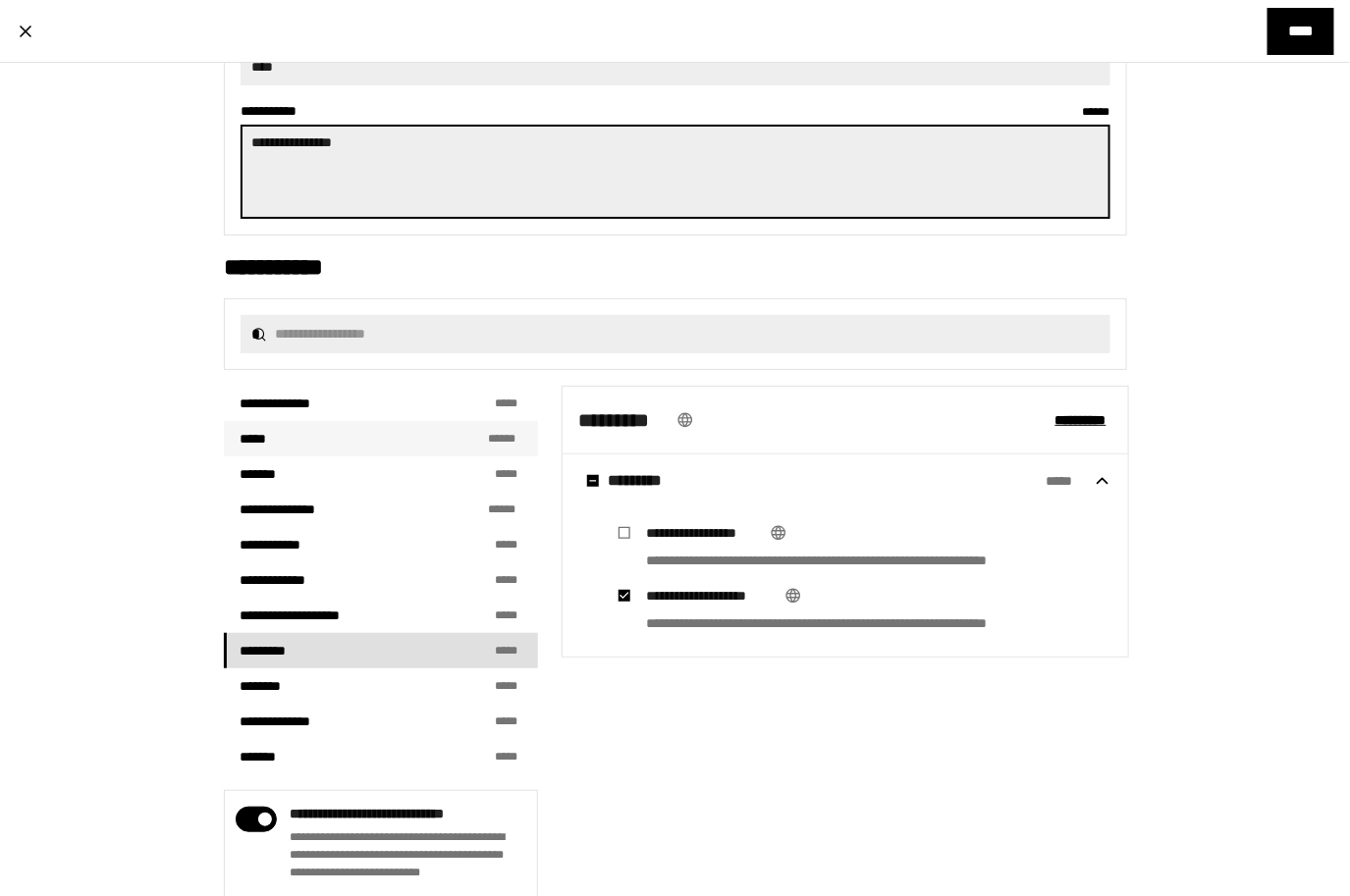 scroll, scrollTop: 201, scrollLeft: 0, axis: vertical 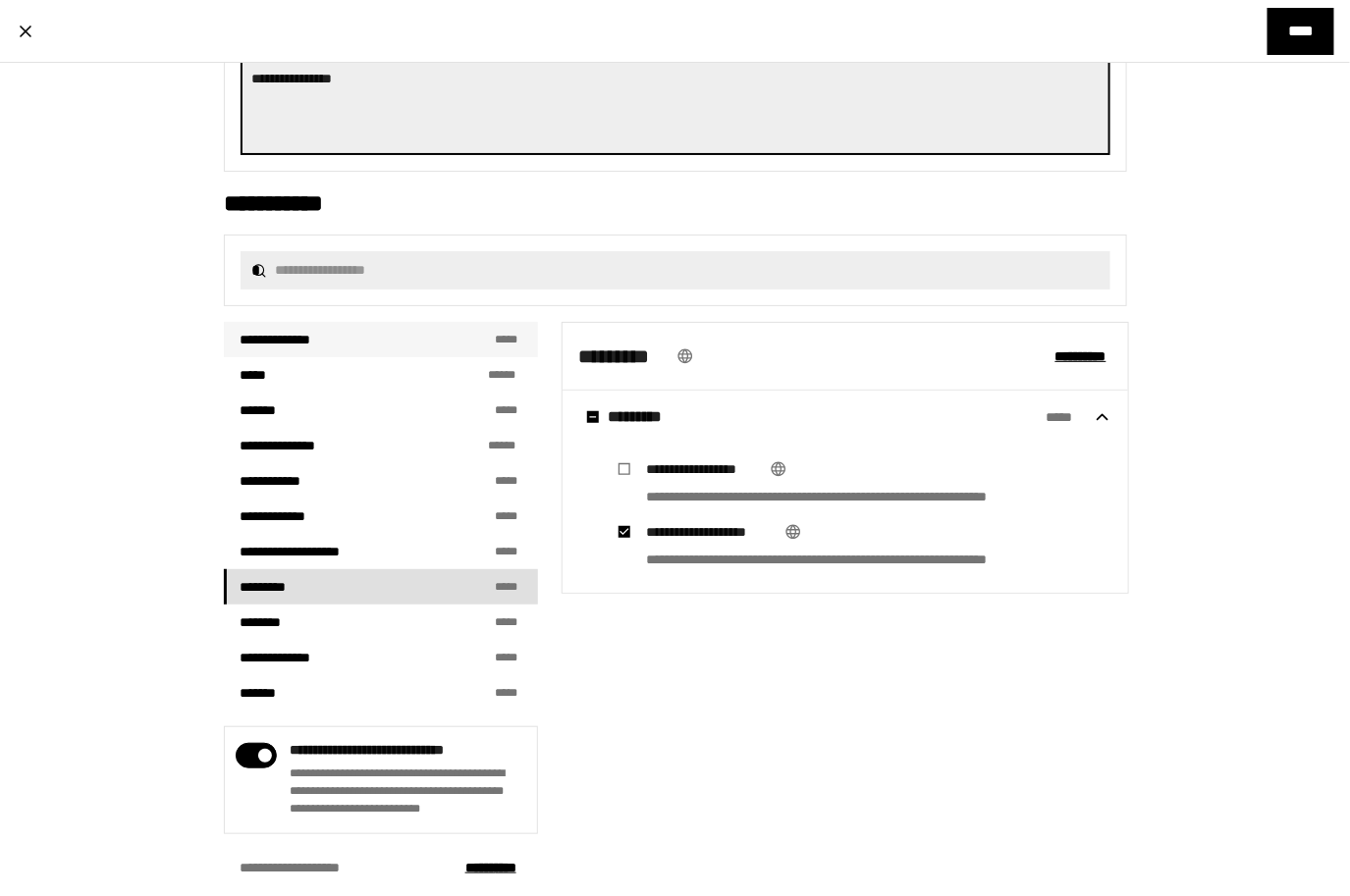 type on "**********" 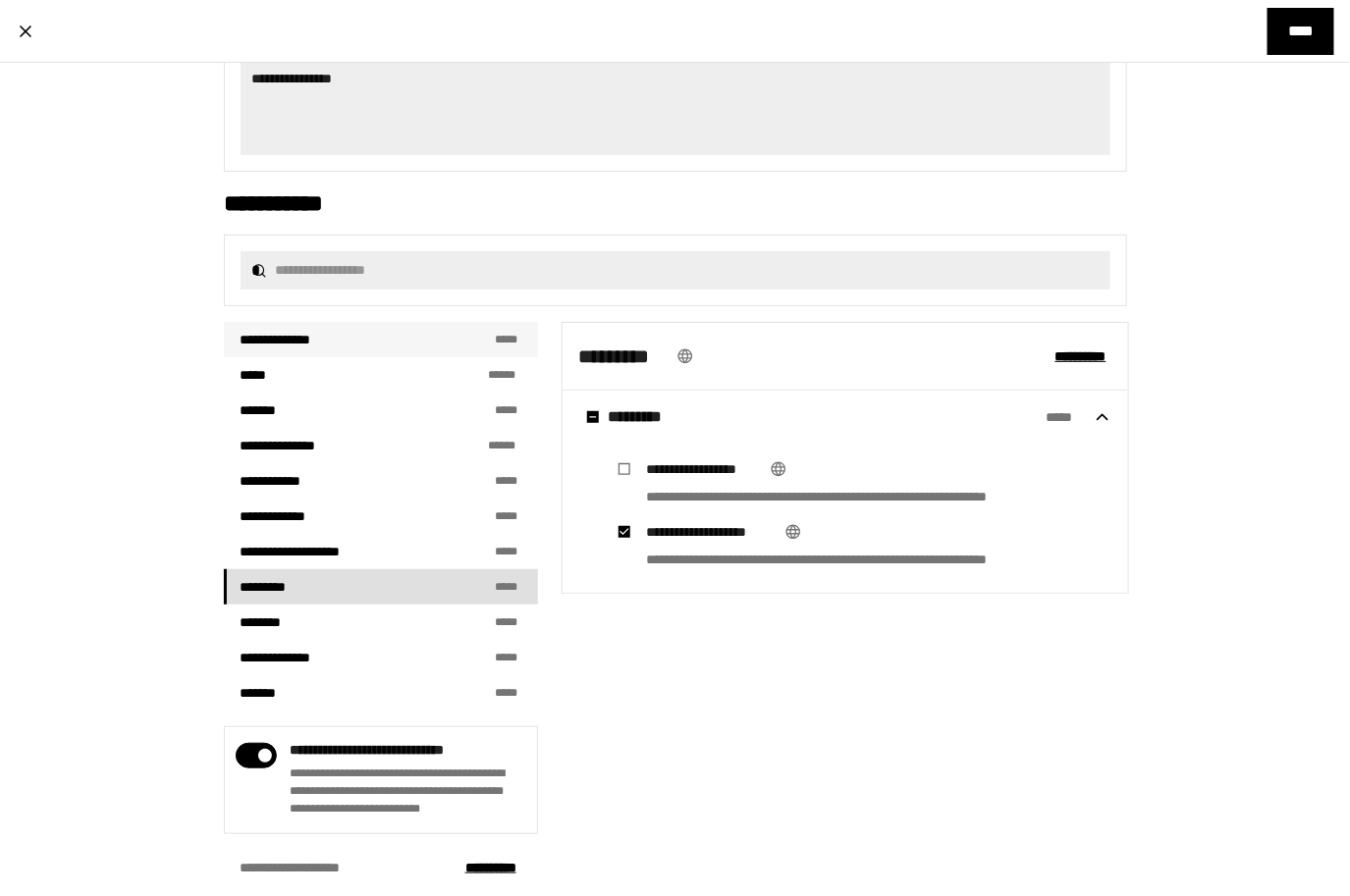 click on "**********" at bounding box center (381, 340) 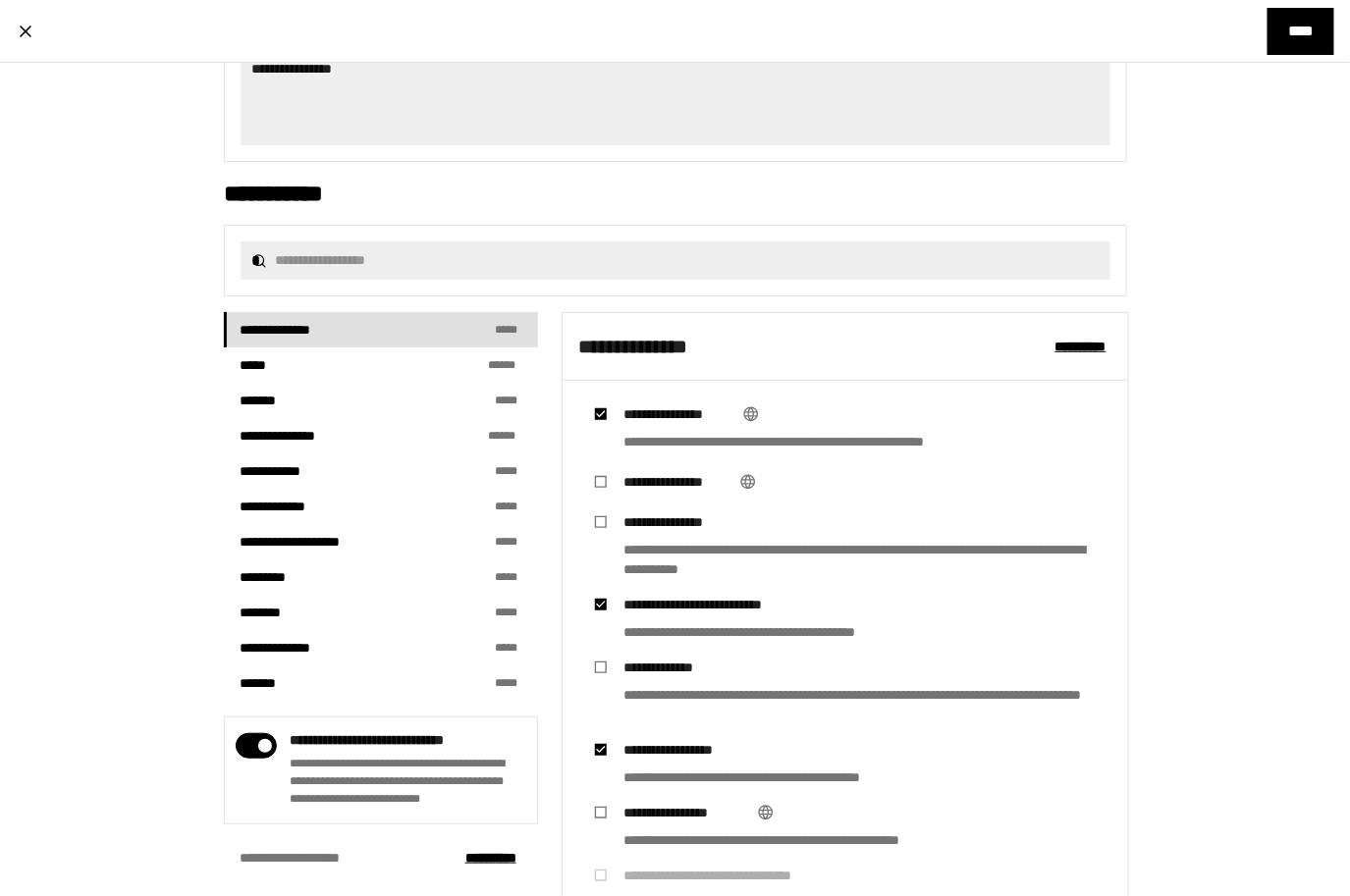 scroll, scrollTop: 259, scrollLeft: 0, axis: vertical 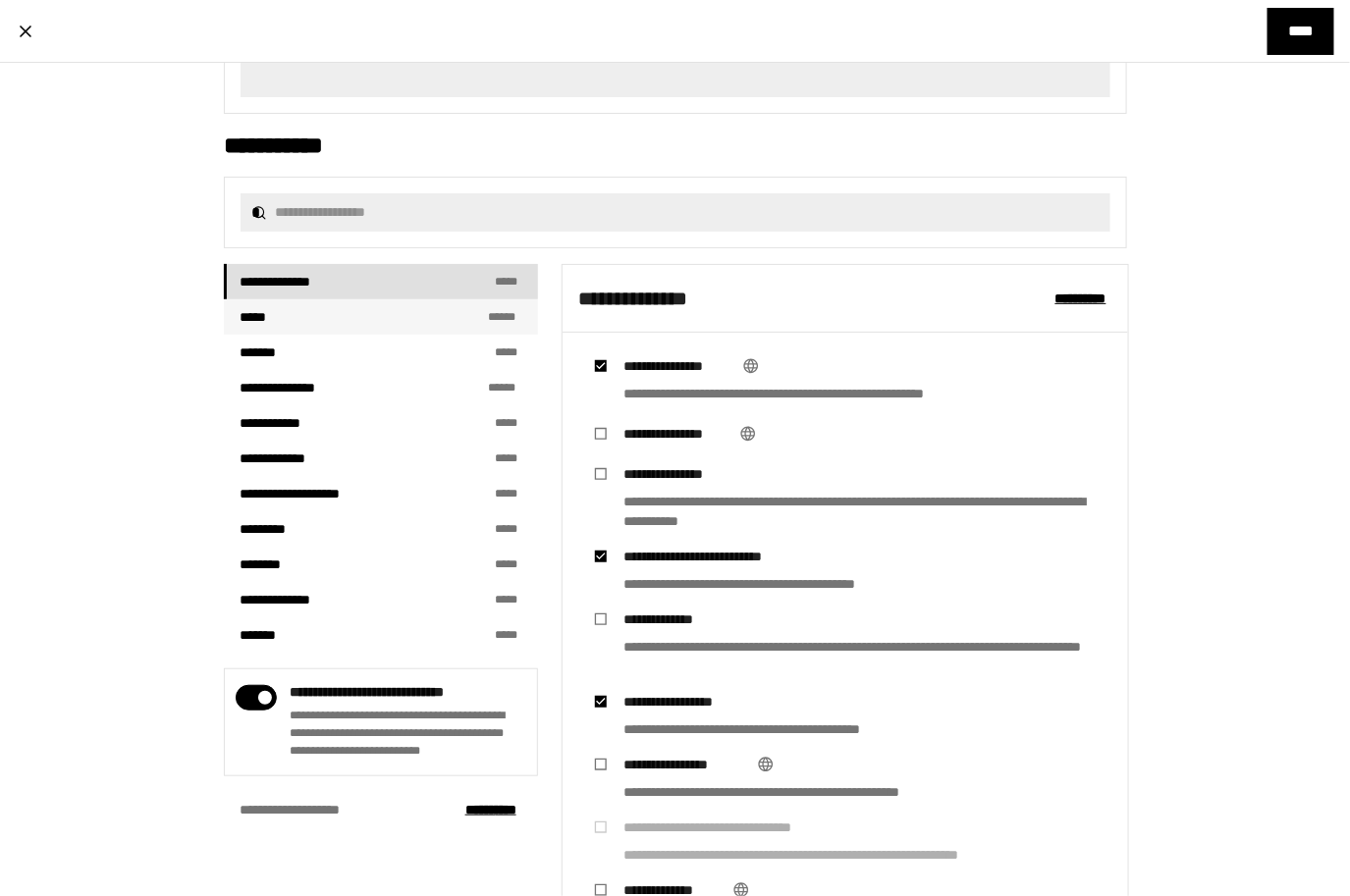 click on "***** * * **" at bounding box center [381, 317] 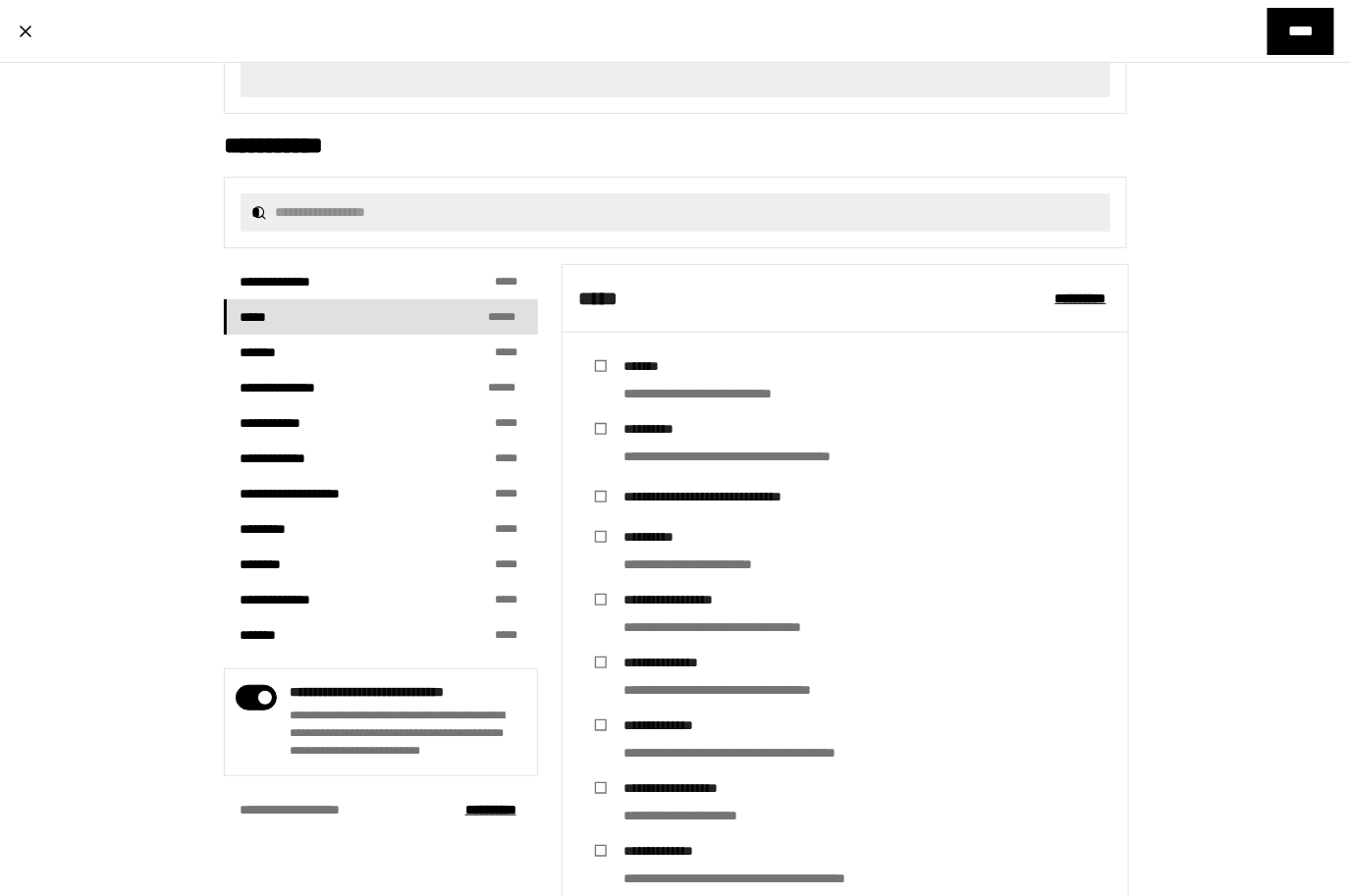 click on "******* * * *" at bounding box center (381, 352) 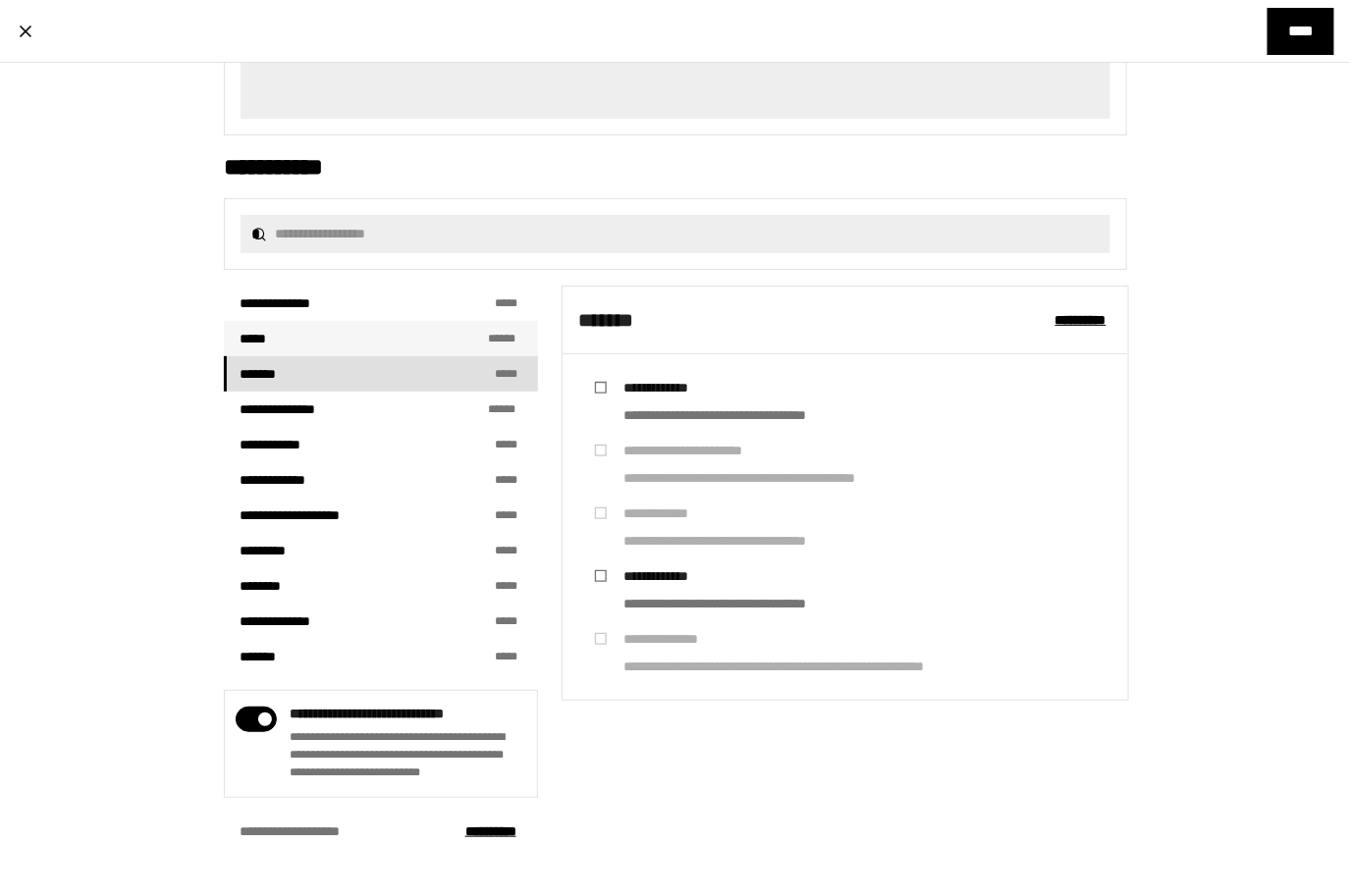 scroll, scrollTop: 237, scrollLeft: 0, axis: vertical 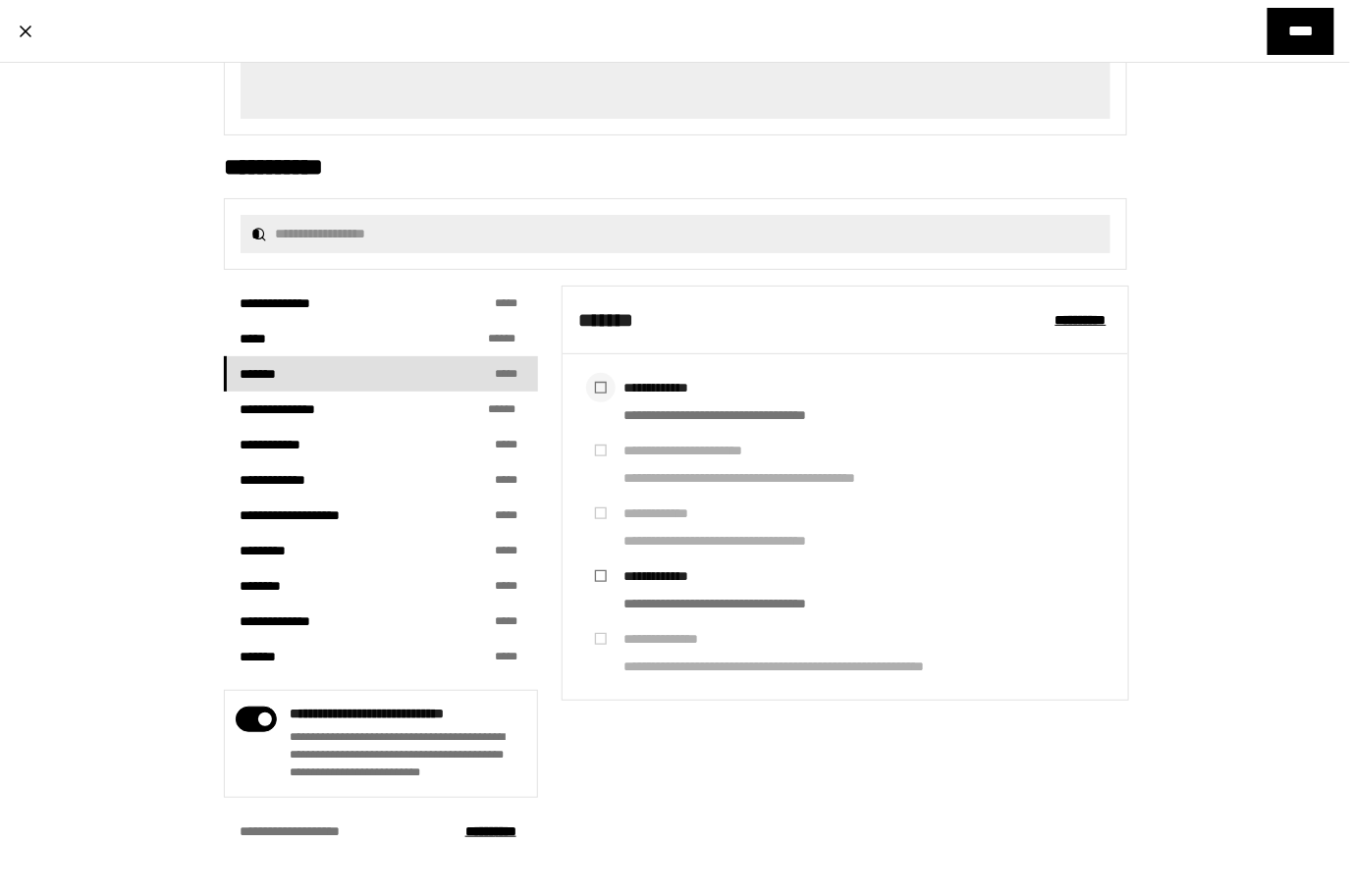 click at bounding box center (601, 388) 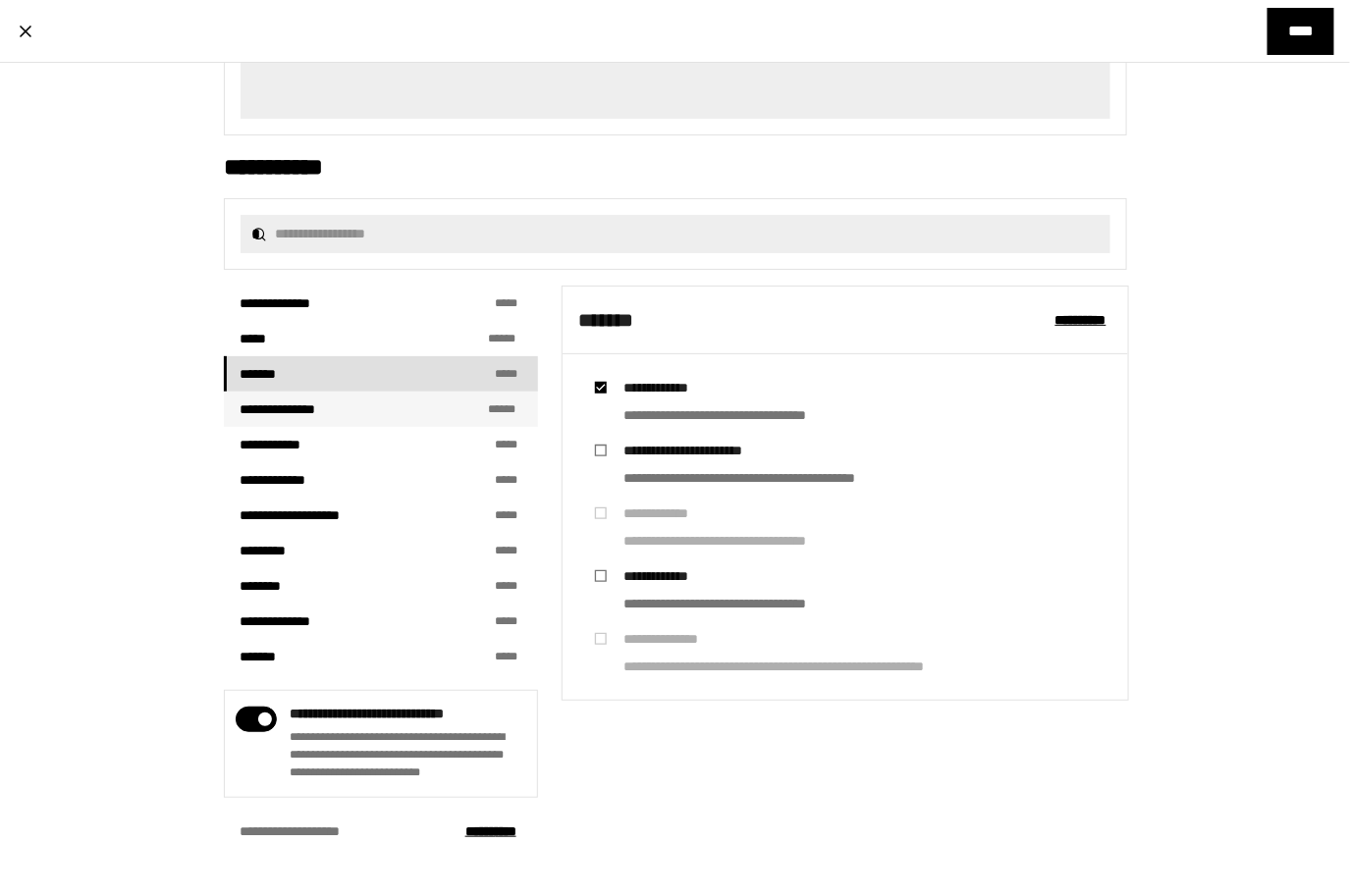 click on "**********" at bounding box center [381, 409] 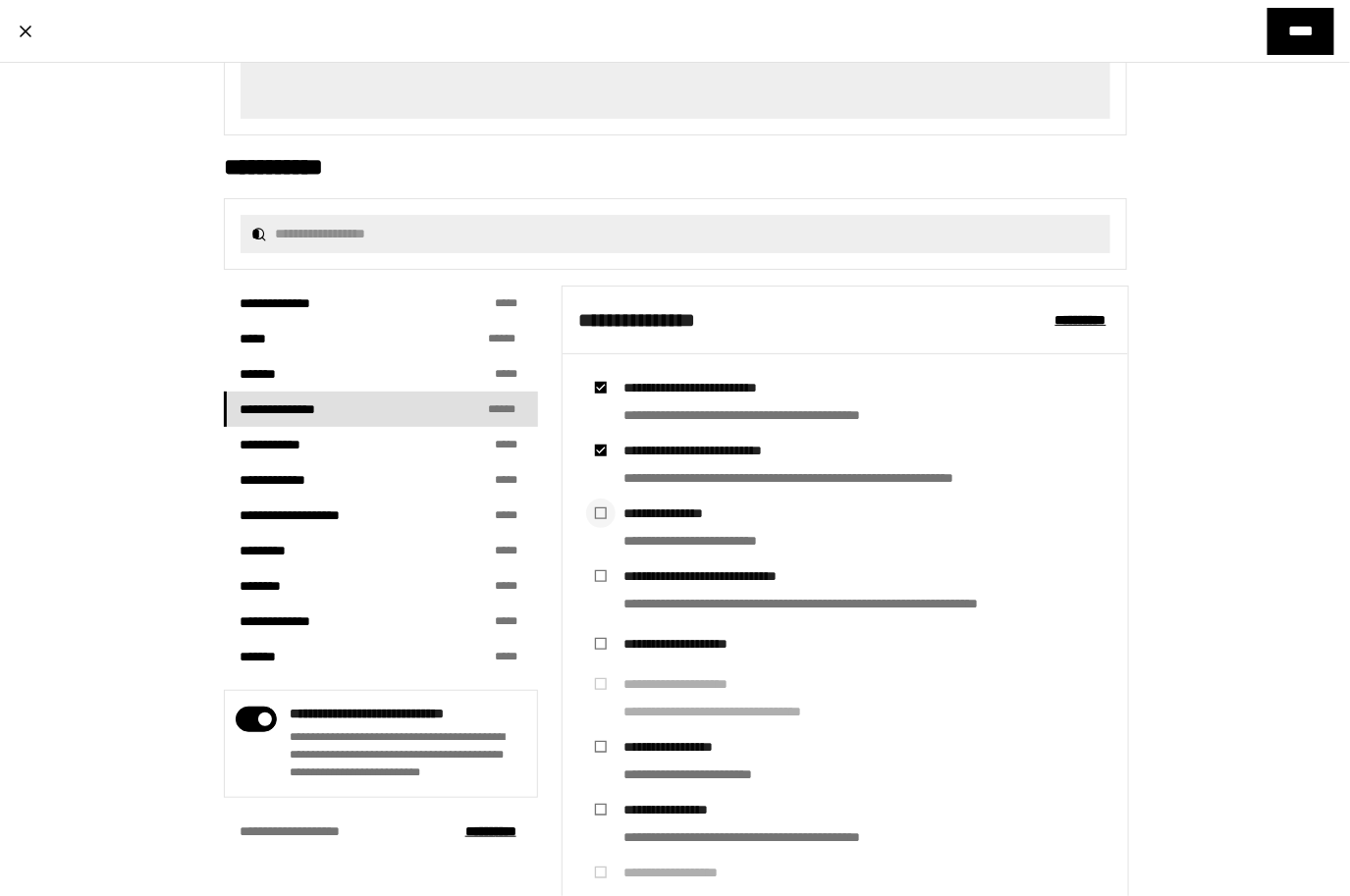 click at bounding box center [601, 513] 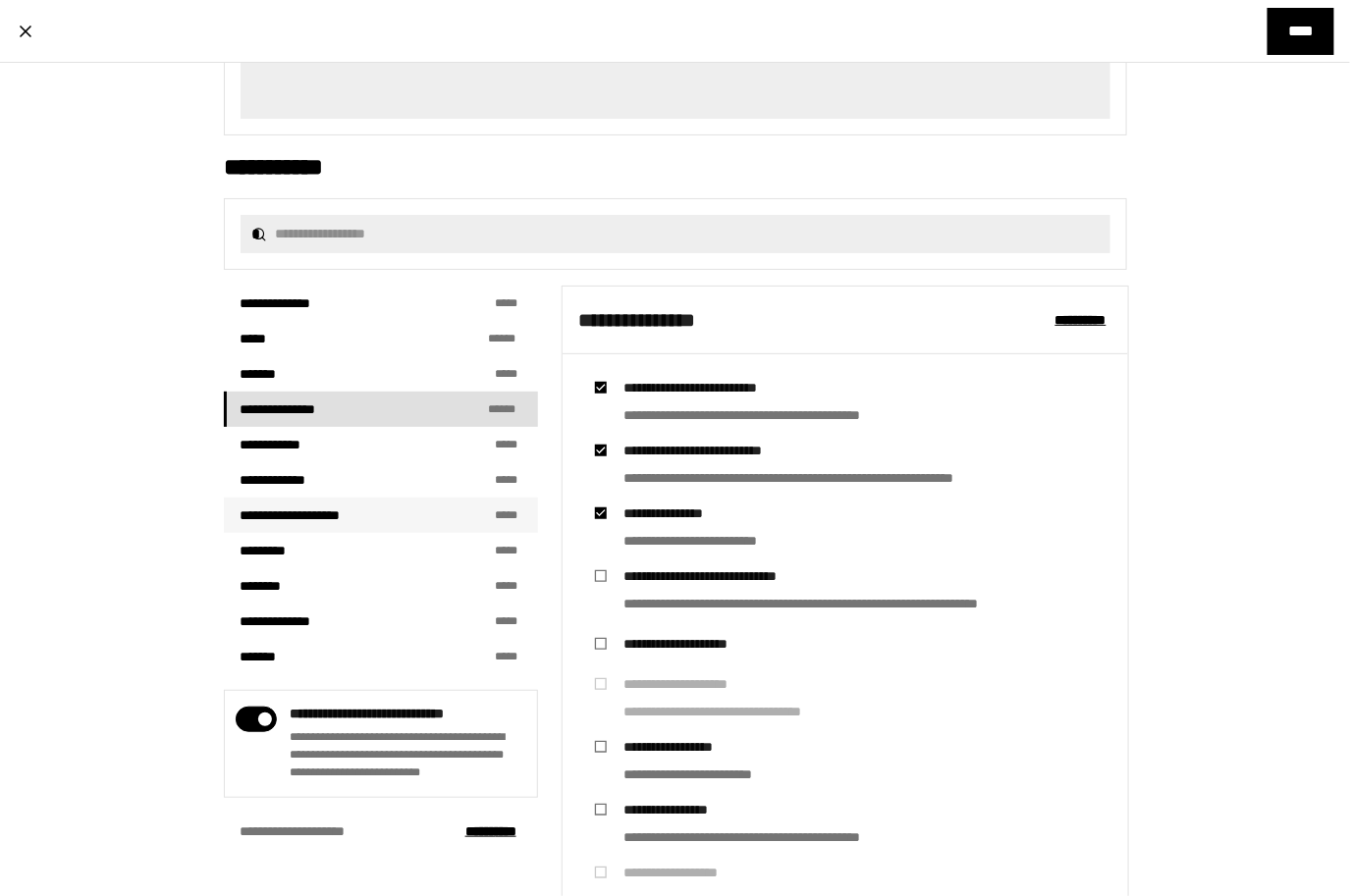 click on "**********" at bounding box center (381, 515) 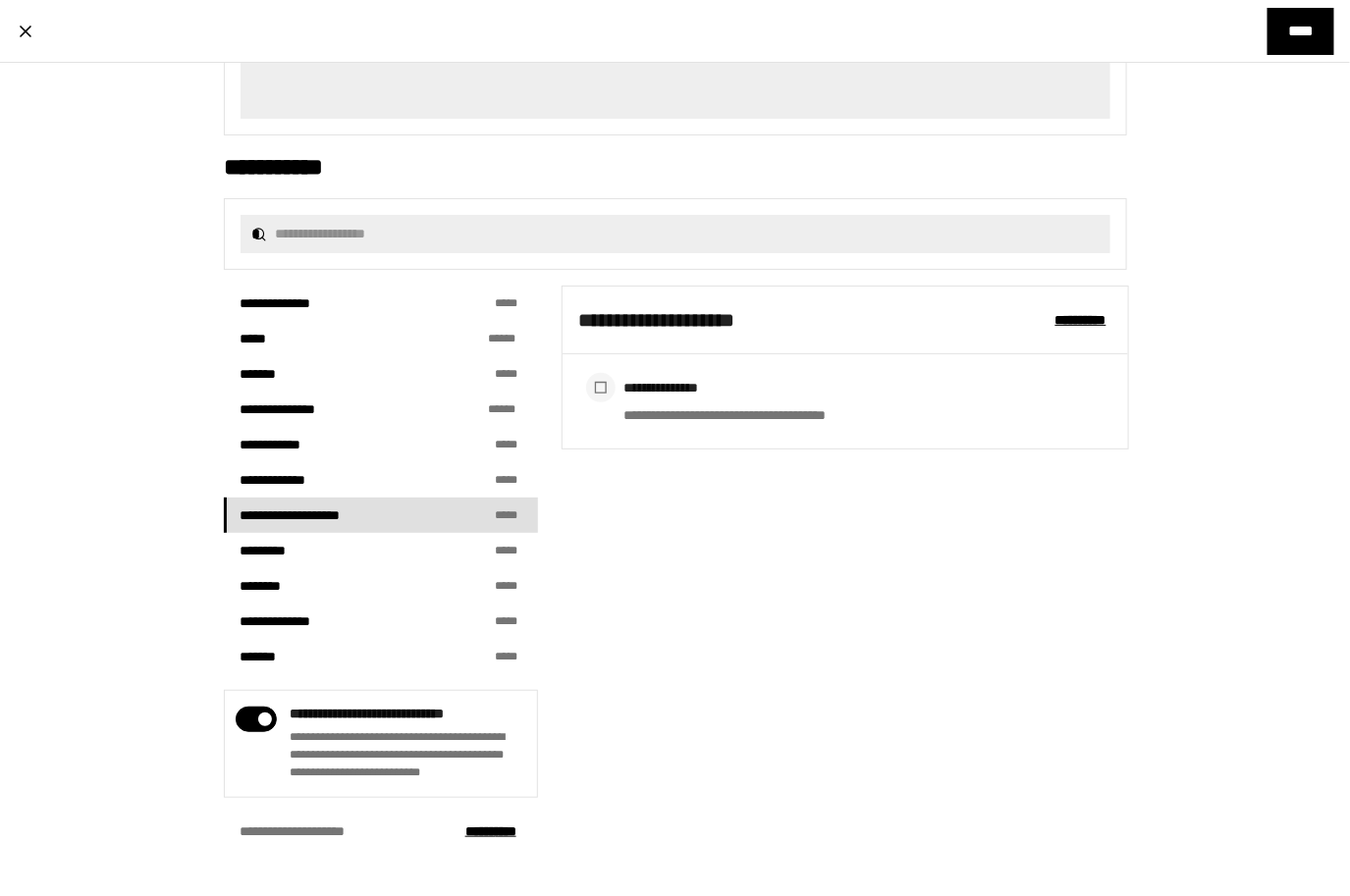 click at bounding box center (601, 388) 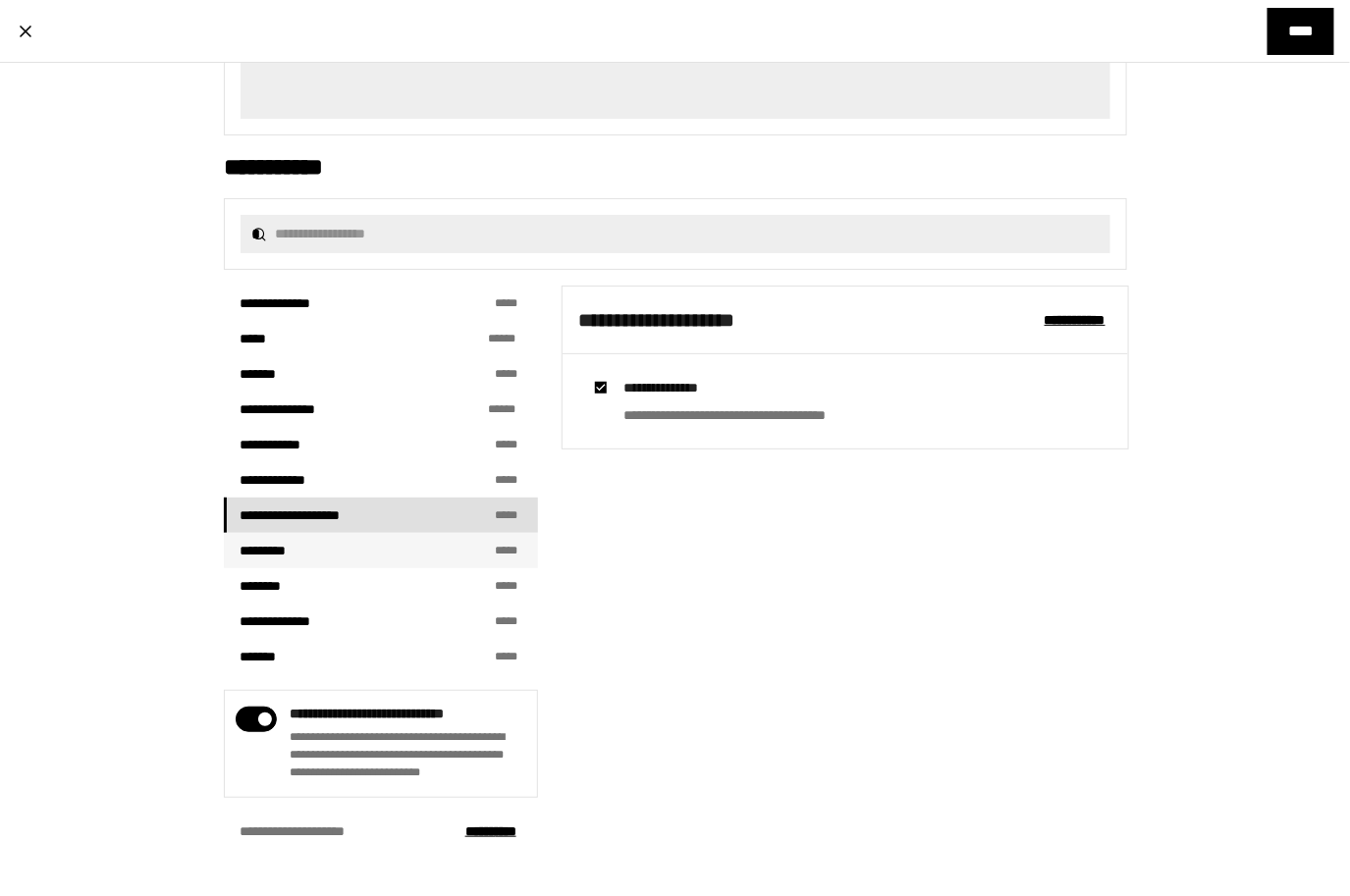 click on "********* * * *" at bounding box center (381, 551) 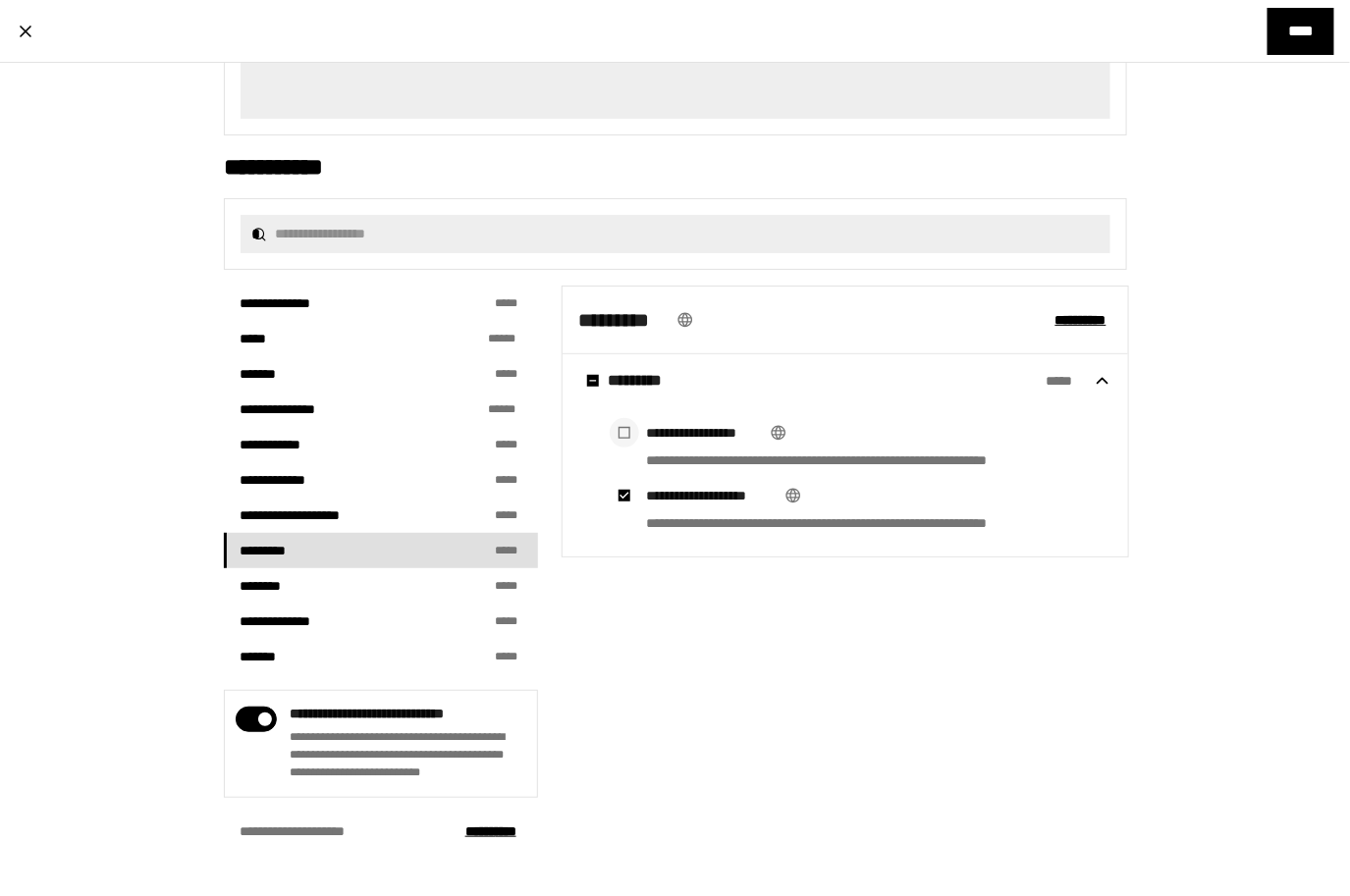 click at bounding box center (624, 433) 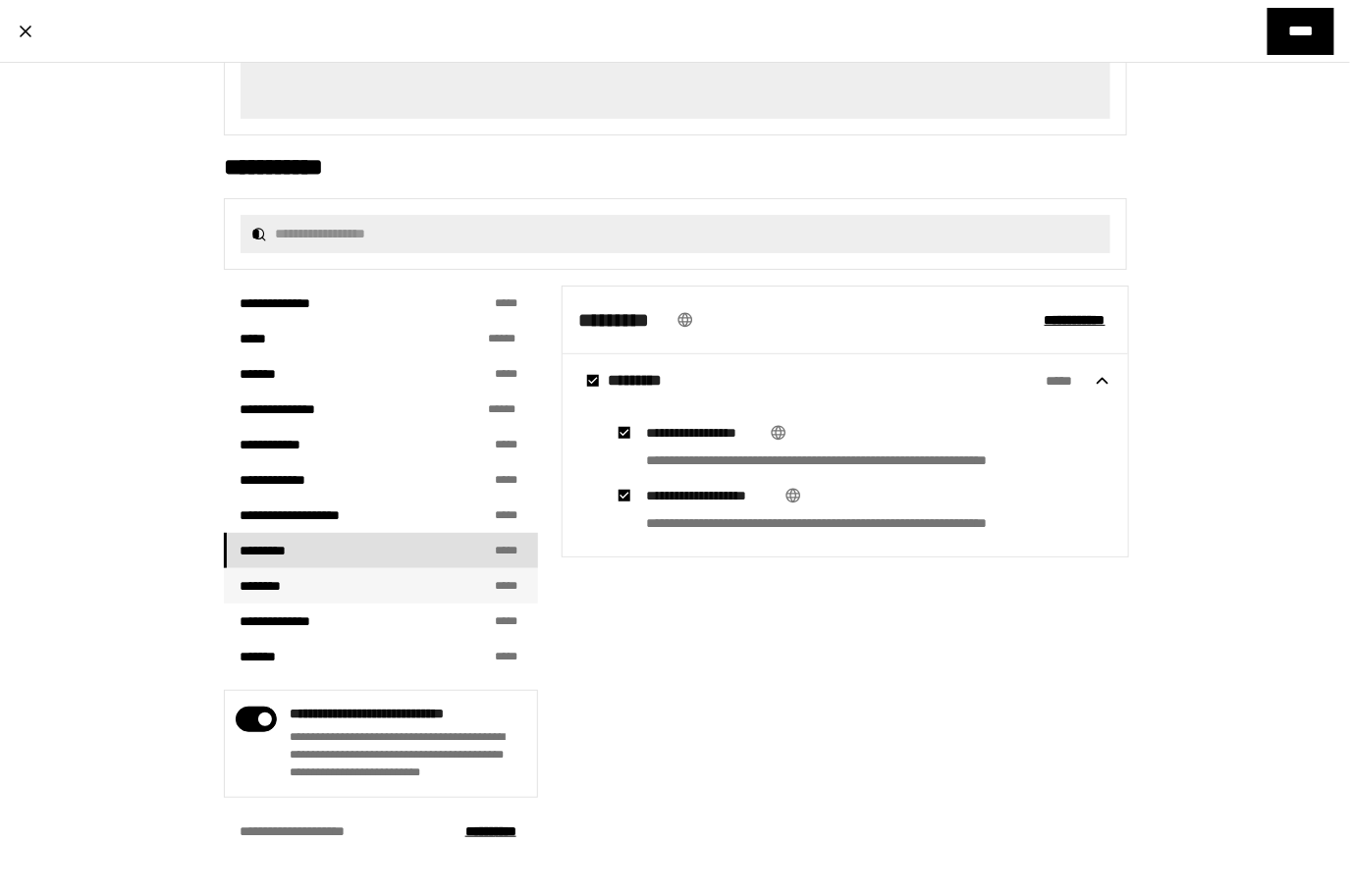 click on "******** * * *" at bounding box center [381, 586] 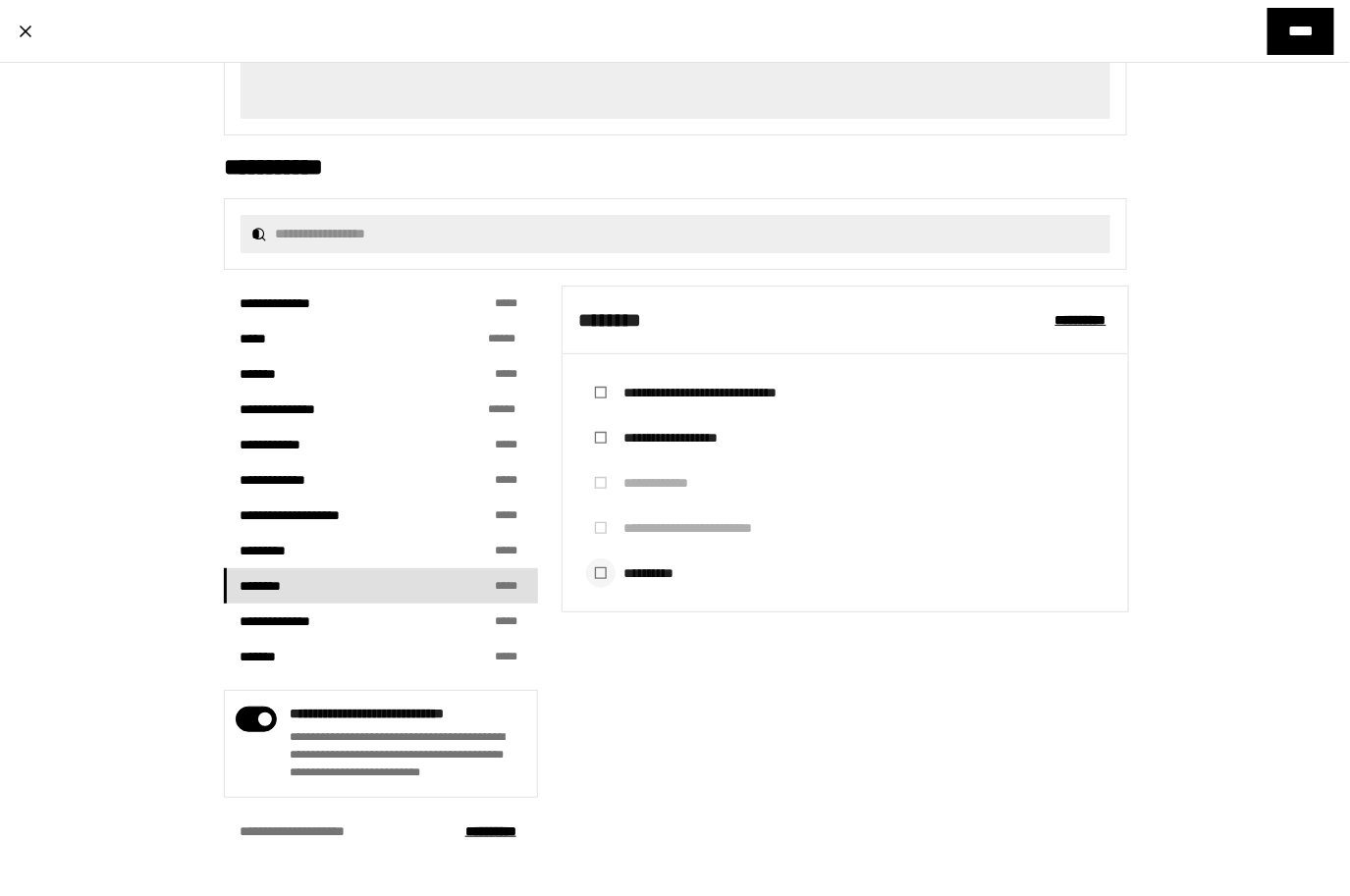 click at bounding box center [601, 573] 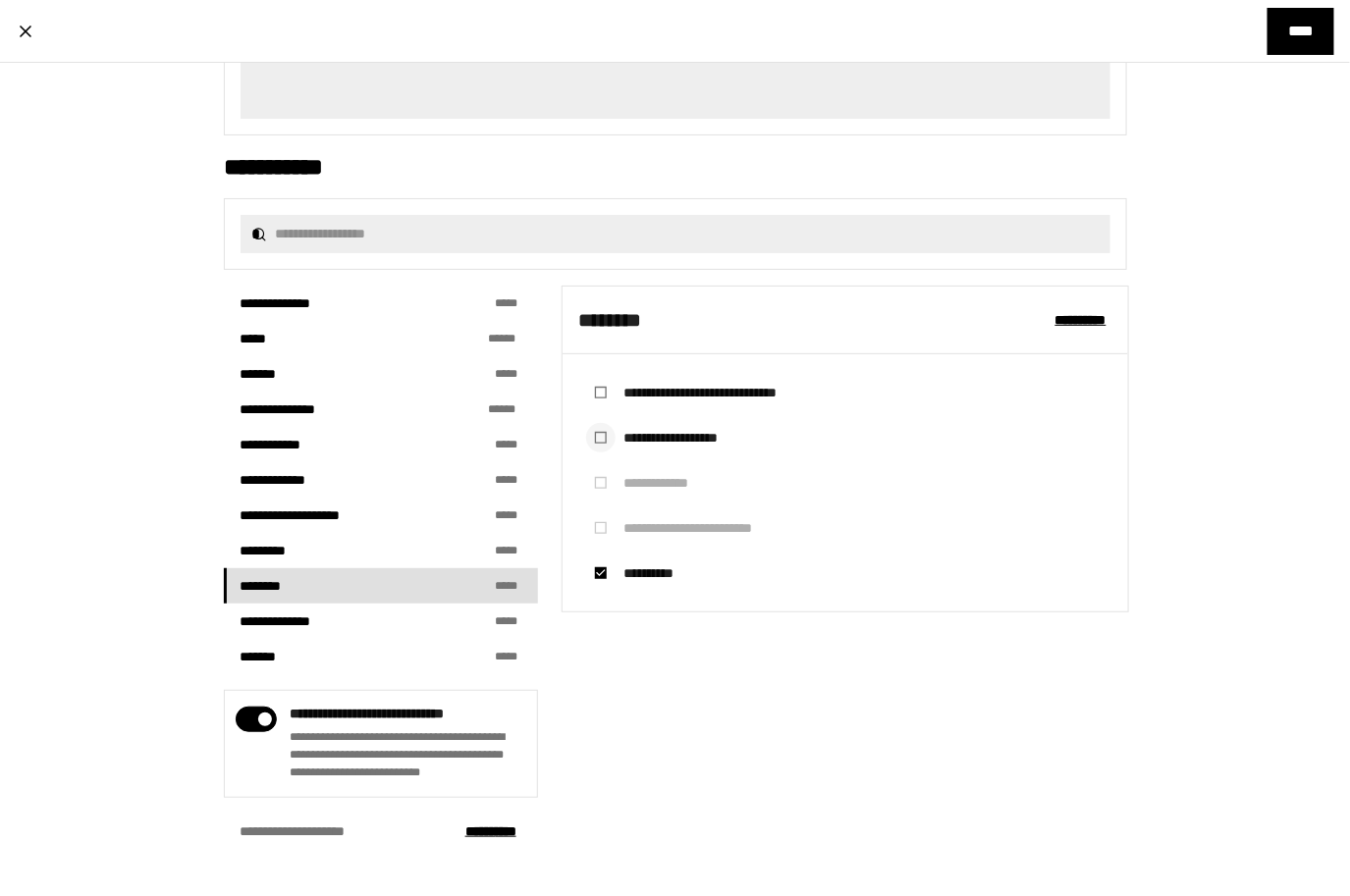 click at bounding box center (601, 438) 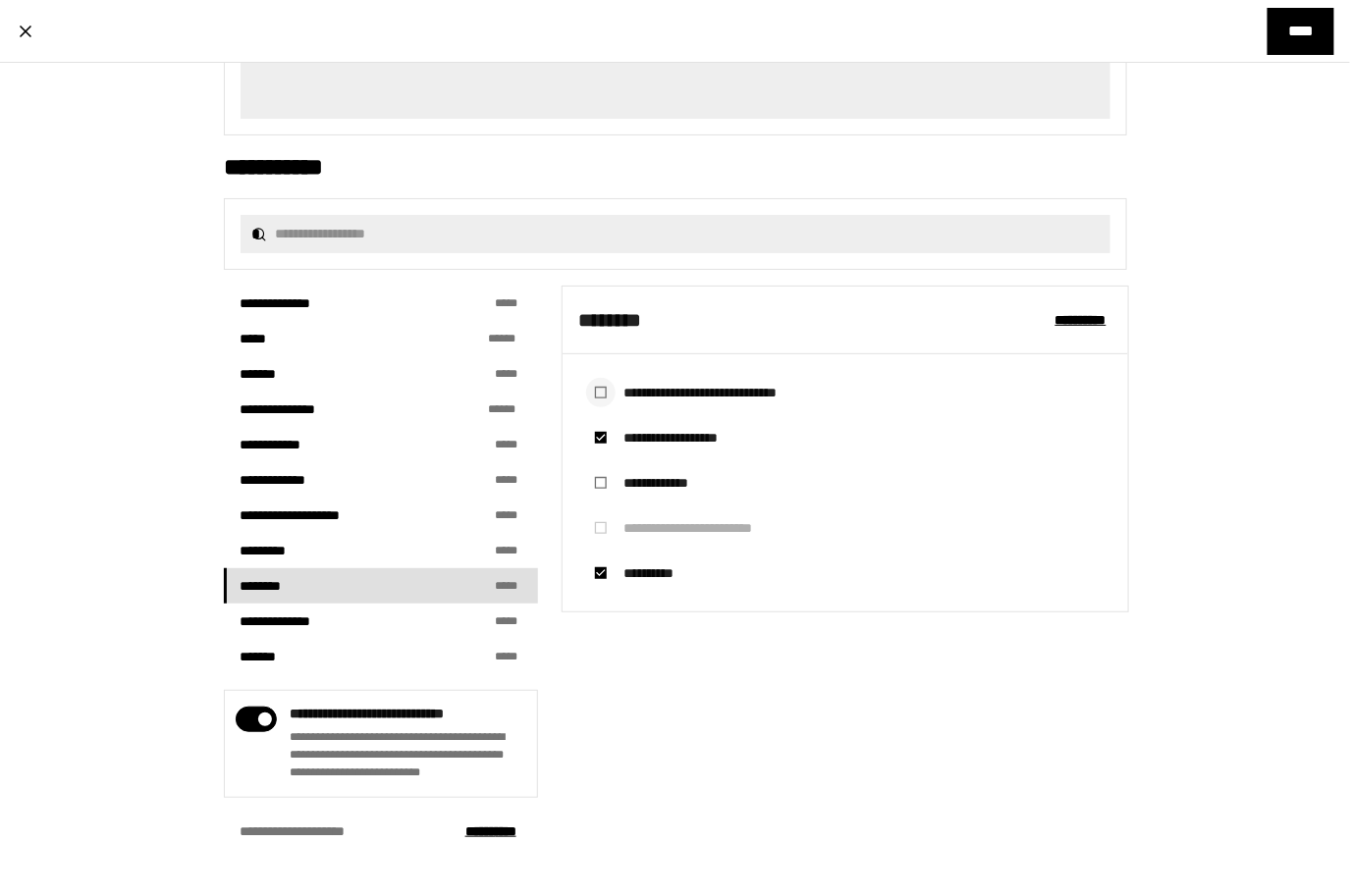 click at bounding box center (601, 393) 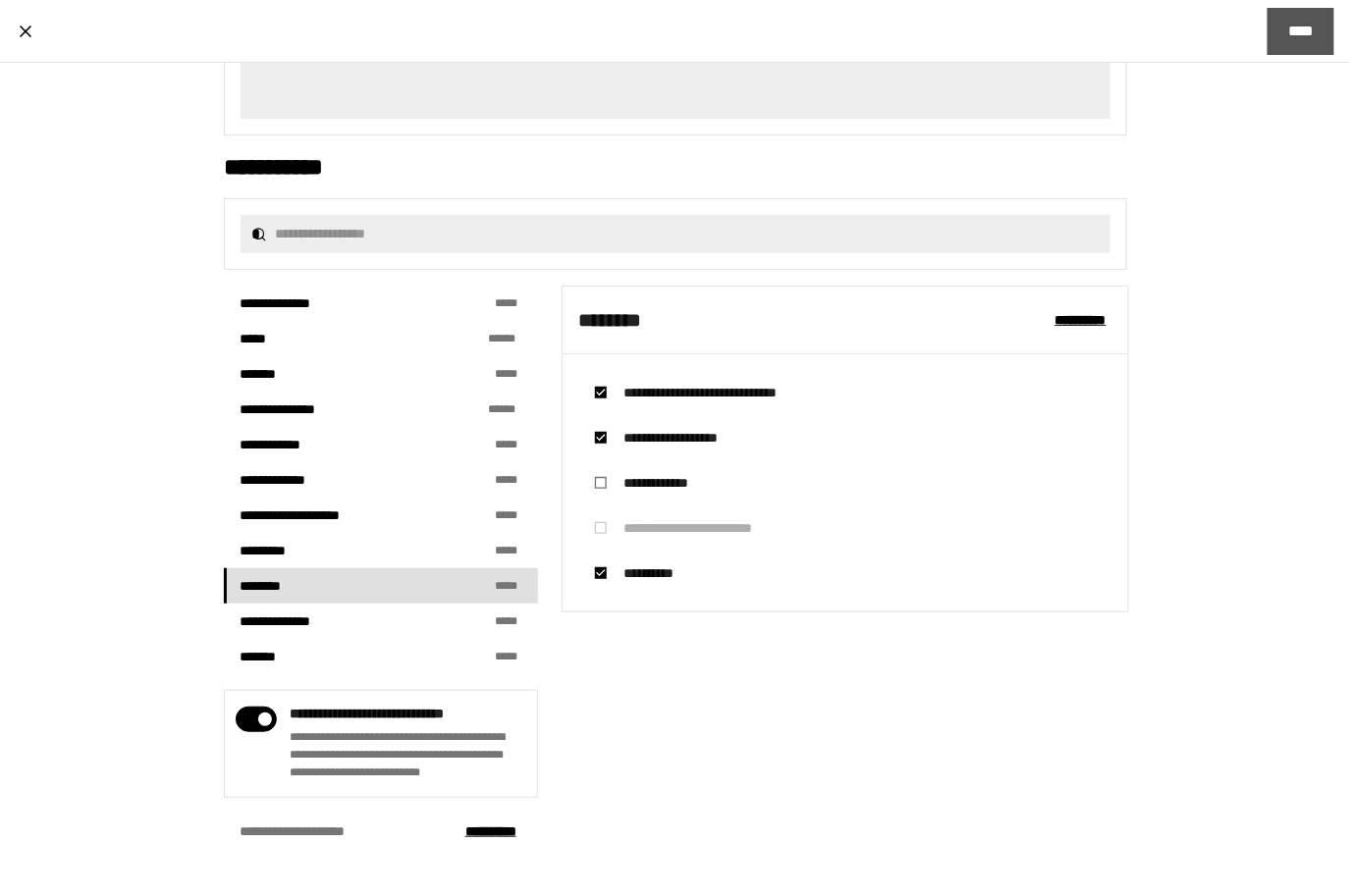 click on "****" at bounding box center [1301, 31] 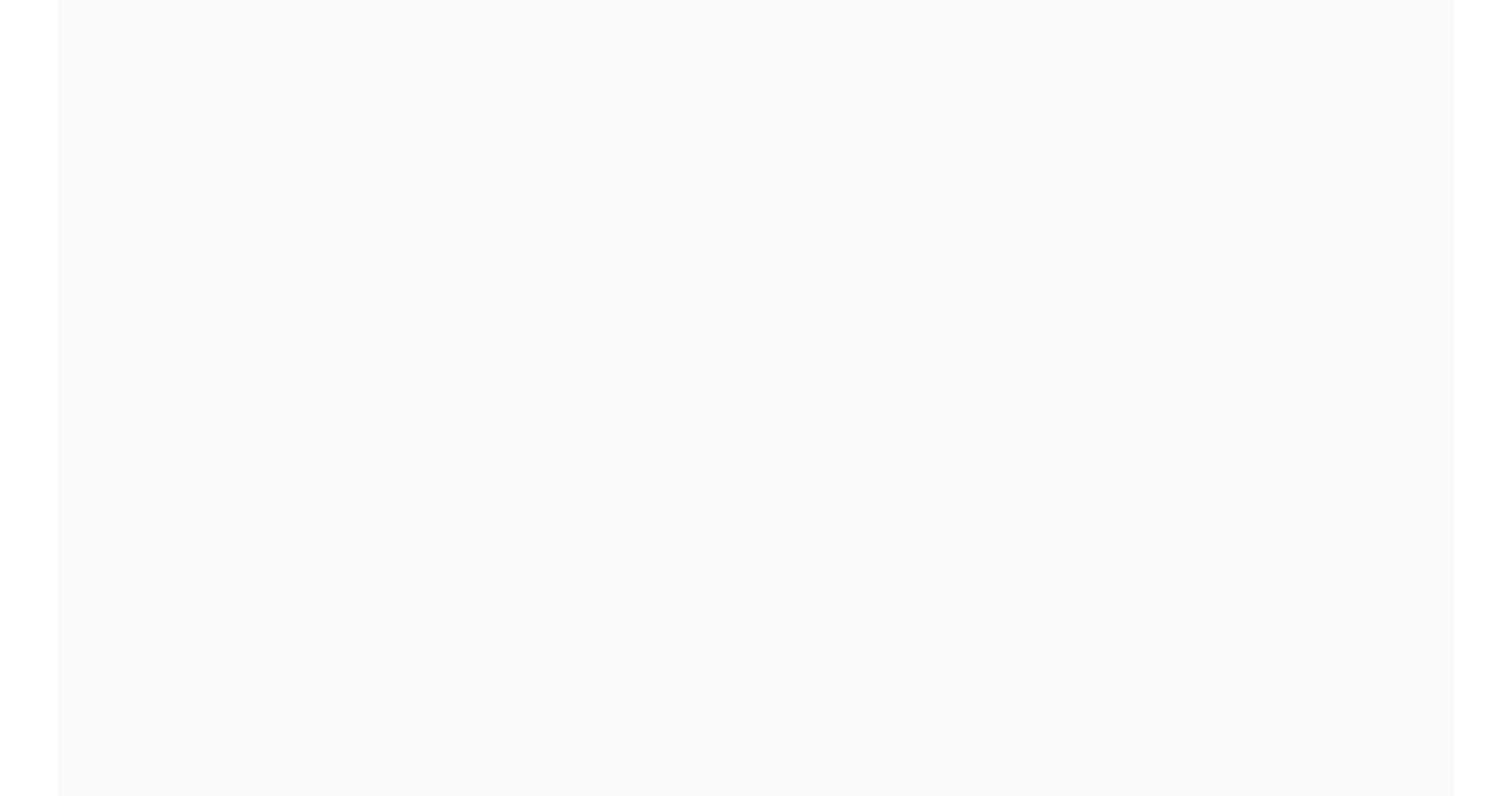 scroll, scrollTop: 0, scrollLeft: 0, axis: both 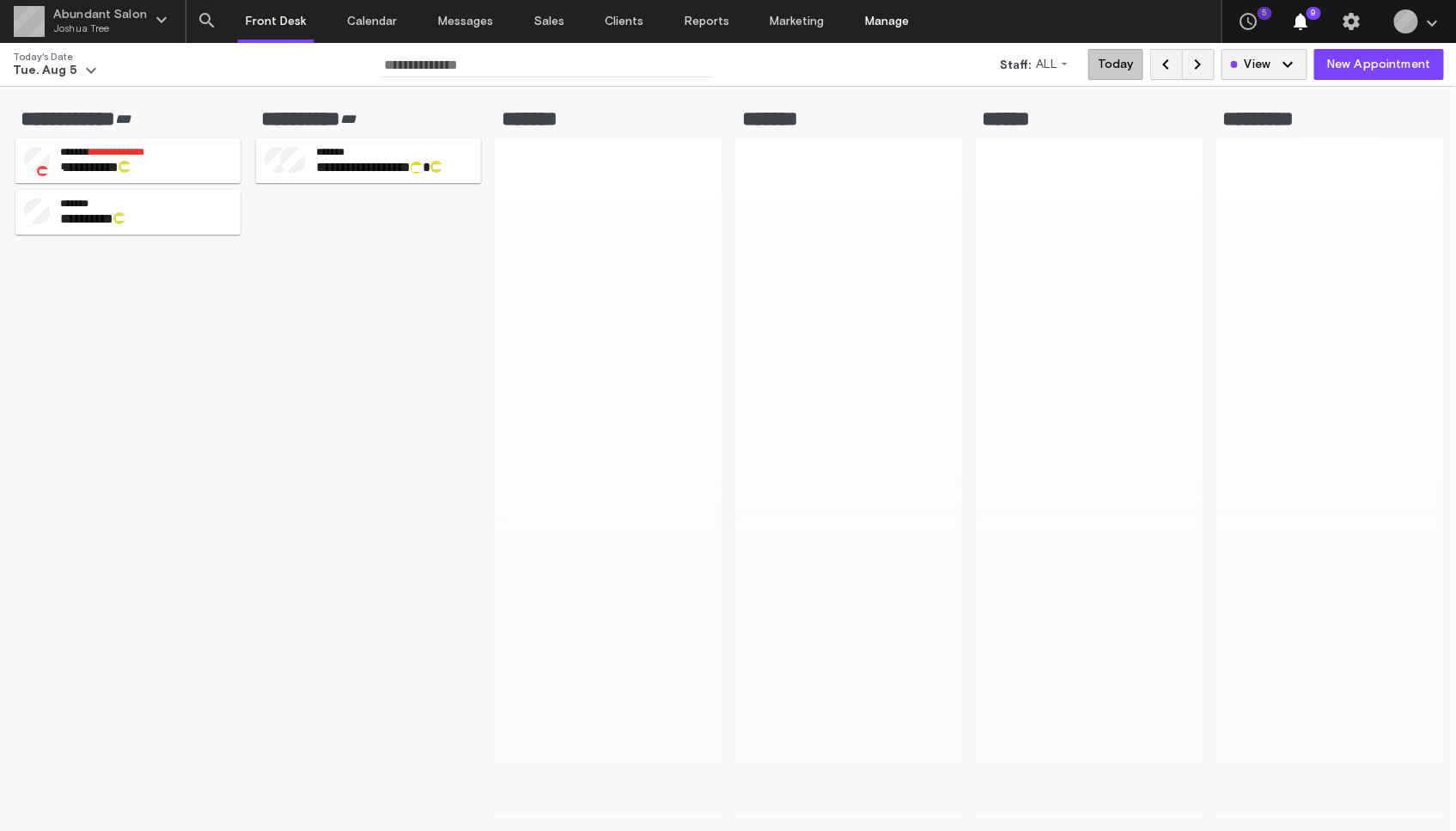 click on "Manage" at bounding box center [887, 21] 